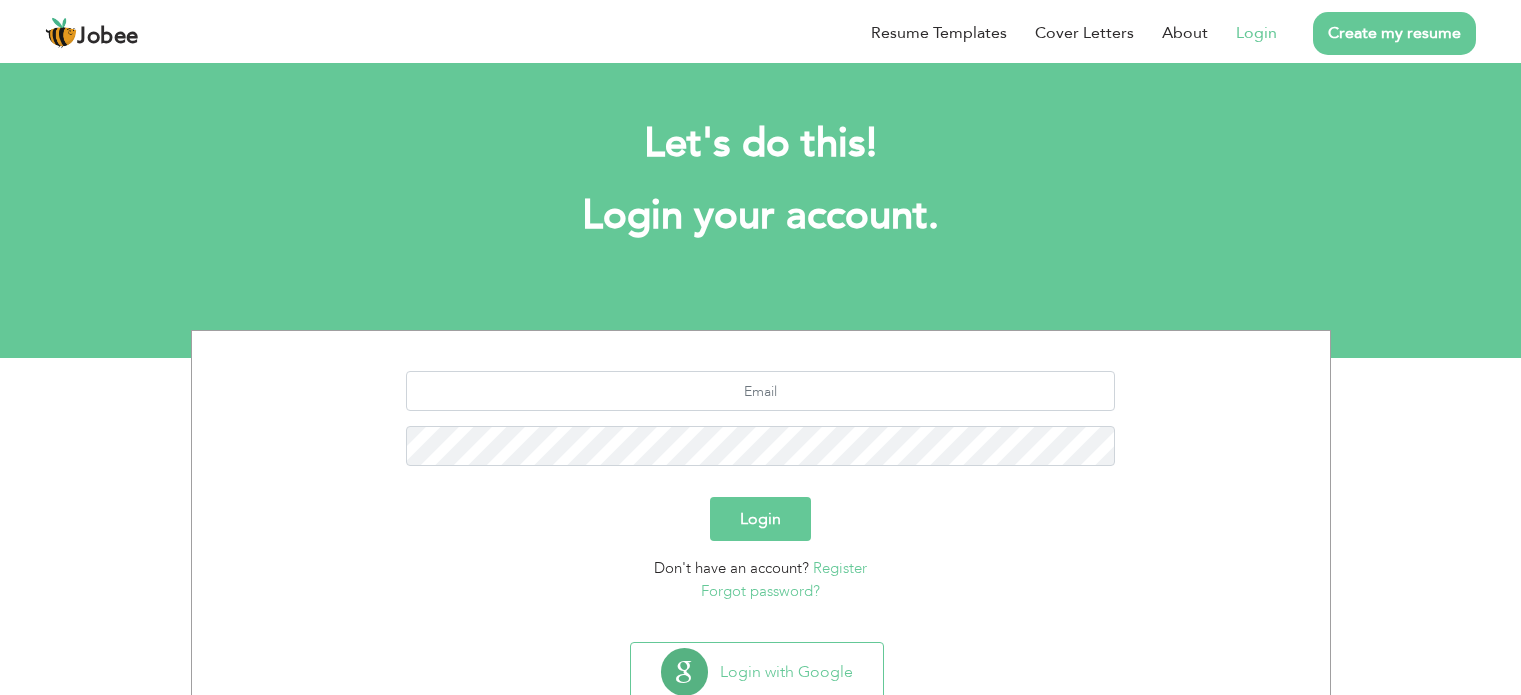 scroll, scrollTop: 0, scrollLeft: 0, axis: both 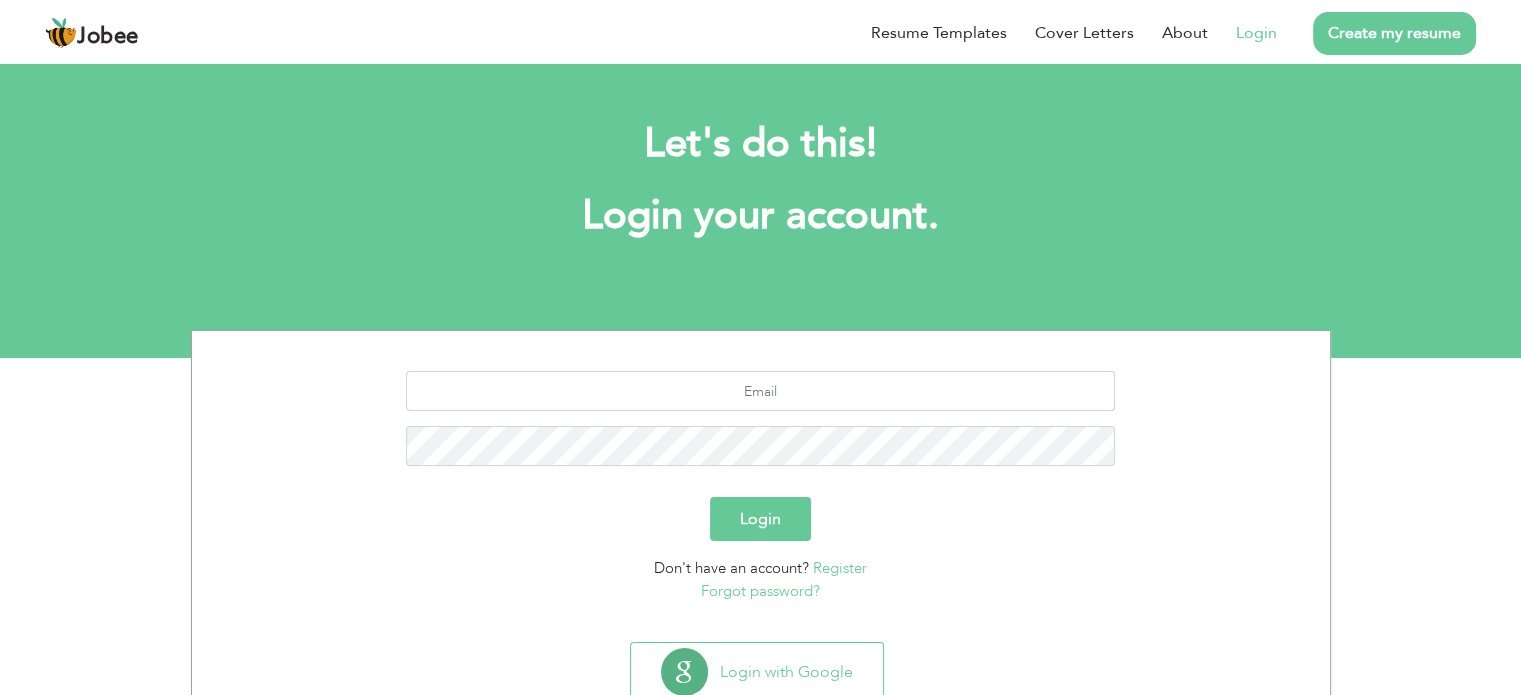 click on "Register" at bounding box center (840, 568) 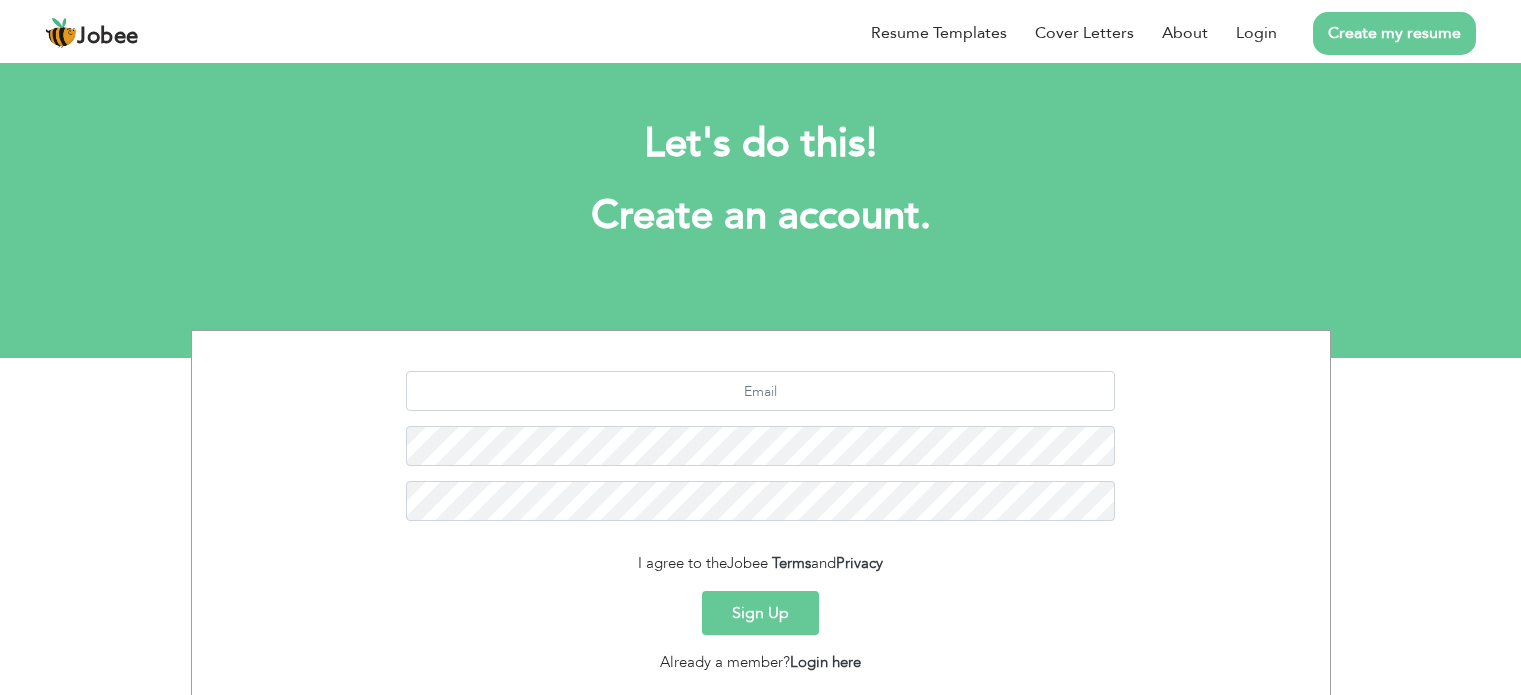 scroll, scrollTop: 0, scrollLeft: 0, axis: both 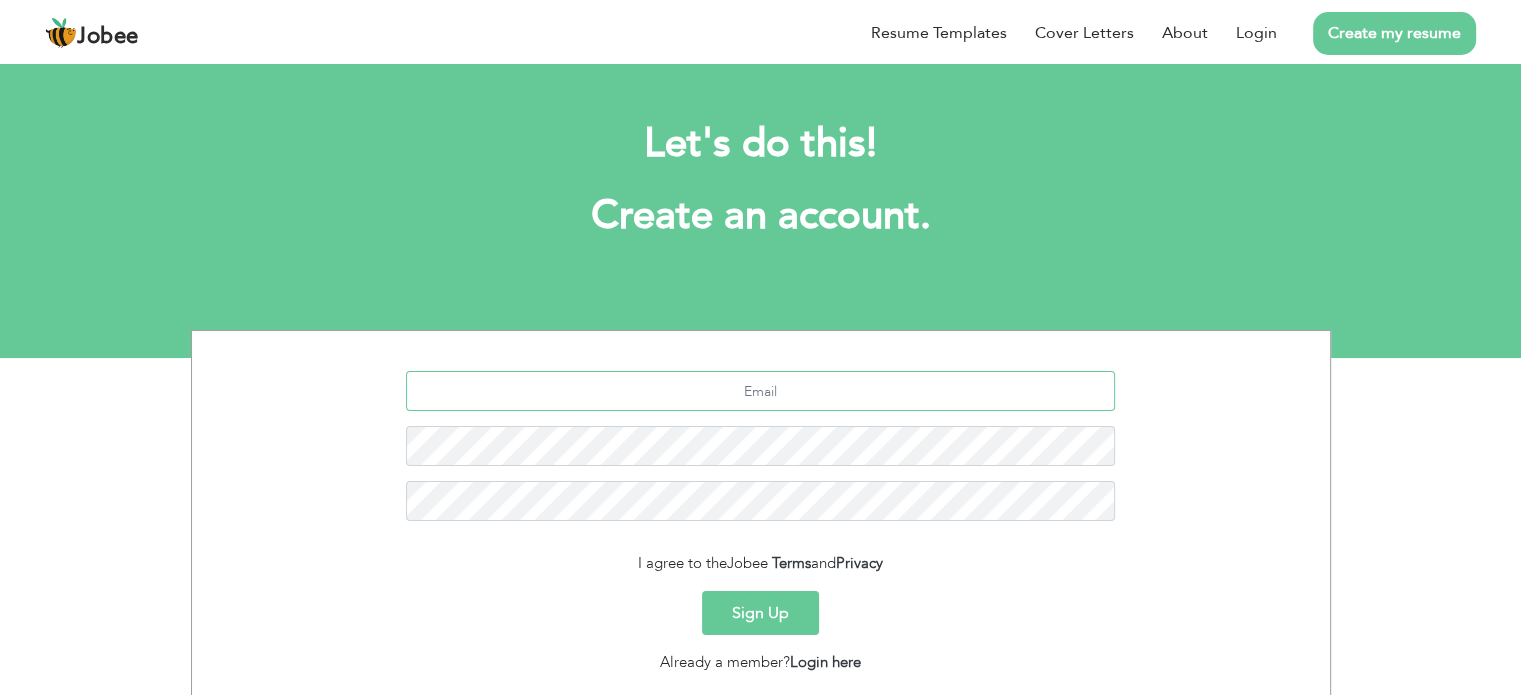 click at bounding box center (760, 391) 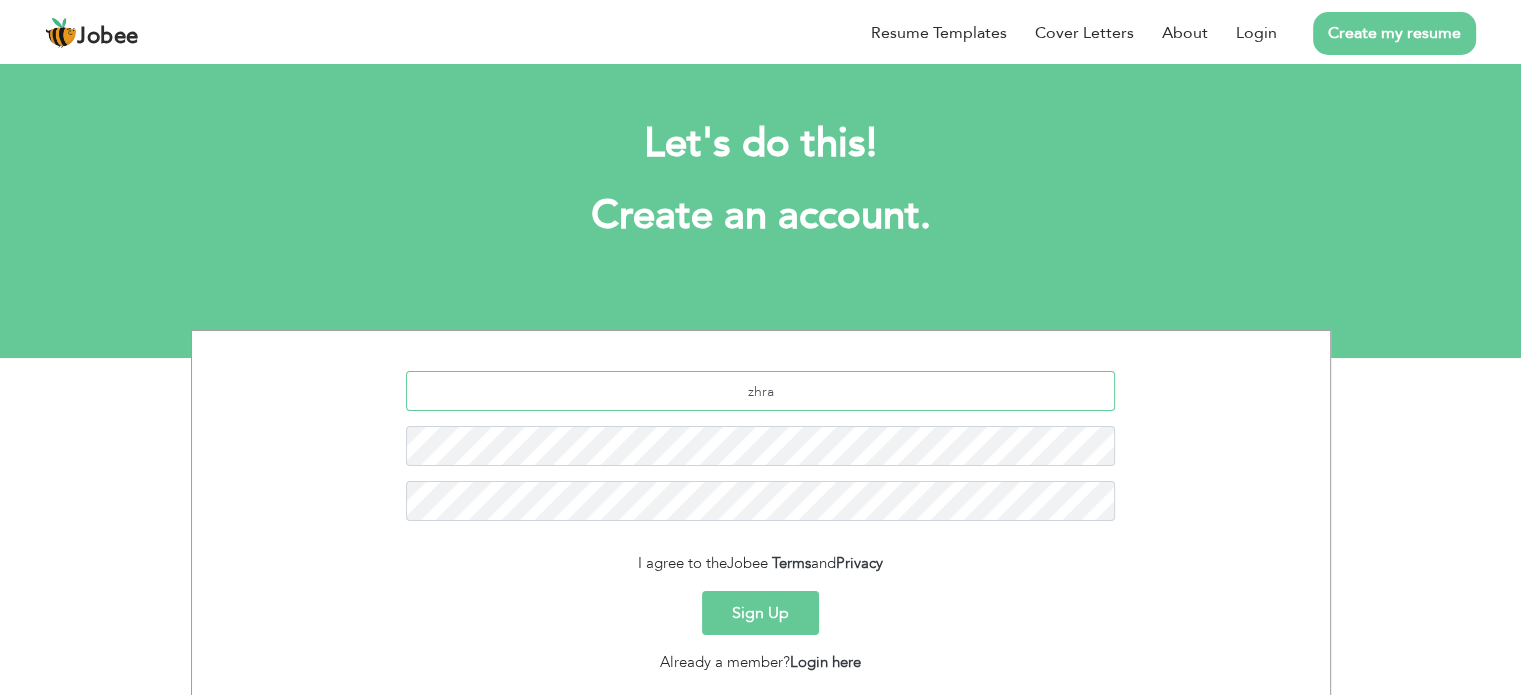paste on "[NAME]@[DOMAIN]" 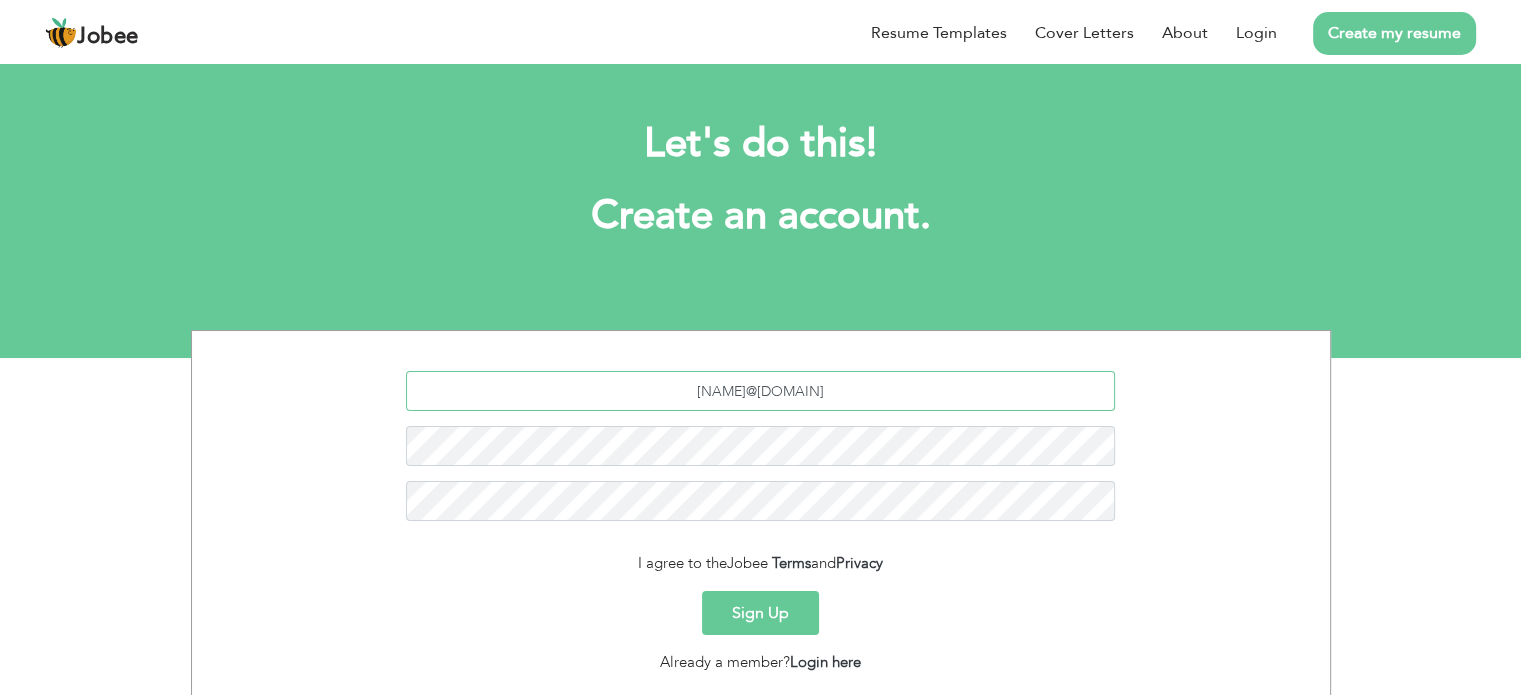 type on "[NAME]@[DOMAIN]" 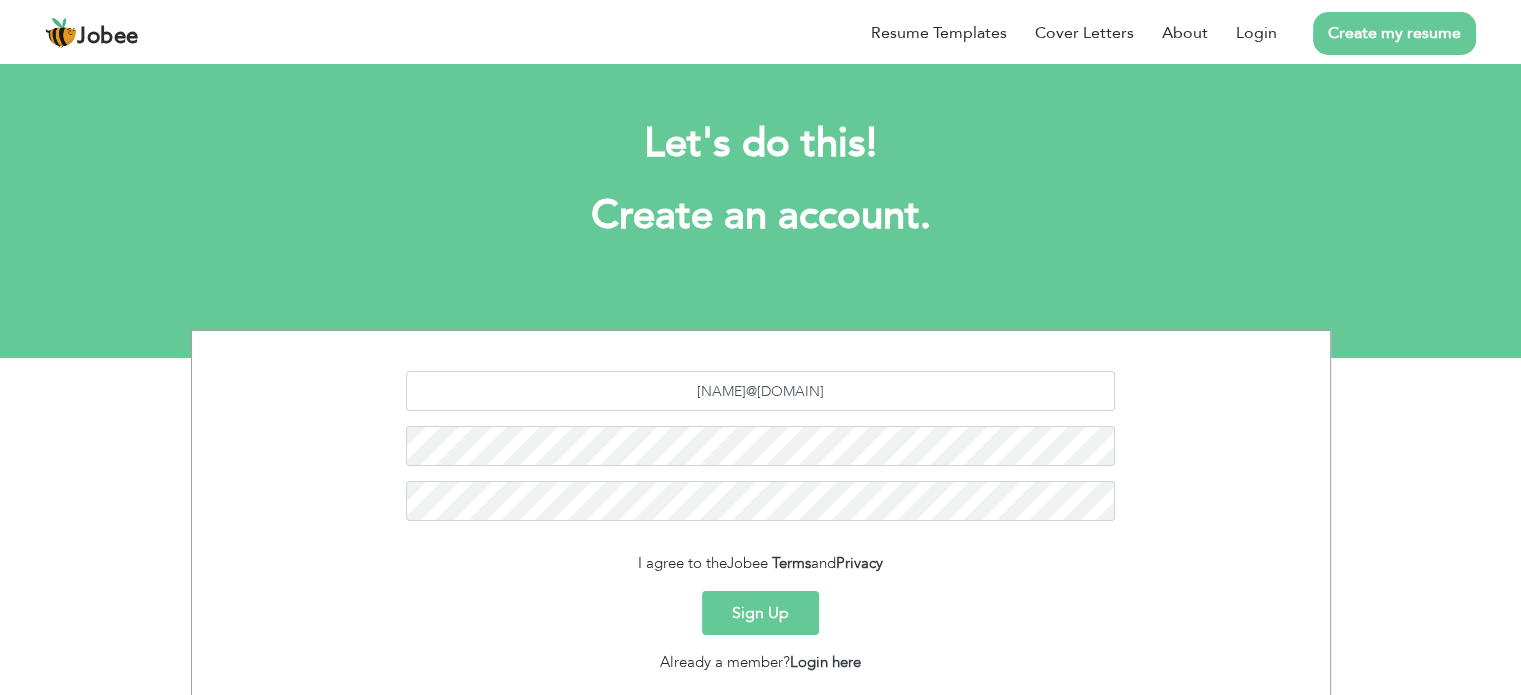 click on "Sign Up" at bounding box center (760, 613) 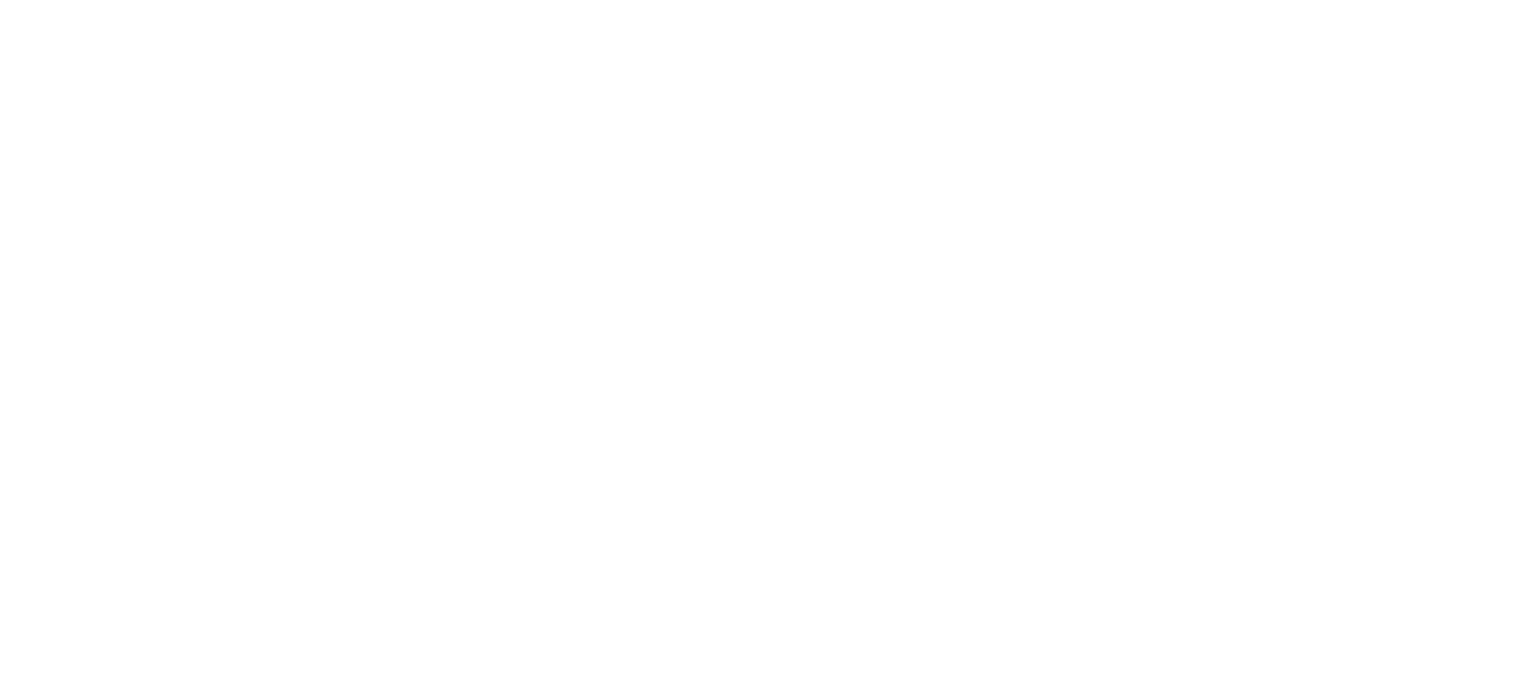 scroll, scrollTop: 0, scrollLeft: 0, axis: both 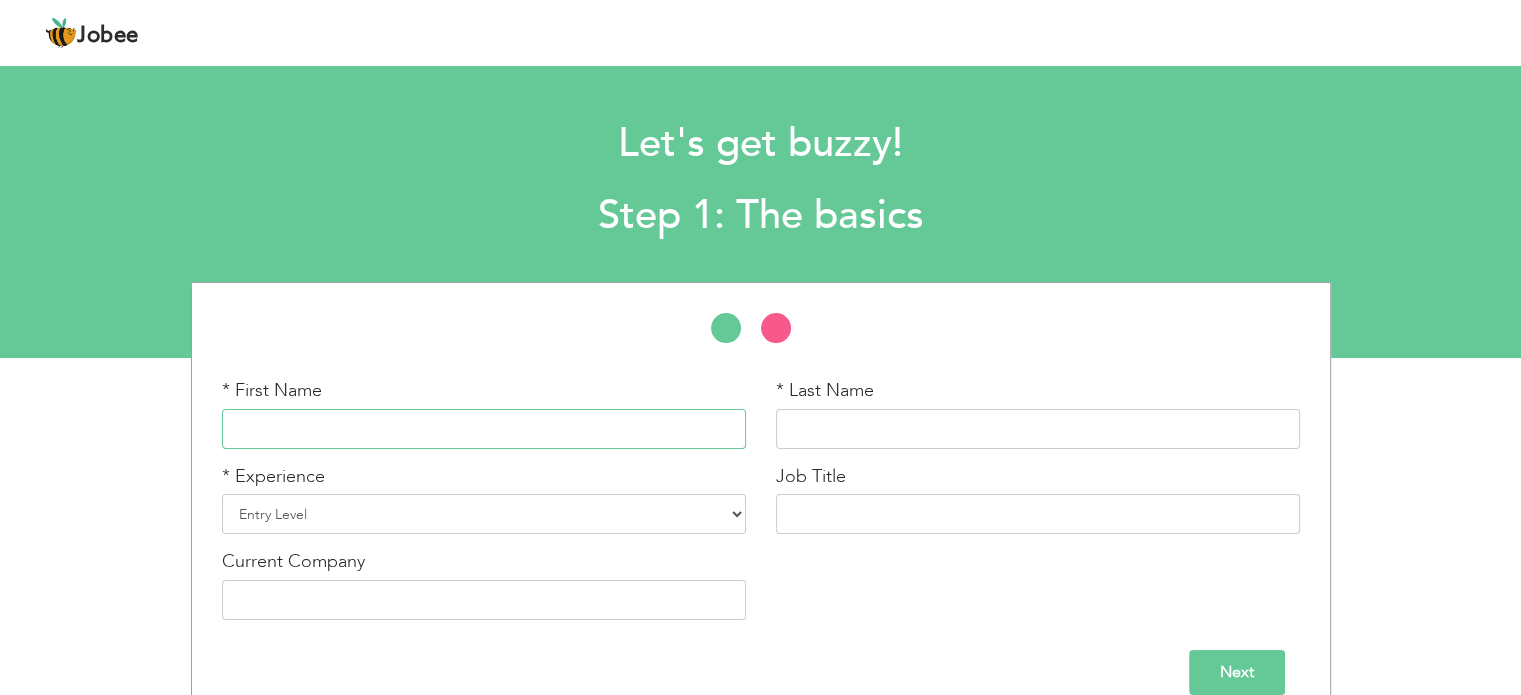 click at bounding box center (484, 429) 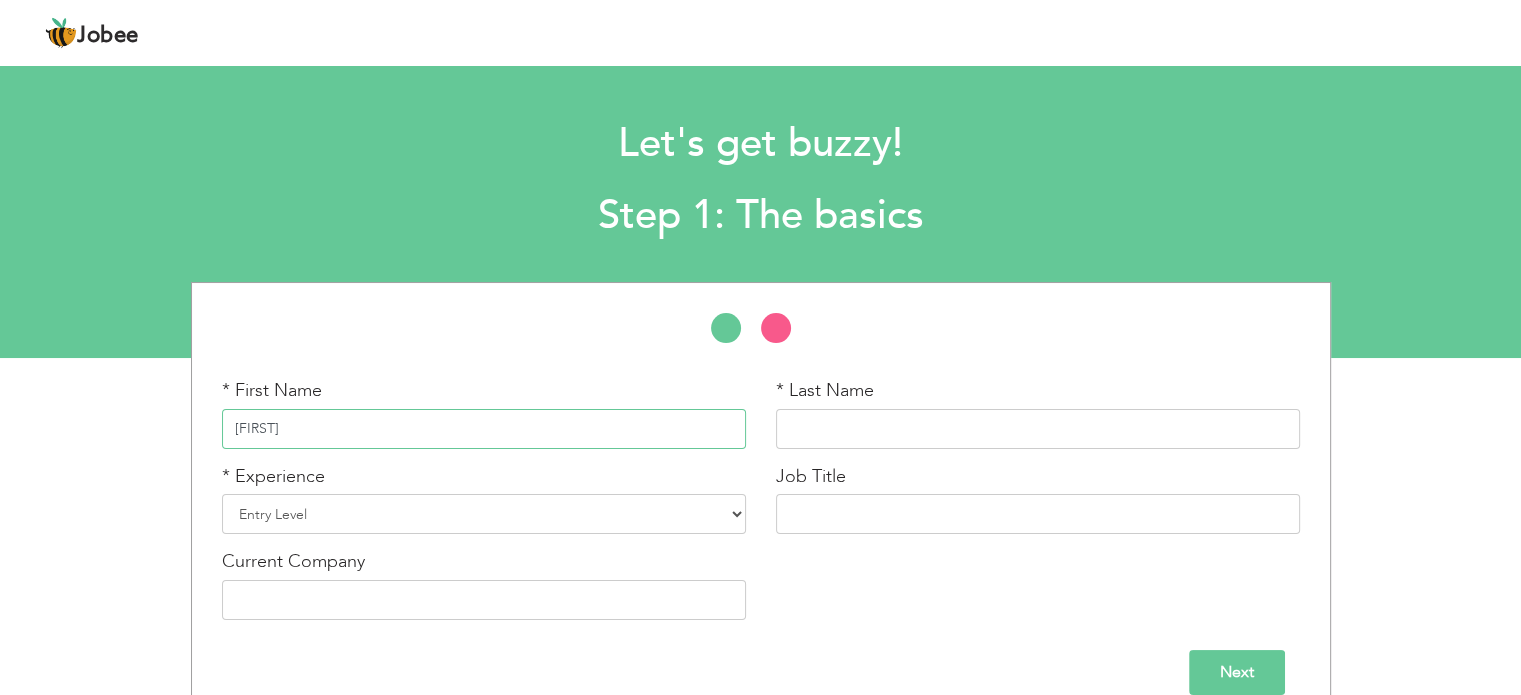 type on "[FIRST]" 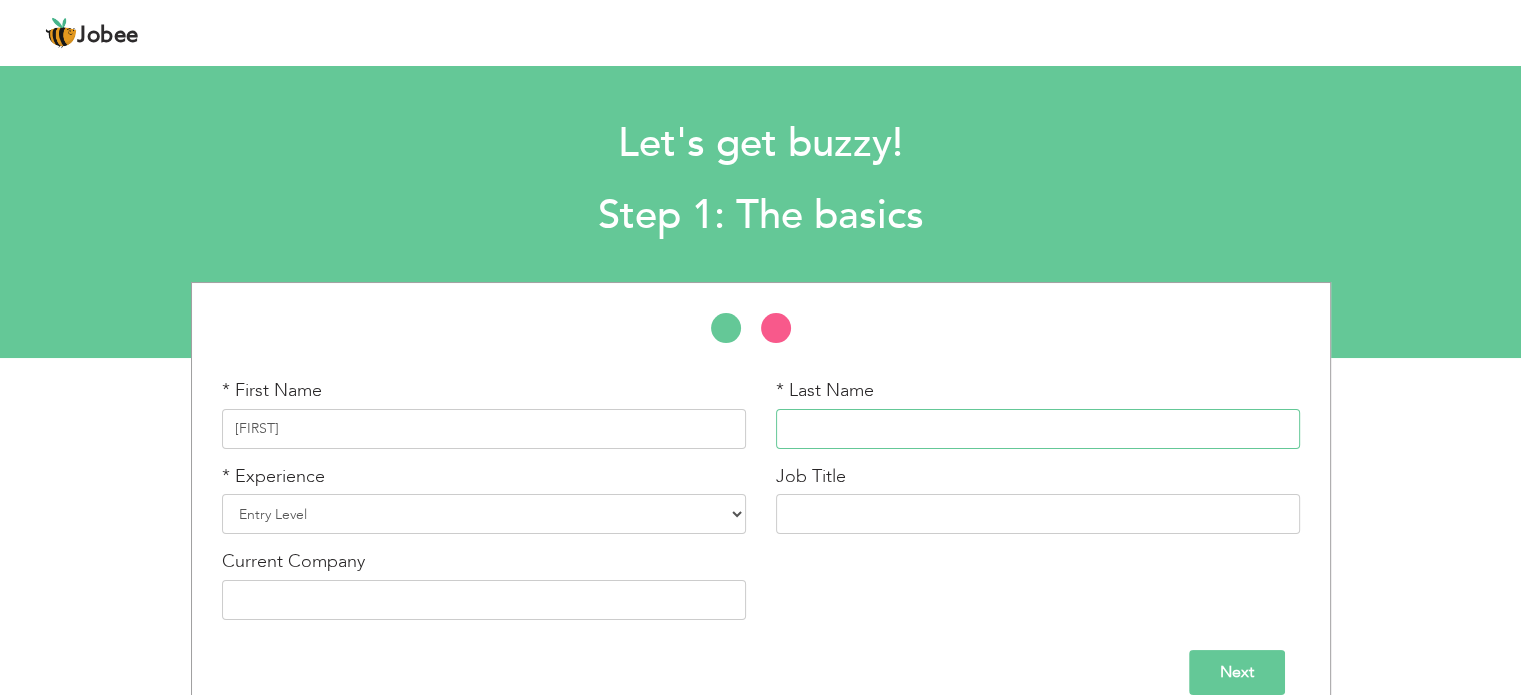 click at bounding box center [1038, 429] 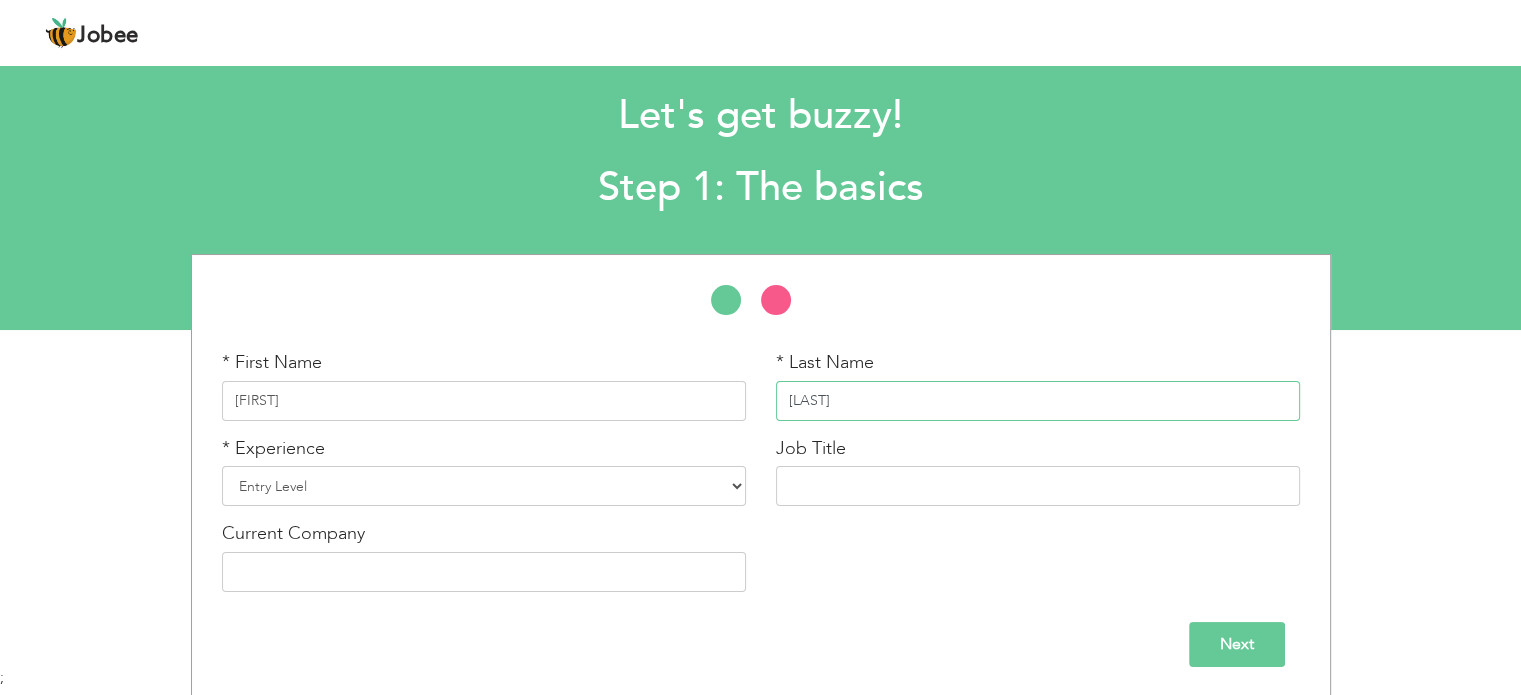 scroll, scrollTop: 29, scrollLeft: 0, axis: vertical 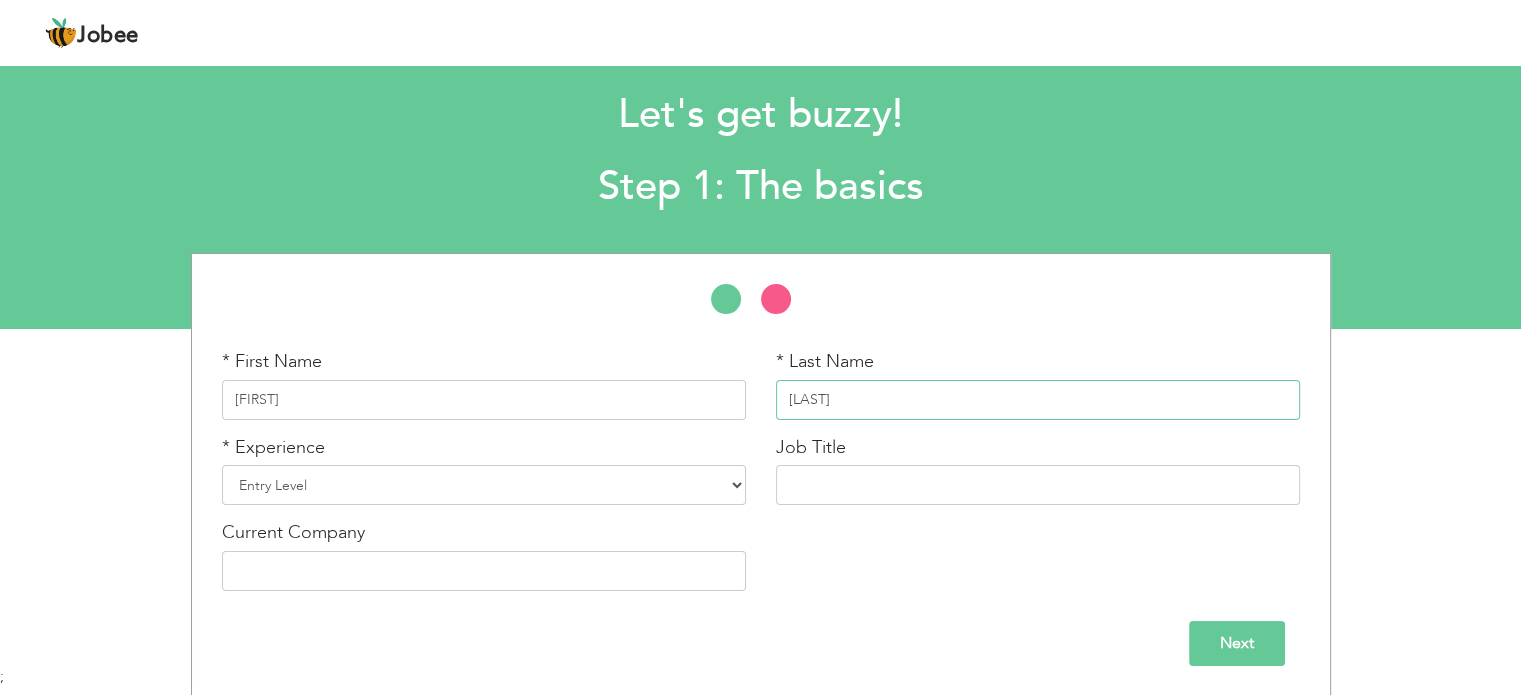 type on "BATOOL" 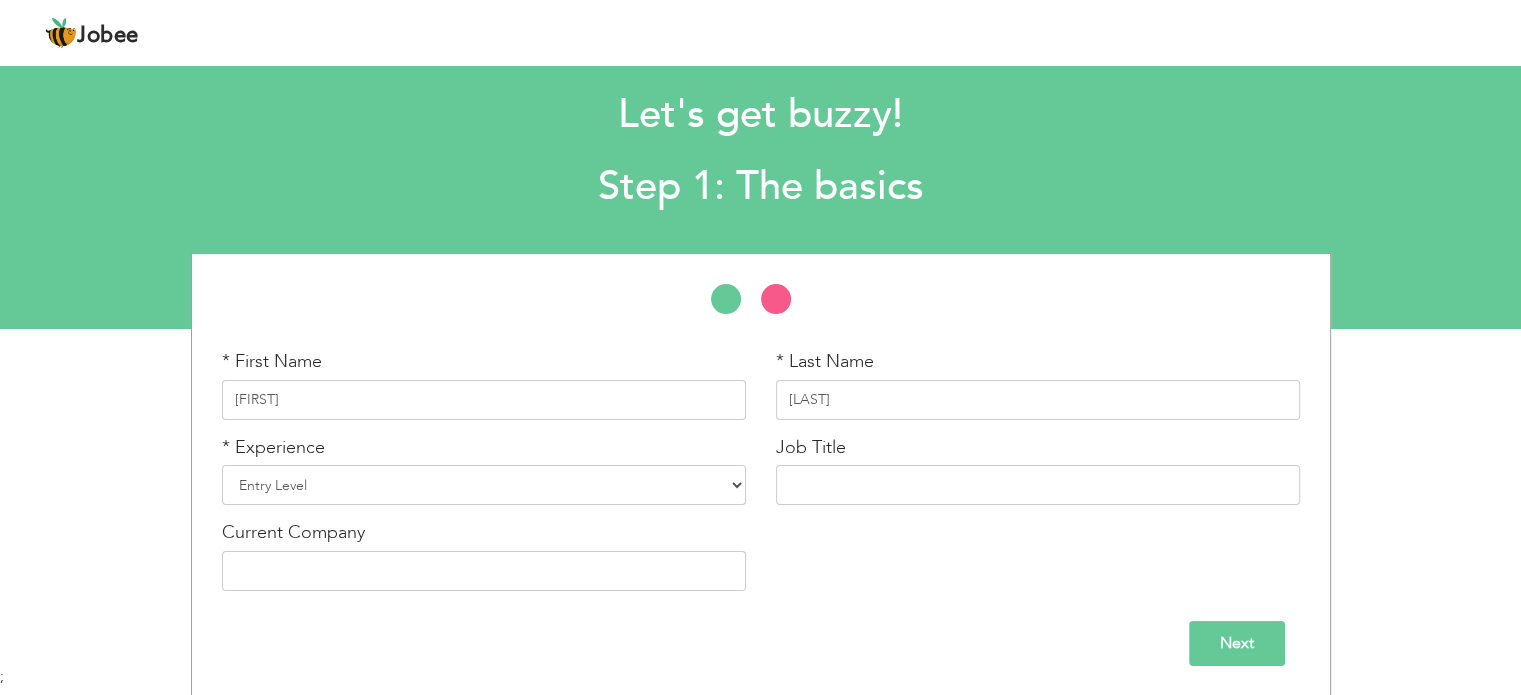 click on "Next" at bounding box center (1237, 643) 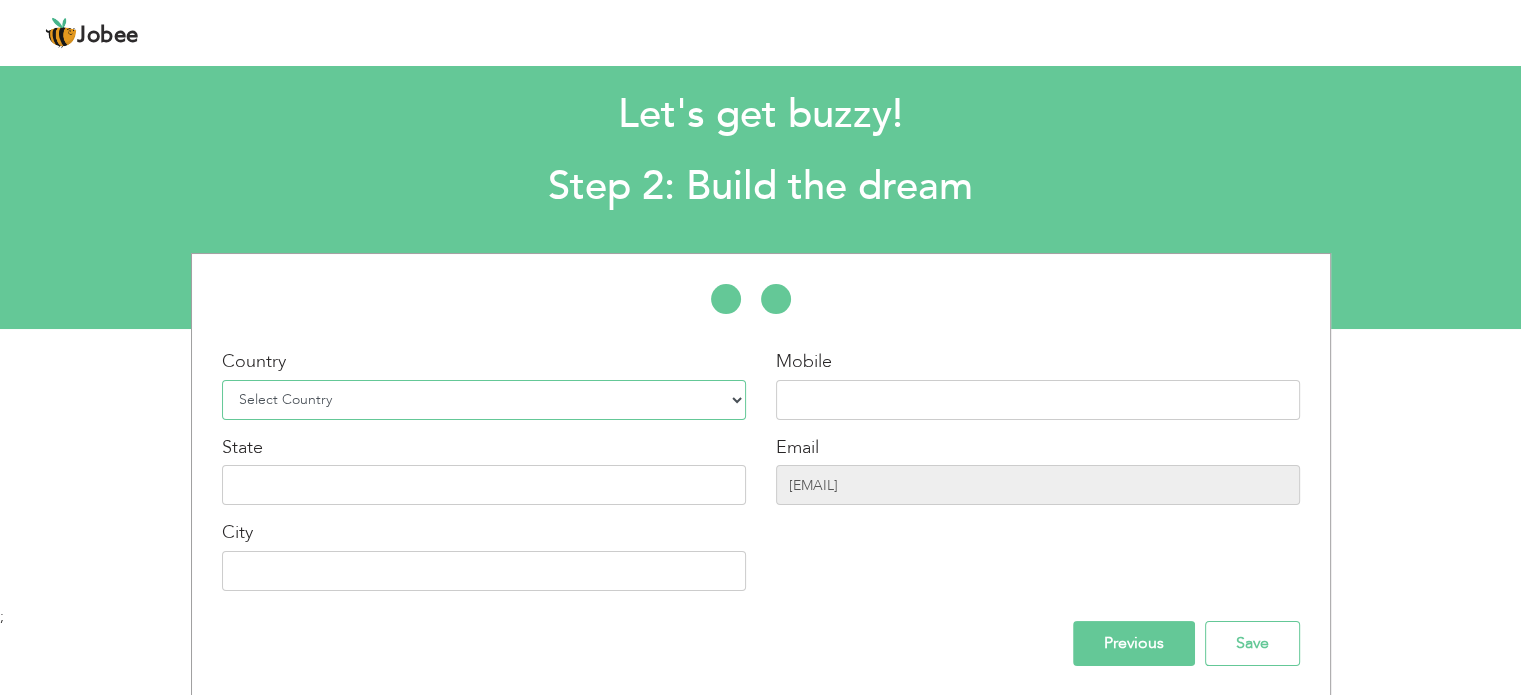 click on "Select Country
Afghanistan
Albania
Algeria
American Samoa
Andorra
Angola
Anguilla
Antarctica
Antigua and Barbuda
Argentina
Armenia
Aruba
Australia
Austria
Azerbaijan
Bahamas
Bahrain
Bangladesh
Barbados
Belarus
Belgium
Belize
Benin
Bermuda
Bhutan
Bolivia
Bosnia-Herzegovina
Botswana
Bouvet Island
Brazil
British Indian Ocean Territory
Brunei Darussalam
Bulgaria
Burkina Faso
Burundi
Cambodia
Cameroon
Canada
Cape Verde
Cayman Islands
Central African Republic
Chad
Chile
China
Christmas Island
Cocos (Keeling) Islands
Colombia
Comoros
Congo
Congo, Dem. Republic
Cook Islands
Costa Rica
Croatia
Cuba
Cyprus
Czech Rep
Denmark
Djibouti
Dominica
Dominican Republic
Ecuador
Egypt
El Salvador
Equatorial Guinea
Eritrea
Estonia
Ethiopia
European Union
Falkland Islands (Malvinas)
Faroe Islands
Fiji
Finland
France
French Guiana
French Southern Territories
Gabon
Gambia
Georgia" at bounding box center (484, 400) 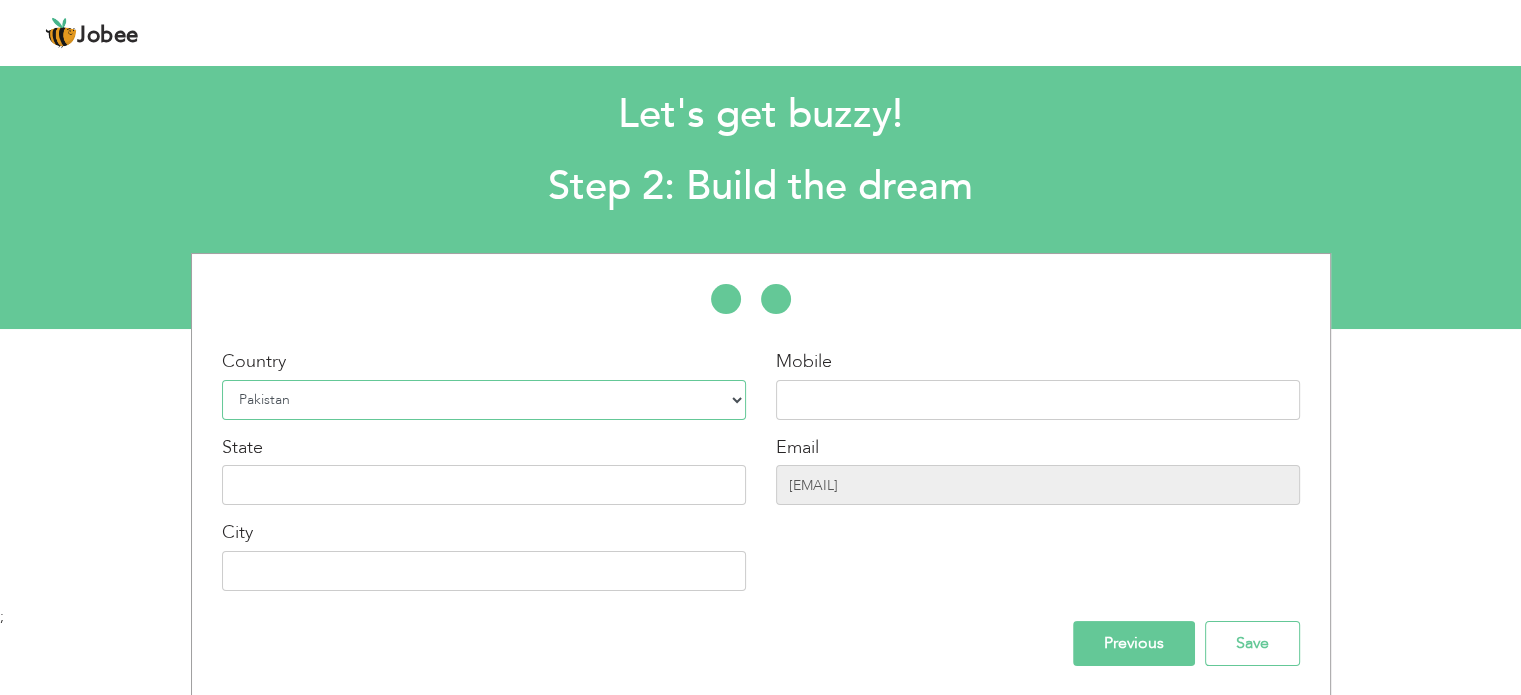 click on "Select Country
Afghanistan
Albania
Algeria
American Samoa
Andorra
Angola
Anguilla
Antarctica
Antigua and Barbuda
Argentina
Armenia
Aruba
Australia
Austria
Azerbaijan
Bahamas
Bahrain
Bangladesh
Barbados
Belarus
Belgium
Belize
Benin
Bermuda
Bhutan
Bolivia
Bosnia-Herzegovina
Botswana
Bouvet Island
Brazil
British Indian Ocean Territory
Brunei Darussalam
Bulgaria
Burkina Faso
Burundi
Cambodia
Cameroon
Canada
Cape Verde
Cayman Islands
Central African Republic
Chad
Chile
China
Christmas Island
Cocos (Keeling) Islands
Colombia
Comoros
Congo
Congo, Dem. Republic
Cook Islands
Costa Rica
Croatia
Cuba
Cyprus
Czech Rep
Denmark
Djibouti
Dominica
Dominican Republic
Ecuador
Egypt
El Salvador
Equatorial Guinea
Eritrea
Estonia
Ethiopia
European Union
Falkland Islands (Malvinas)
Faroe Islands
Fiji
Finland
France
French Guiana
French Southern Territories
Gabon
Gambia
Georgia" at bounding box center (484, 400) 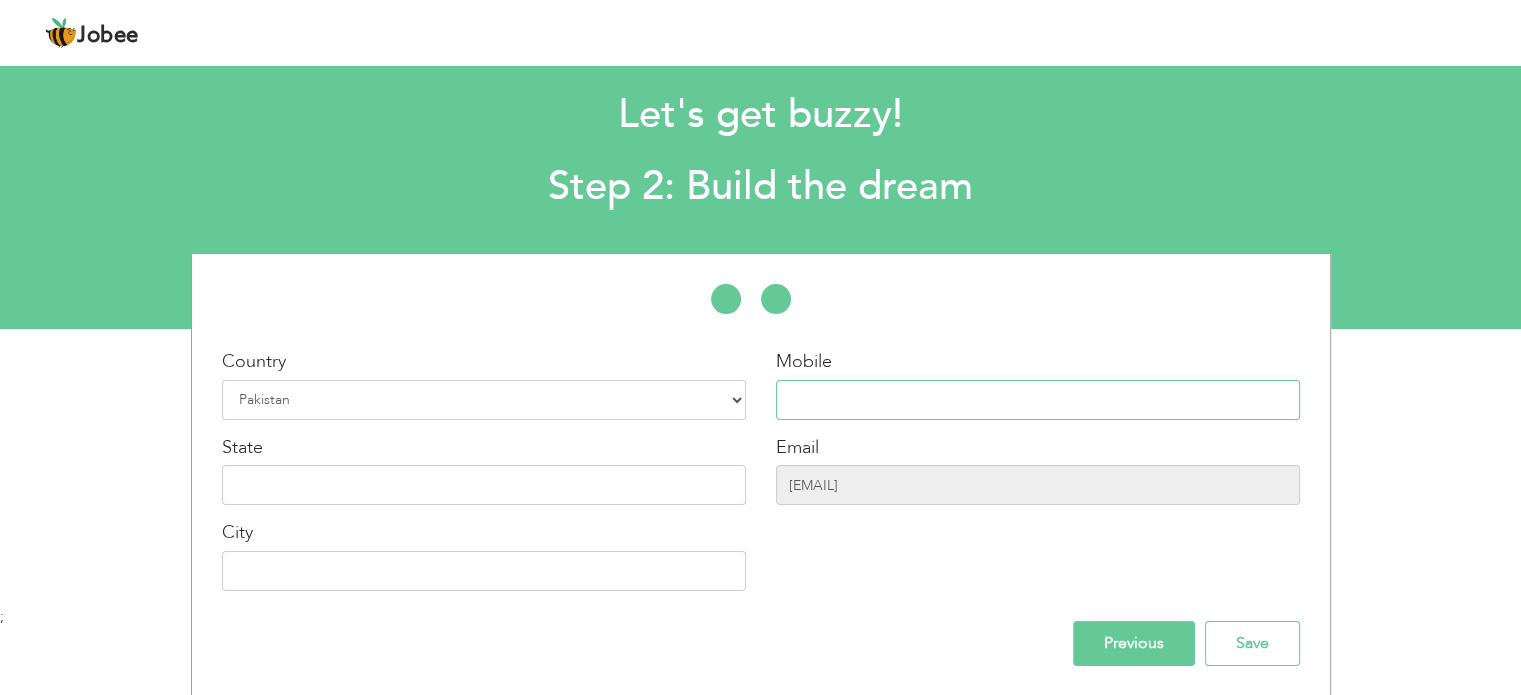 drag, startPoint x: 840, startPoint y: 394, endPoint x: 816, endPoint y: 415, distance: 31.890438 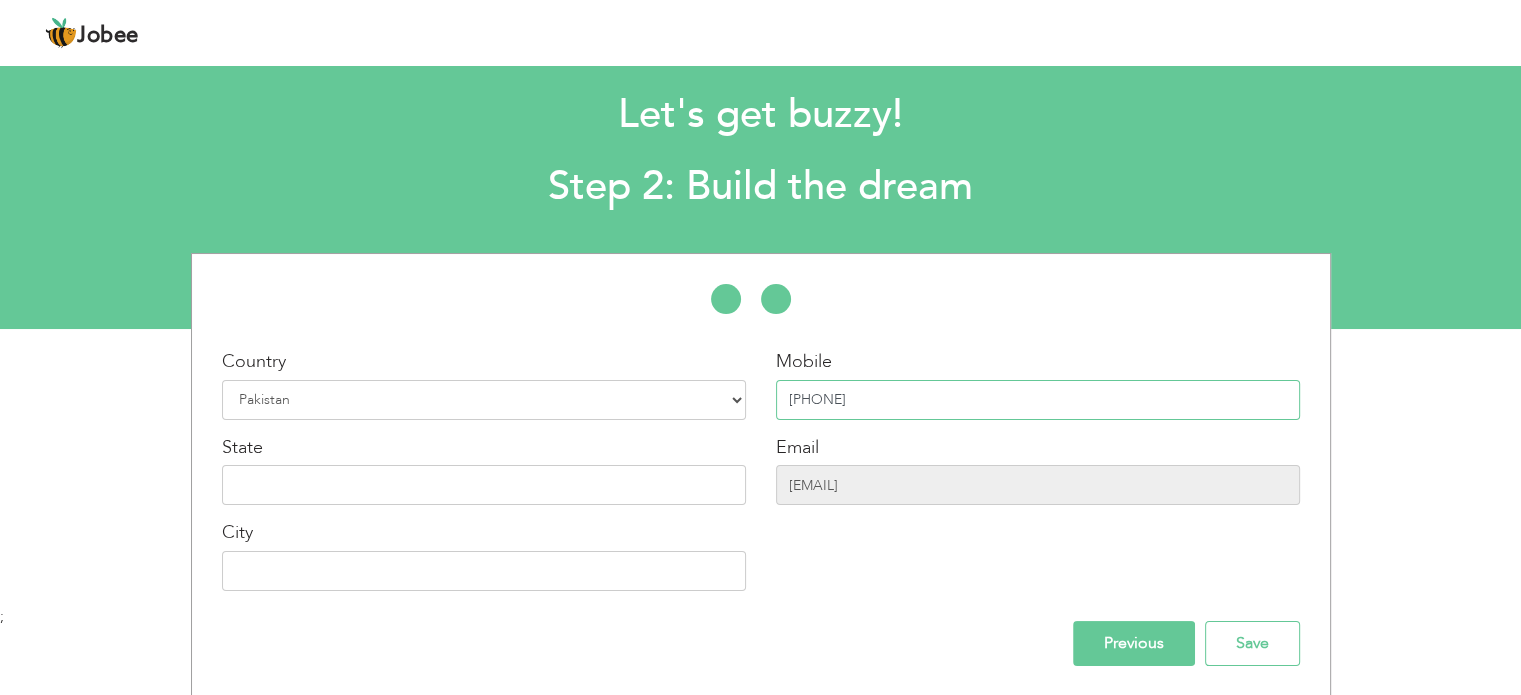 type on "03269244814" 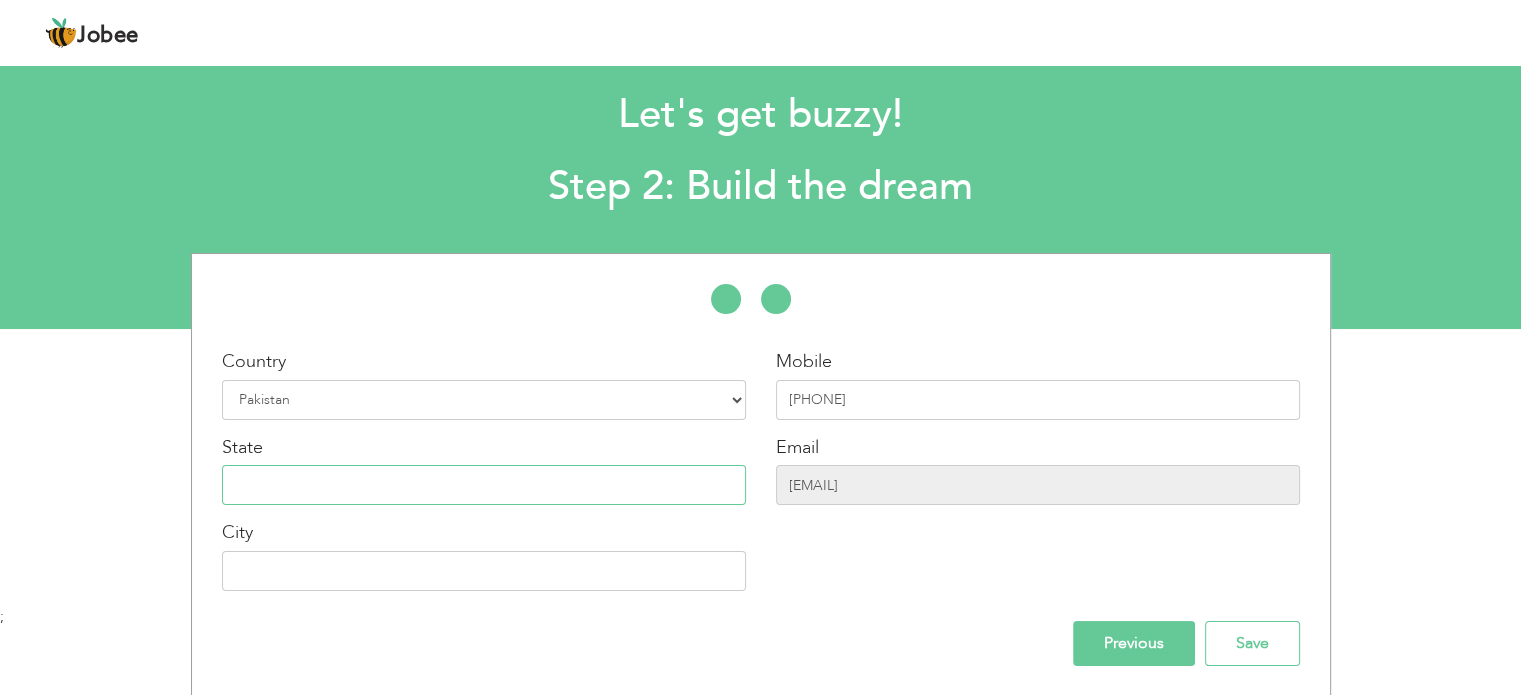 click at bounding box center [484, 485] 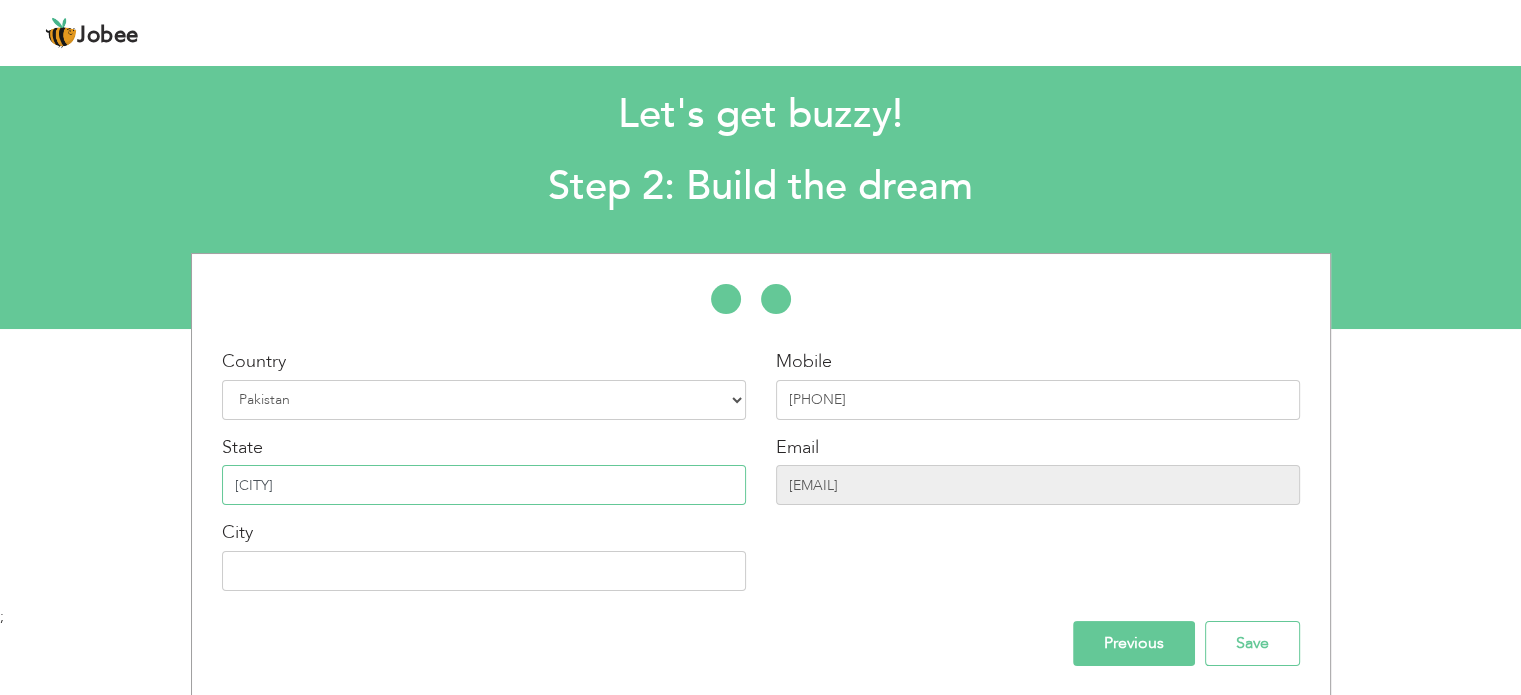 drag, startPoint x: 501, startPoint y: 471, endPoint x: 0, endPoint y: 453, distance: 501.32324 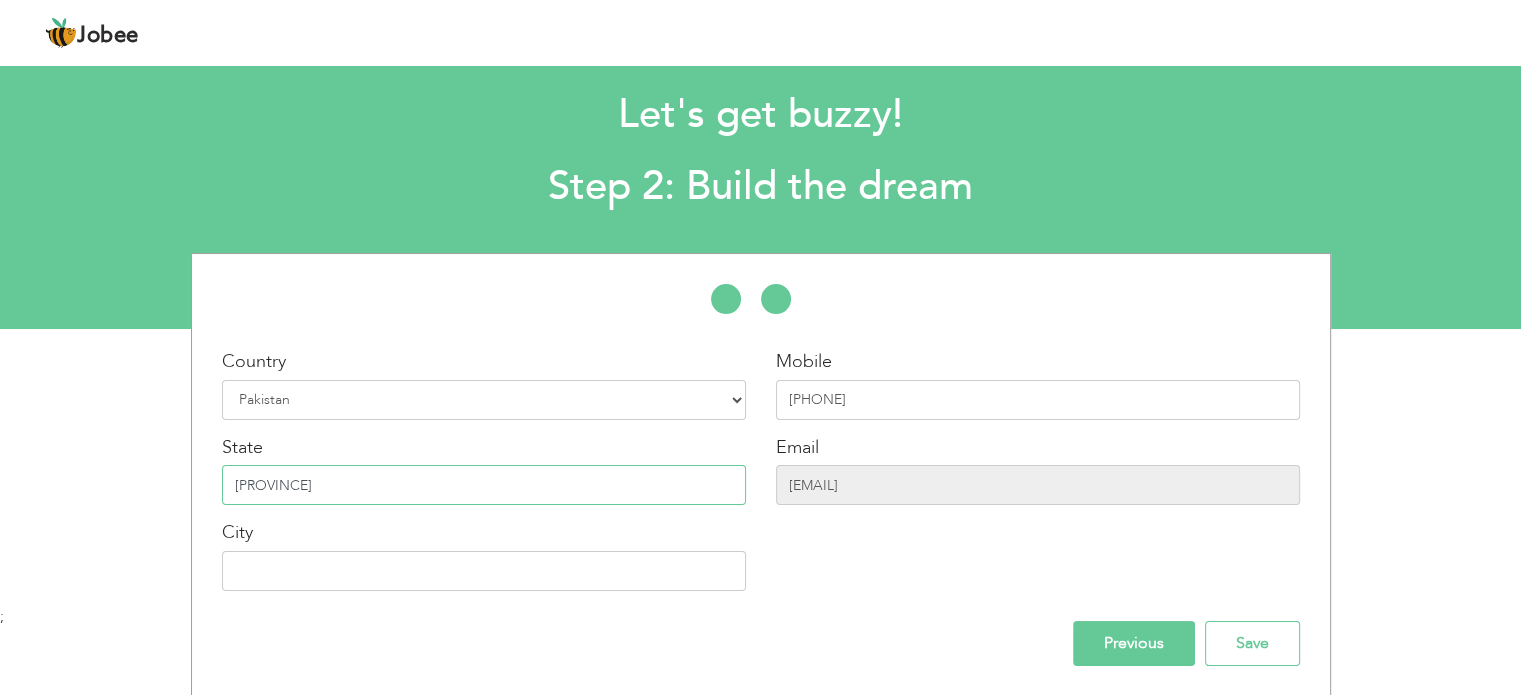 type on "Sindh" 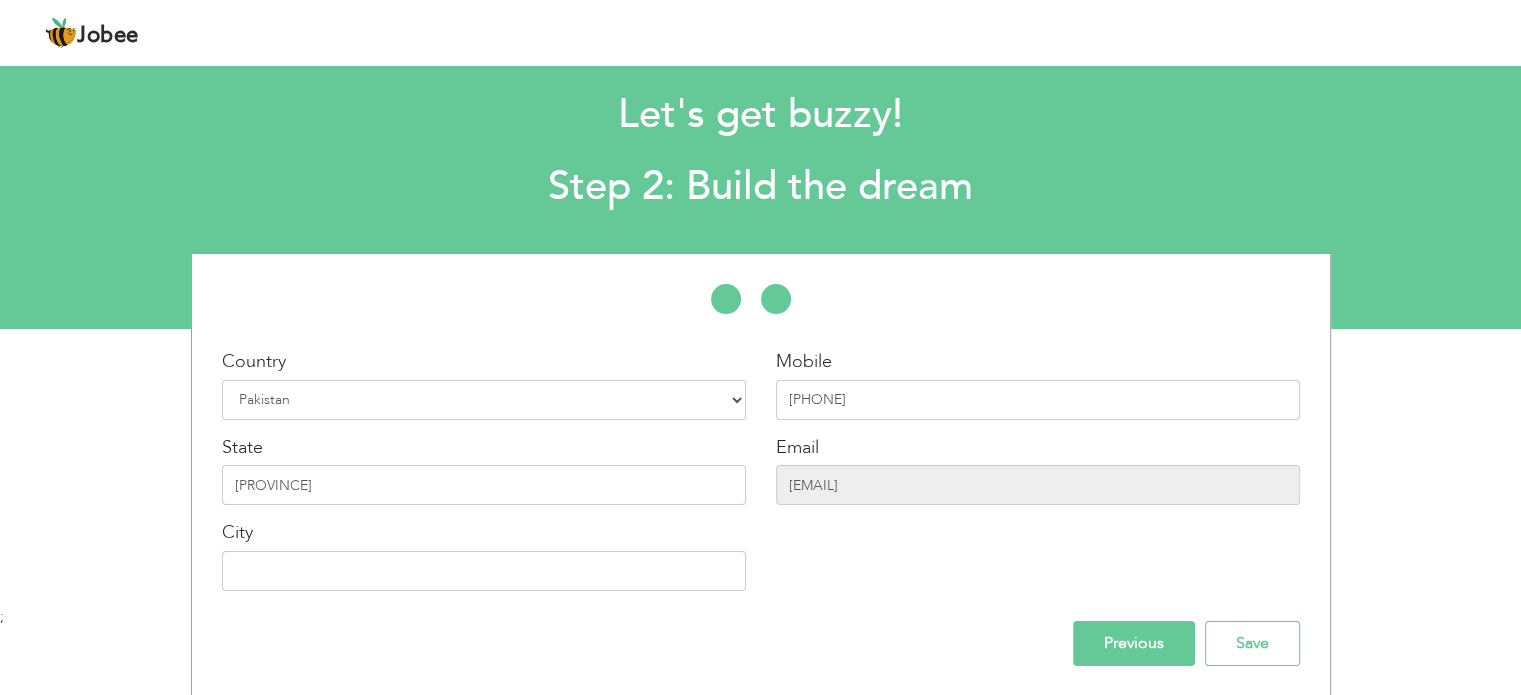click on "Country
Select Country
Afghanistan
Albania
Algeria
American Samoa
Andorra
Angola
Anguilla
Antarctica
Antigua and Barbuda
Argentina
Armenia
Aruba
Australia
Austria
Azerbaijan
Bahamas
Bahrain
Bangladesh
Barbados
Belarus
Belgium
Belize
Benin
Bermuda
Bhutan
Bolivia
Bosnia-Herzegovina
Botswana
Bouvet Island
Brazil
British Indian Ocean Territory
Brunei Darussalam
Bulgaria
Burkina Faso
Burundi
Cambodia
Cameroon
Canada
Cape Verde
Cayman Islands
Central African Republic
Chad
Chile
China
Christmas Island
Cocos (Keeling) Islands
Colombia
Comoros
Congo" at bounding box center (761, 475) 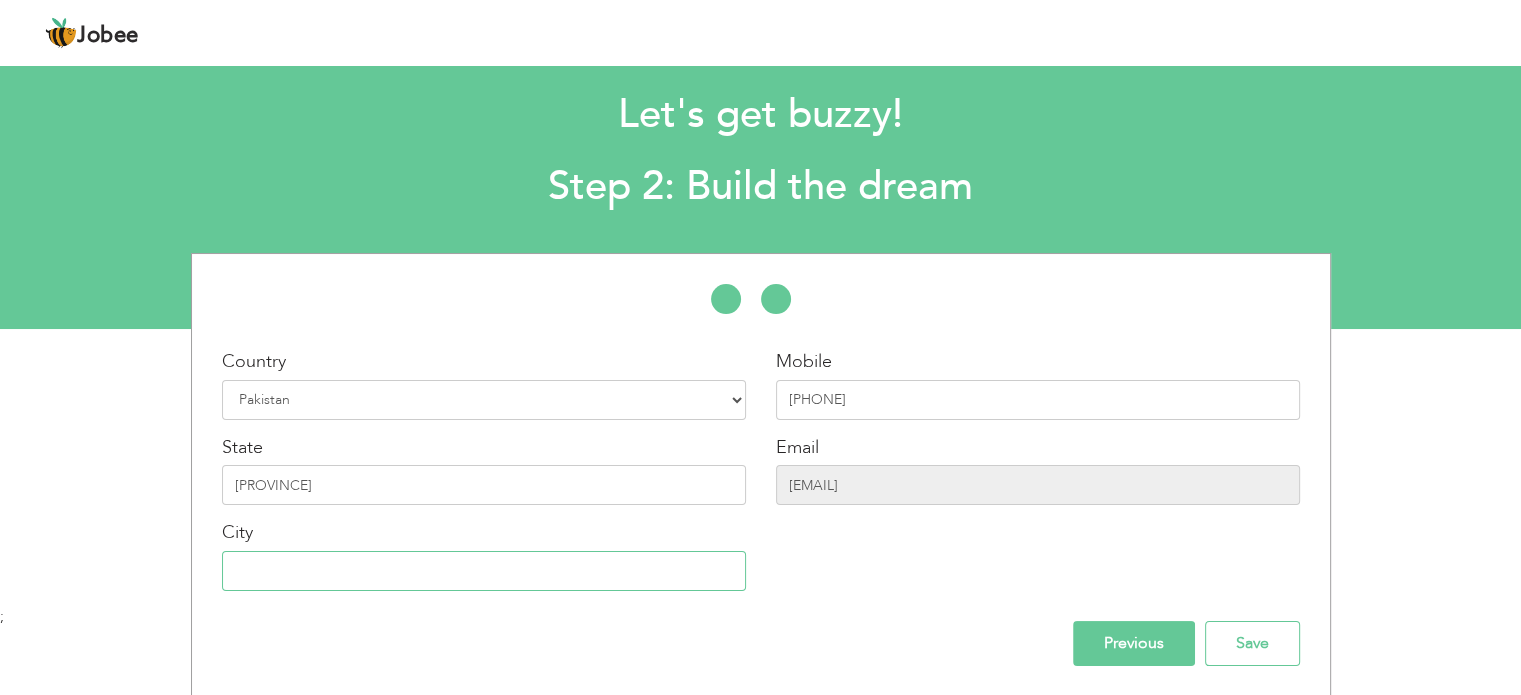 click at bounding box center [484, 571] 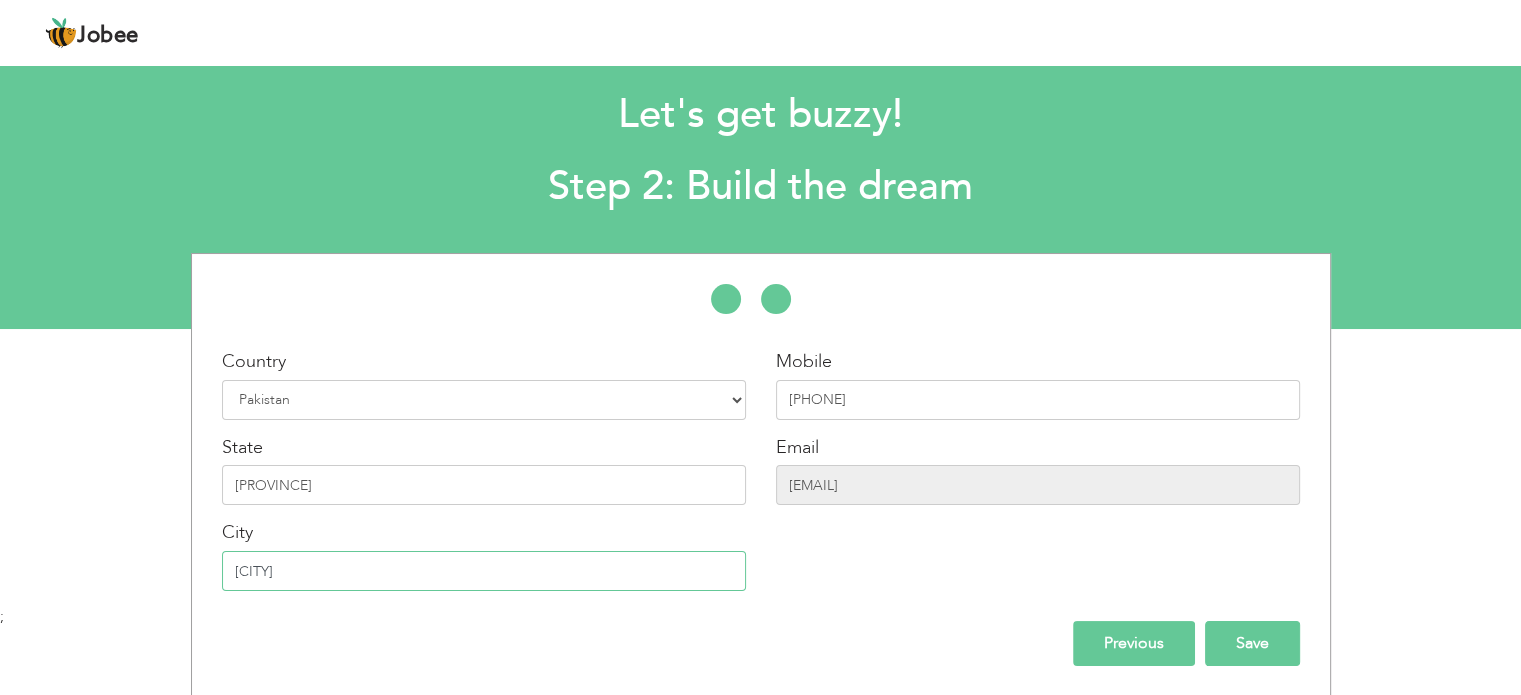 type on "[CITY]" 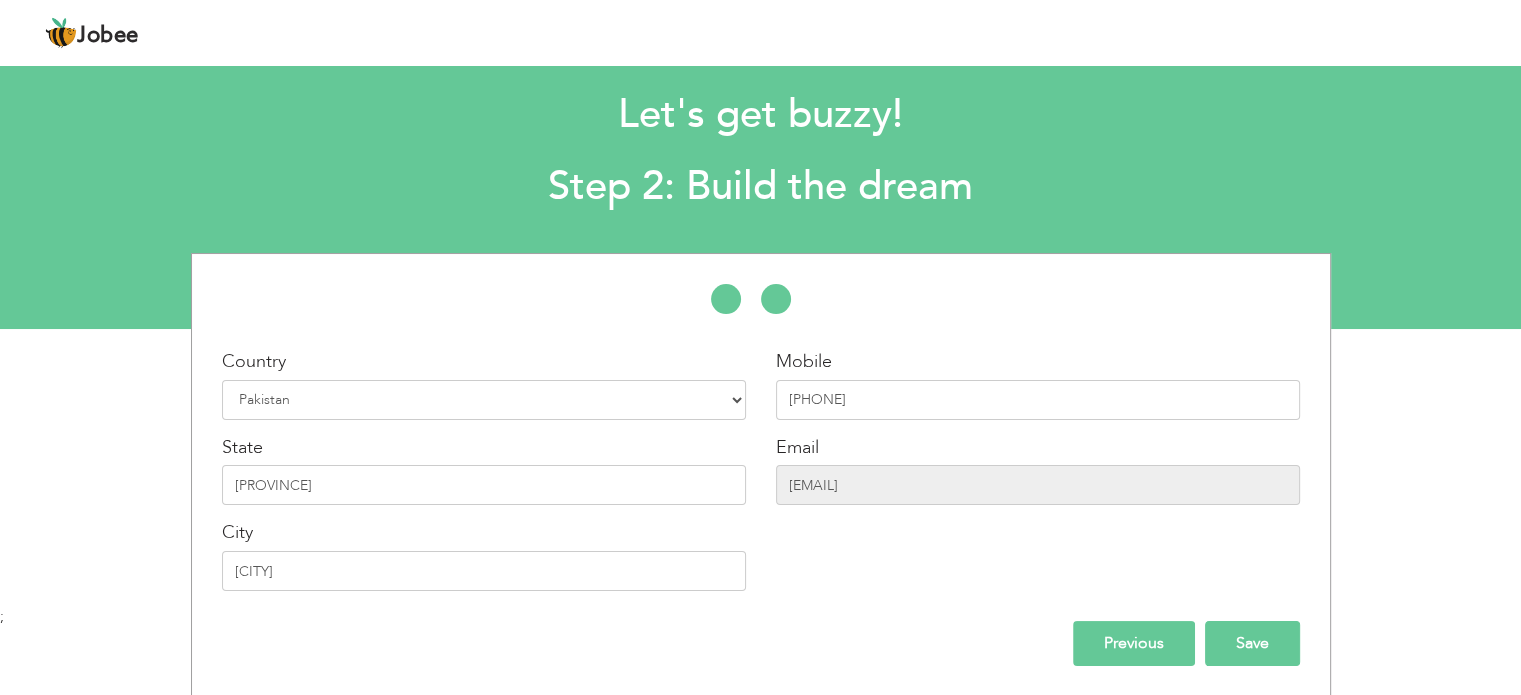 click on "Save" at bounding box center (1252, 643) 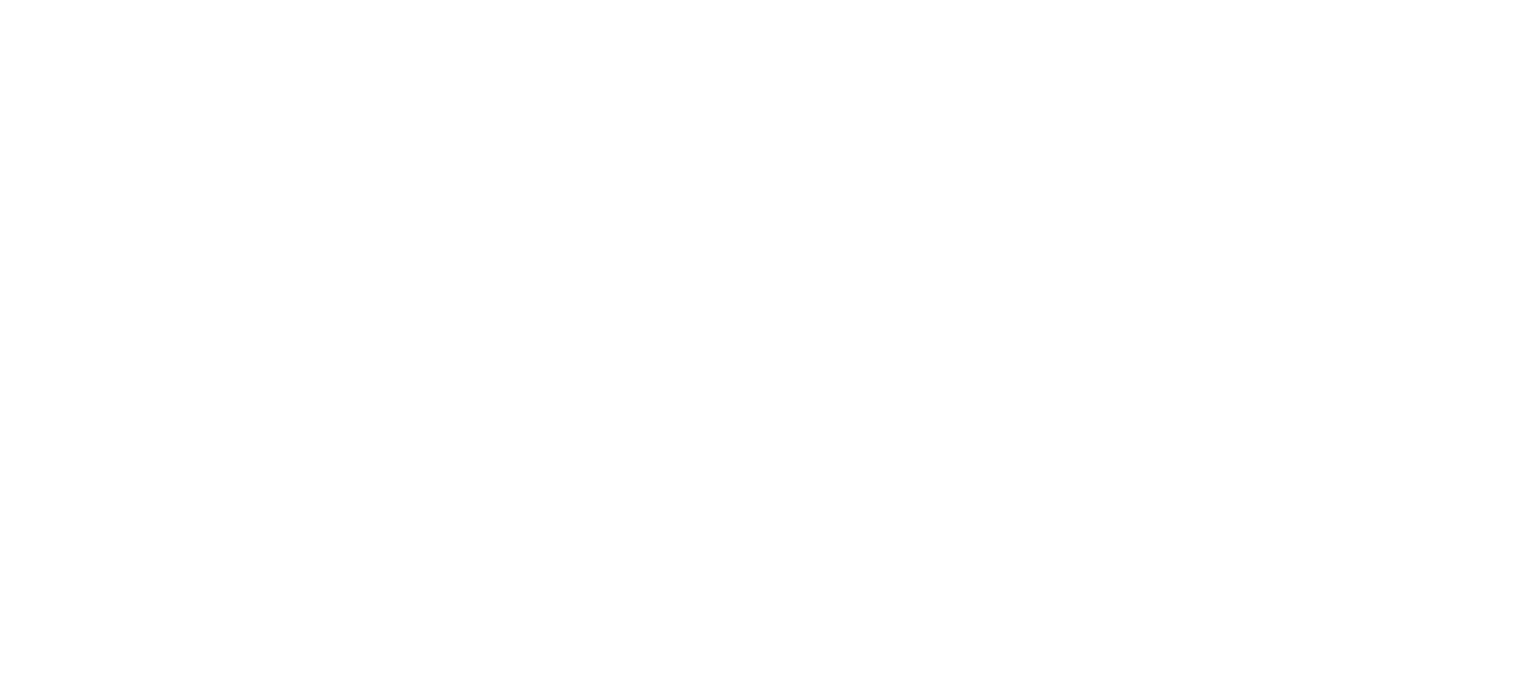 scroll, scrollTop: 0, scrollLeft: 0, axis: both 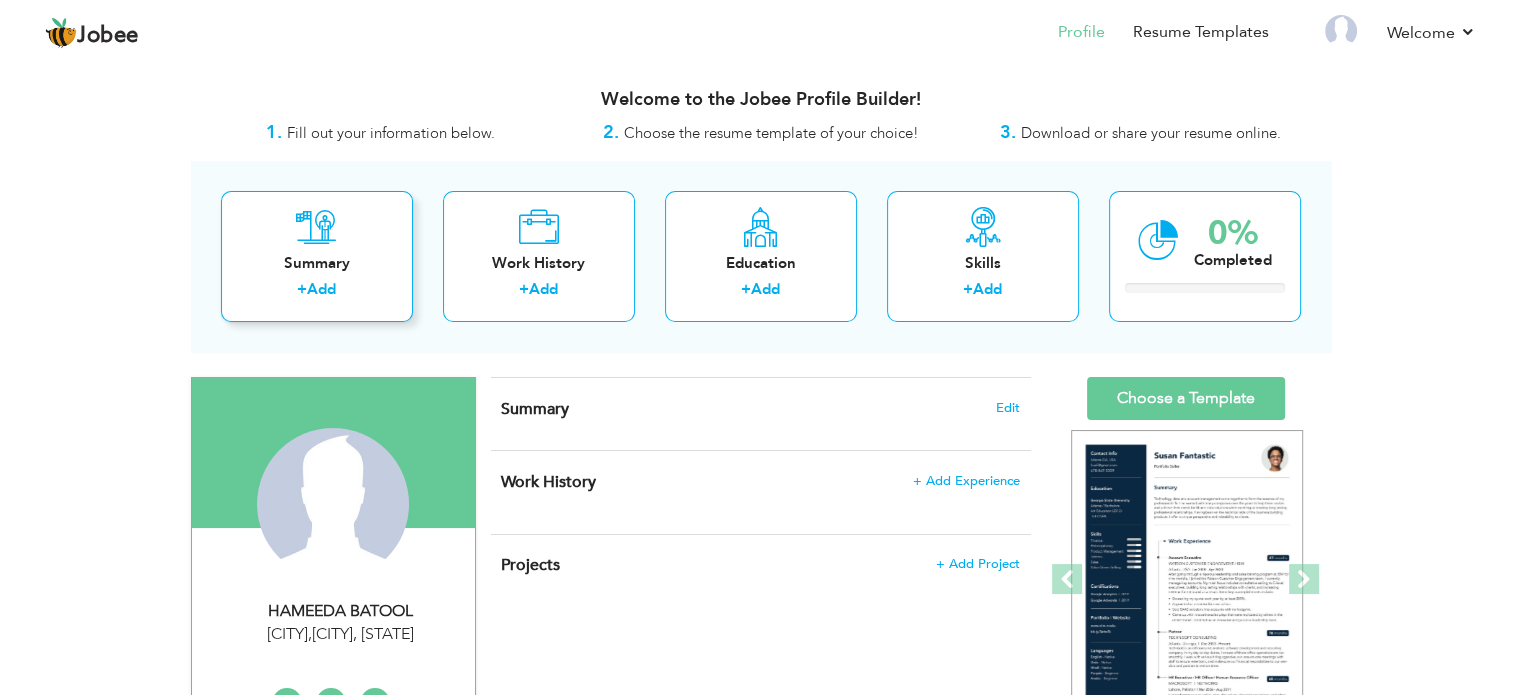 click on "Summary" at bounding box center [317, 263] 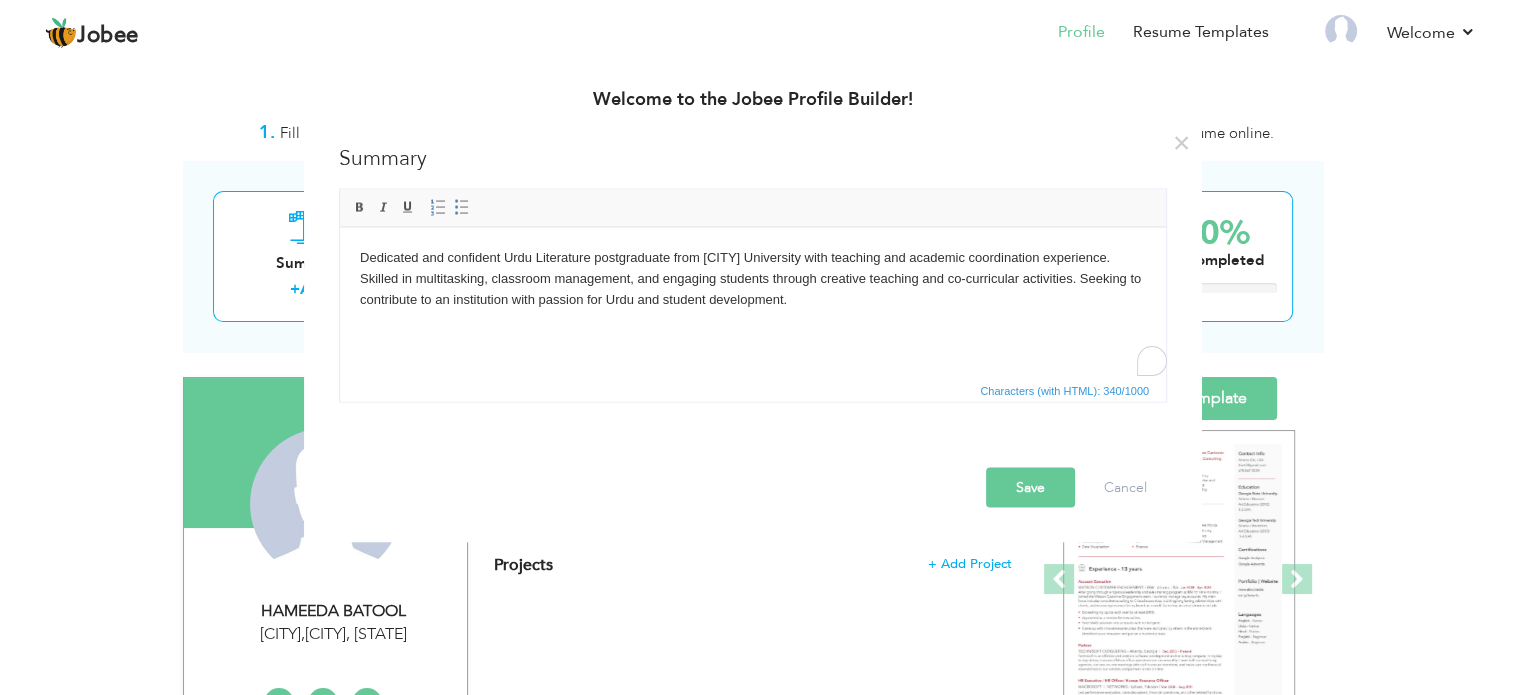 click on "Save" at bounding box center [1030, 487] 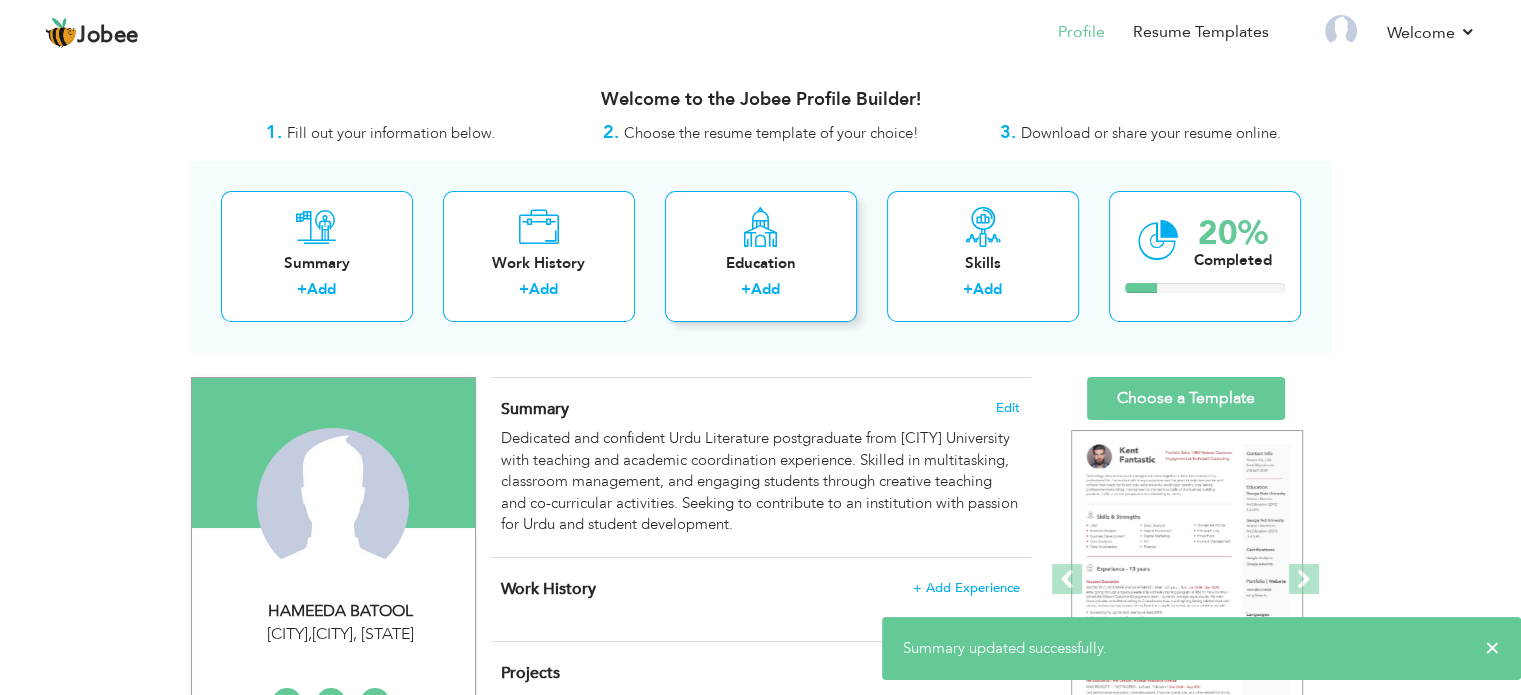 click on "Education" at bounding box center (761, 263) 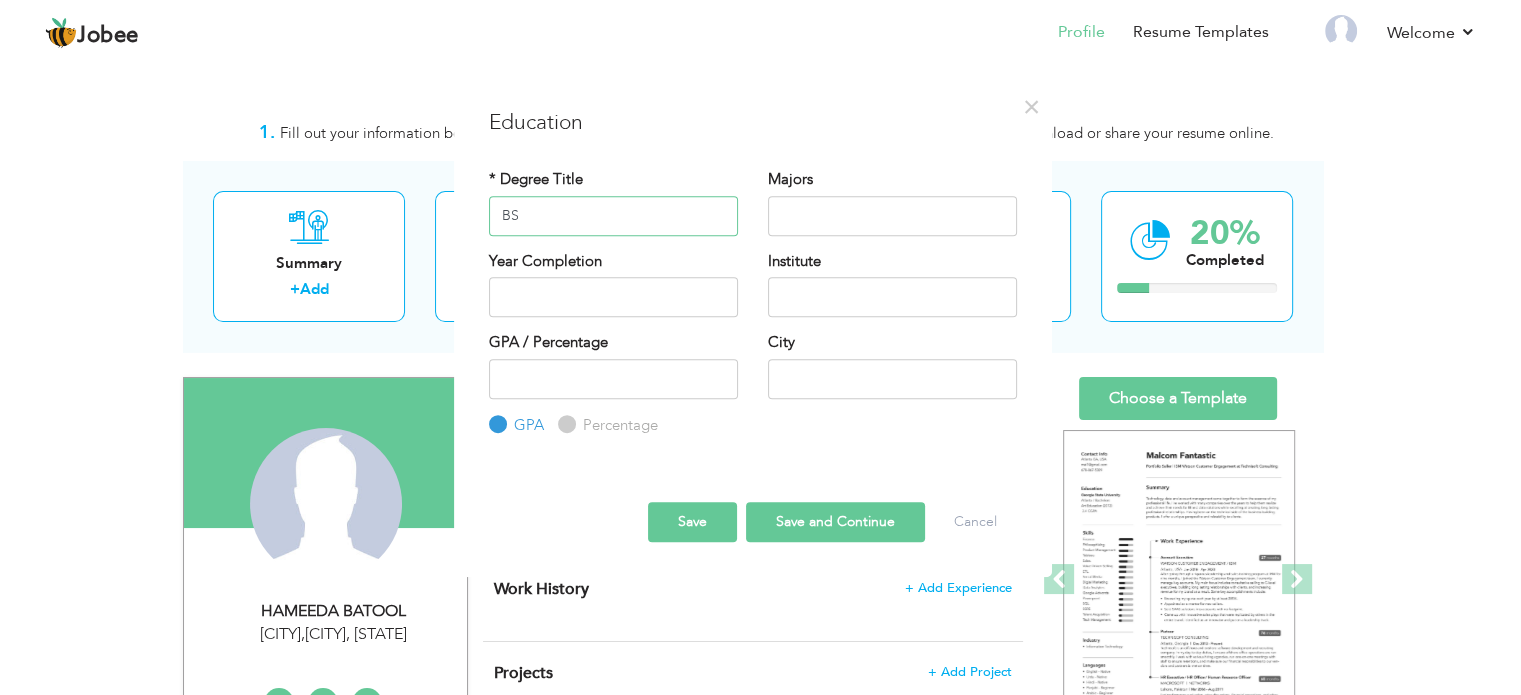 paste on "Urdu literature" 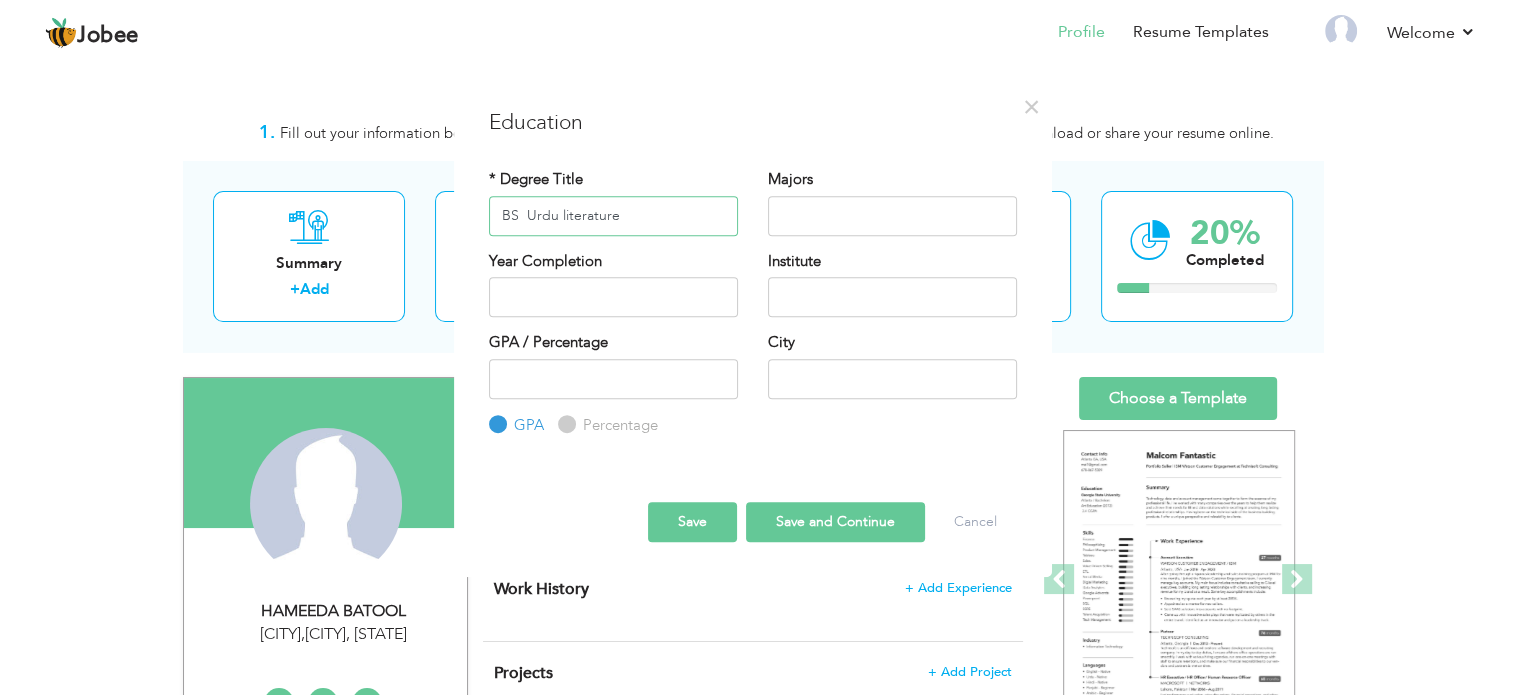 type on "BS  Urdu literature" 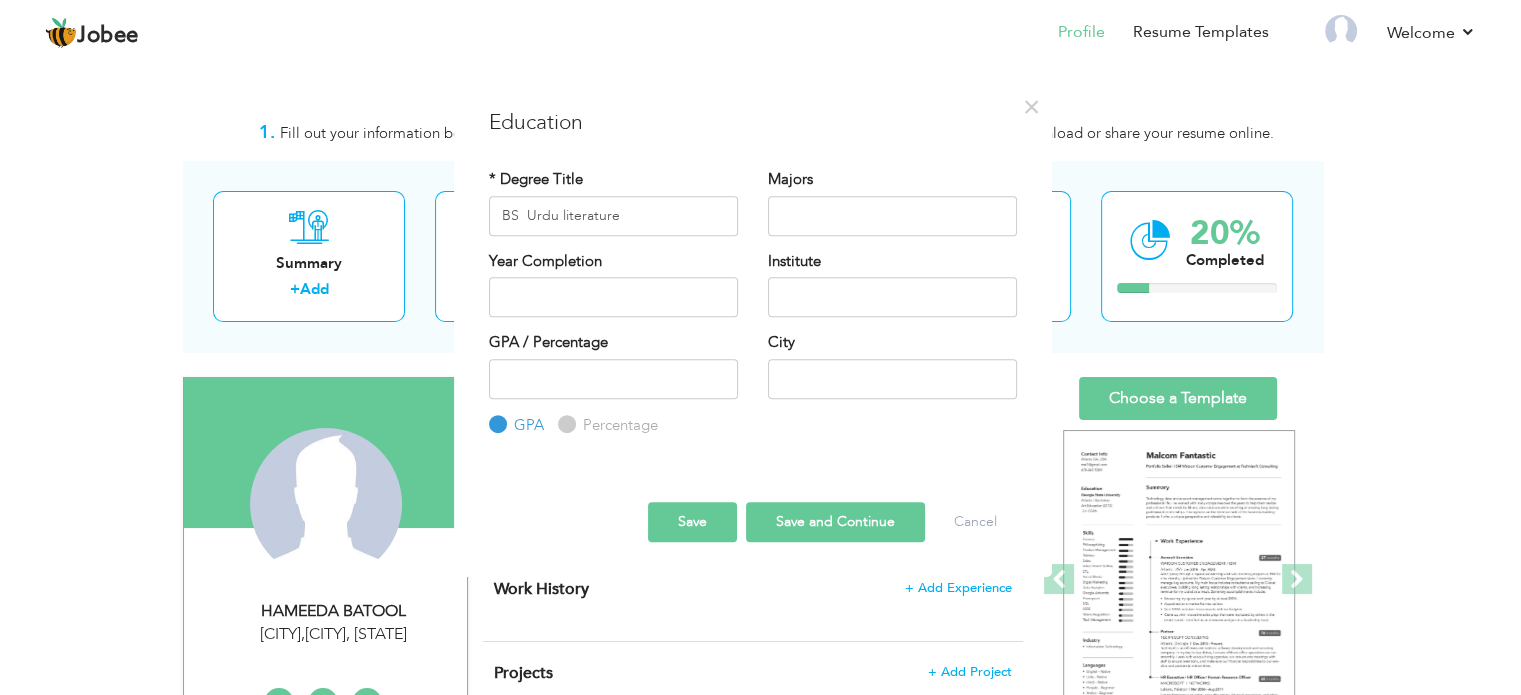 click on "Majors" at bounding box center (790, 179) 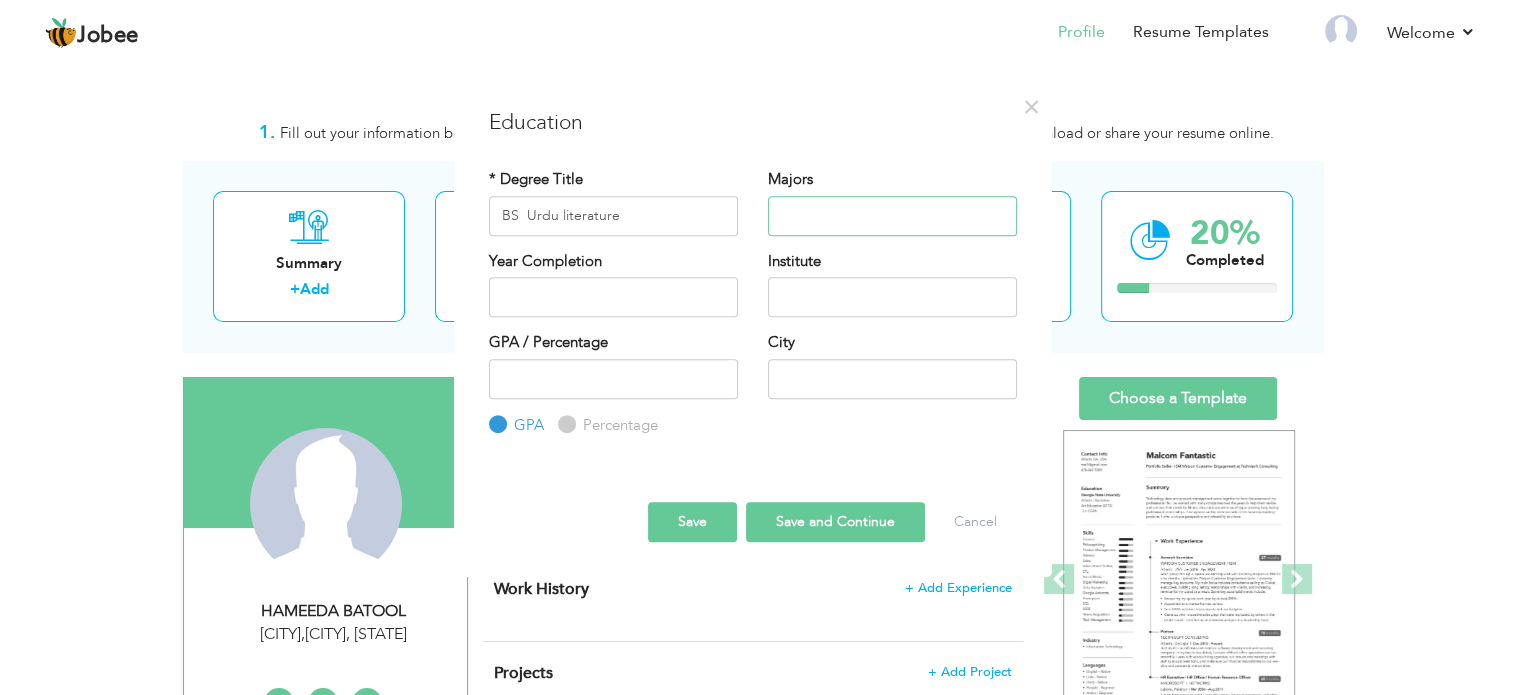click at bounding box center (892, 216) 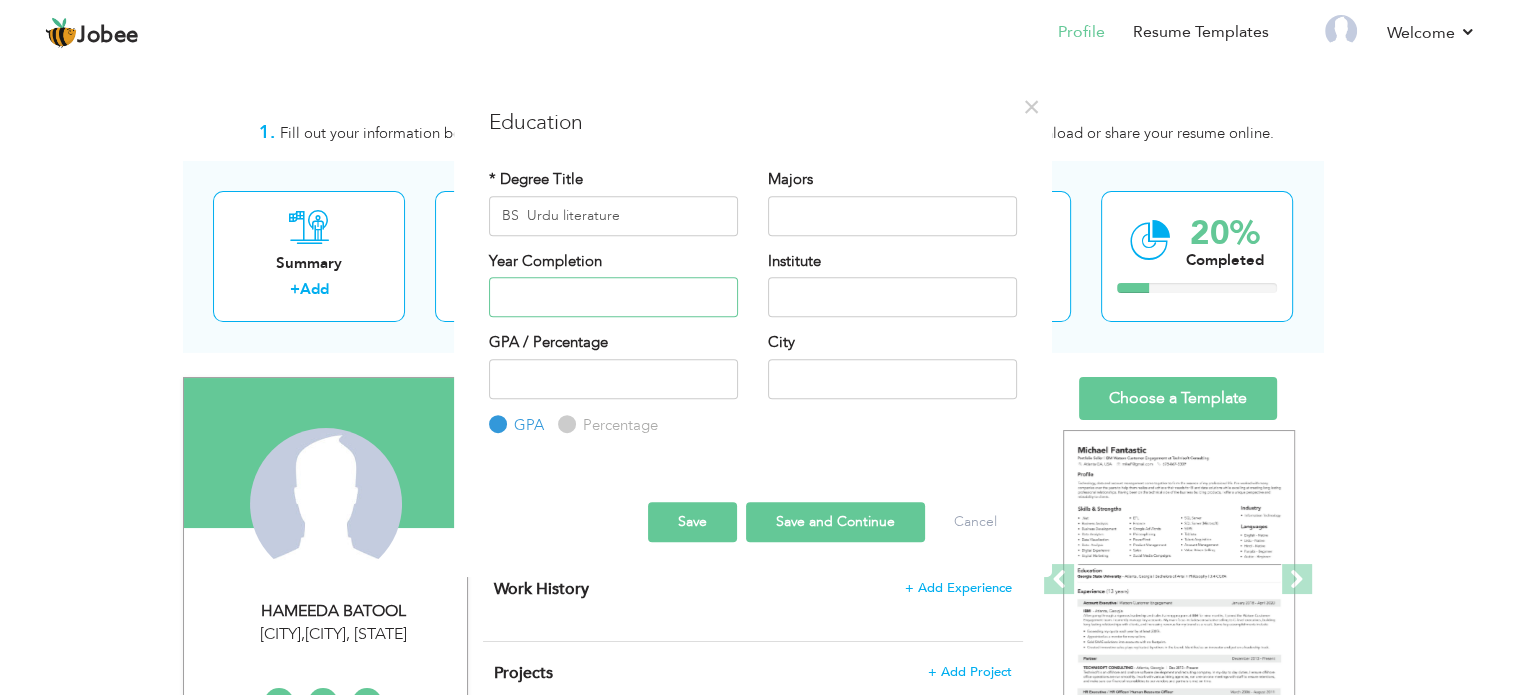 type on "2025" 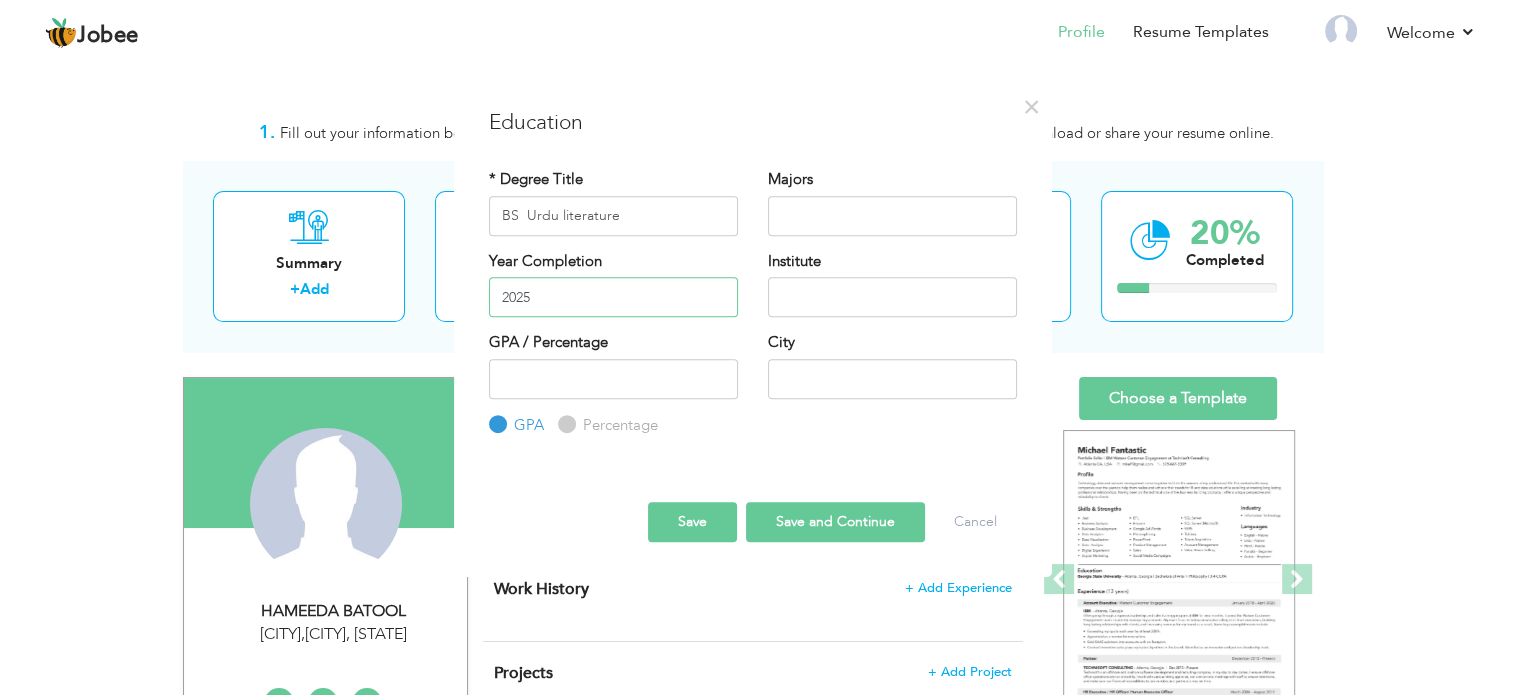 click on "2025" at bounding box center [613, 297] 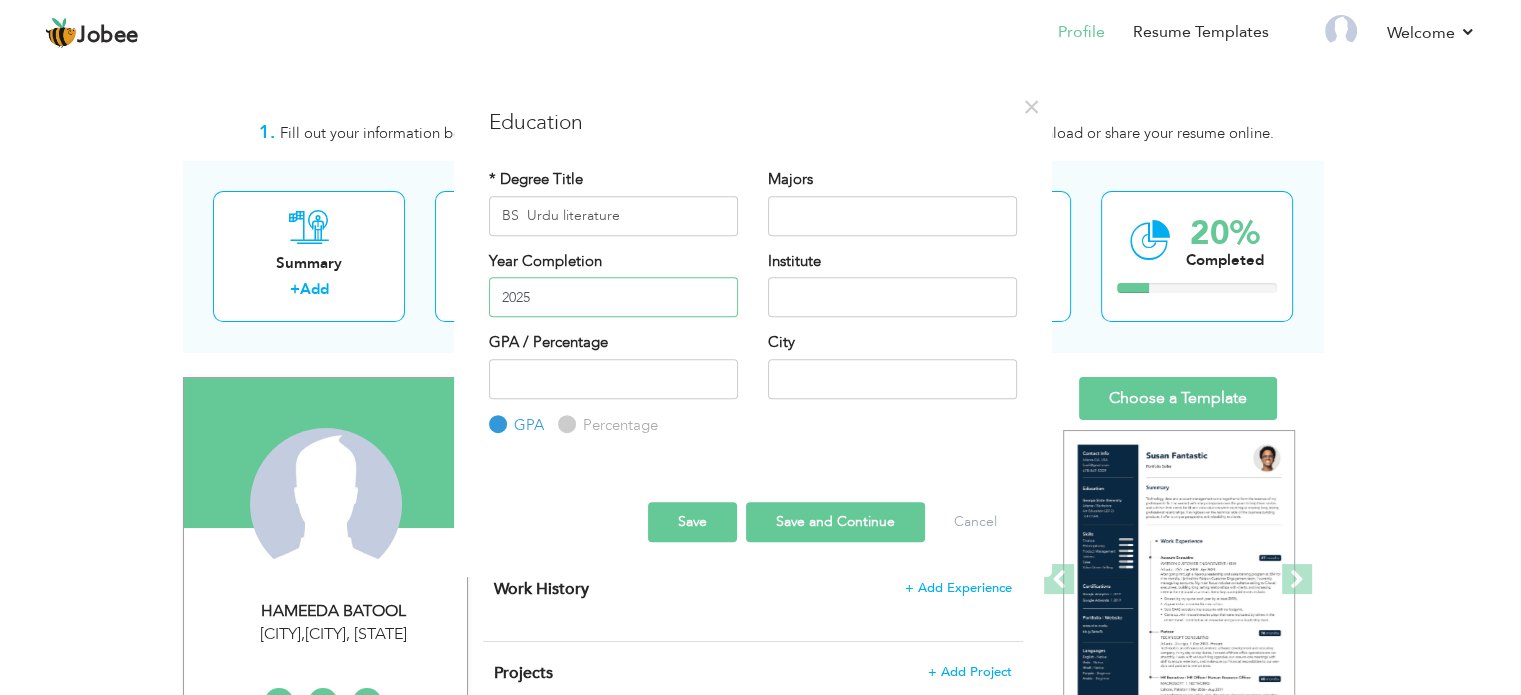 click on "2025" at bounding box center [613, 297] 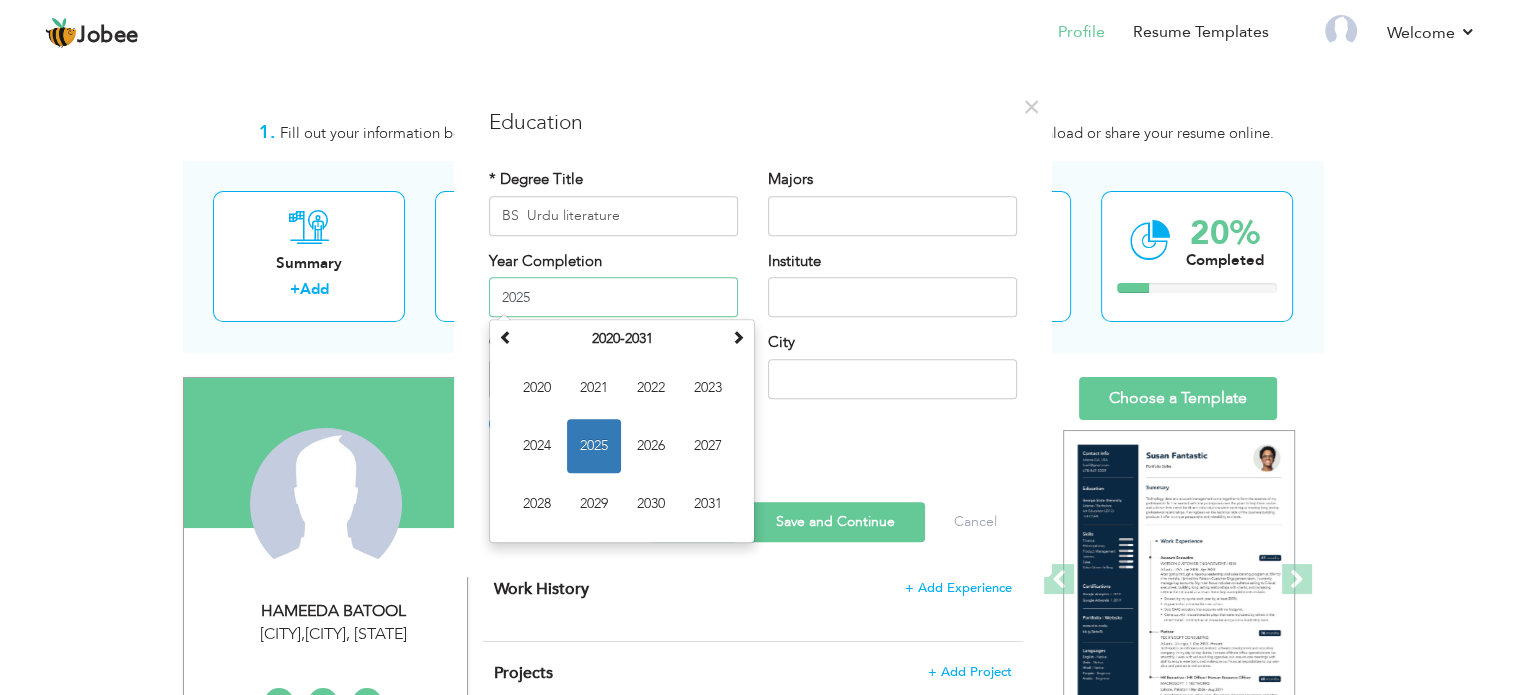 click on "2025" at bounding box center [594, 446] 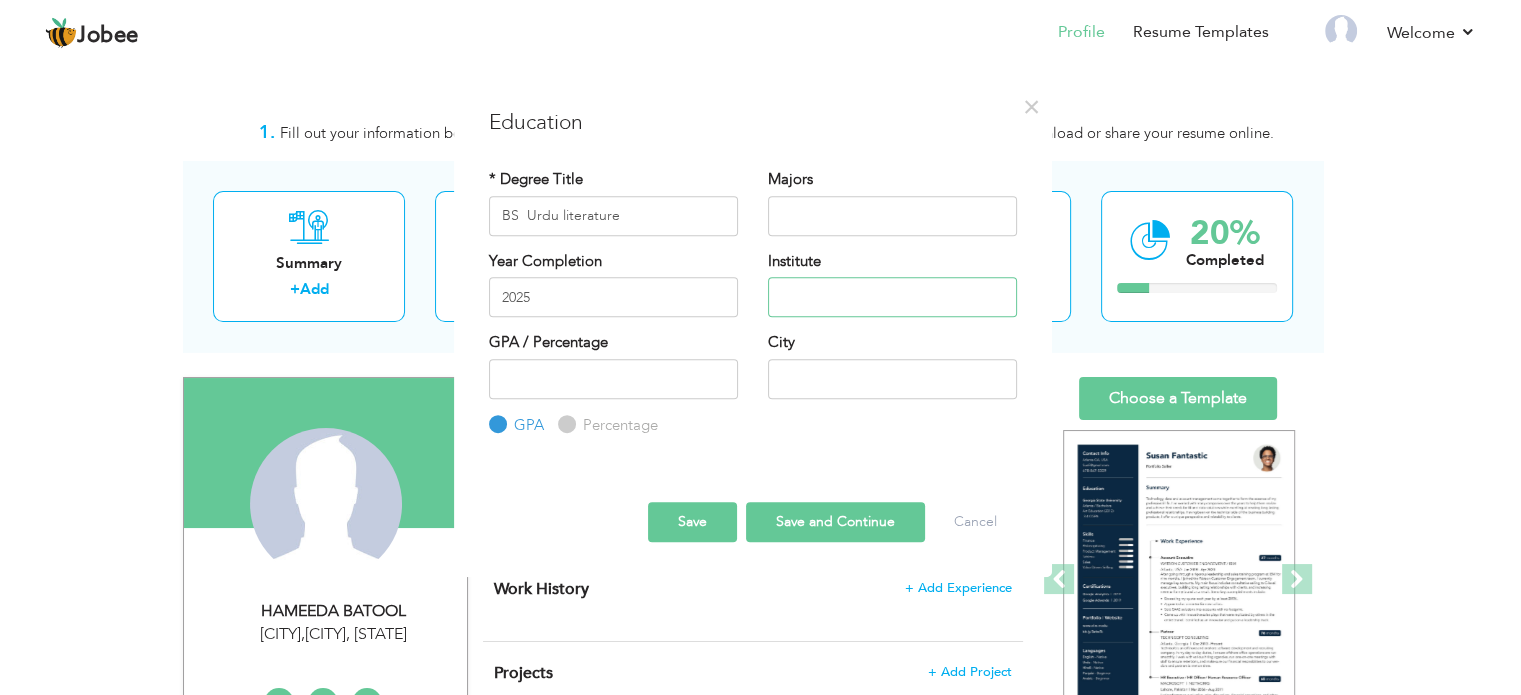 click at bounding box center (892, 297) 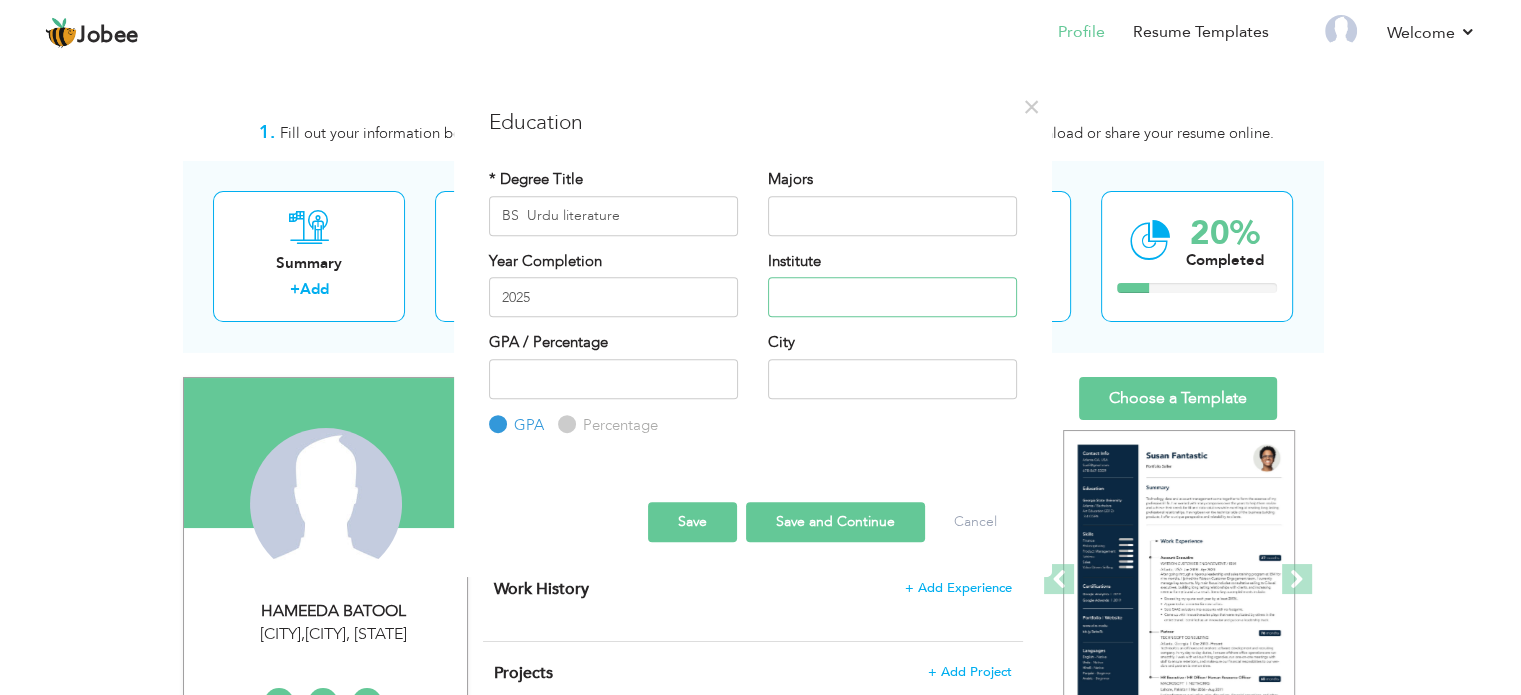 paste on "University of Karachi" 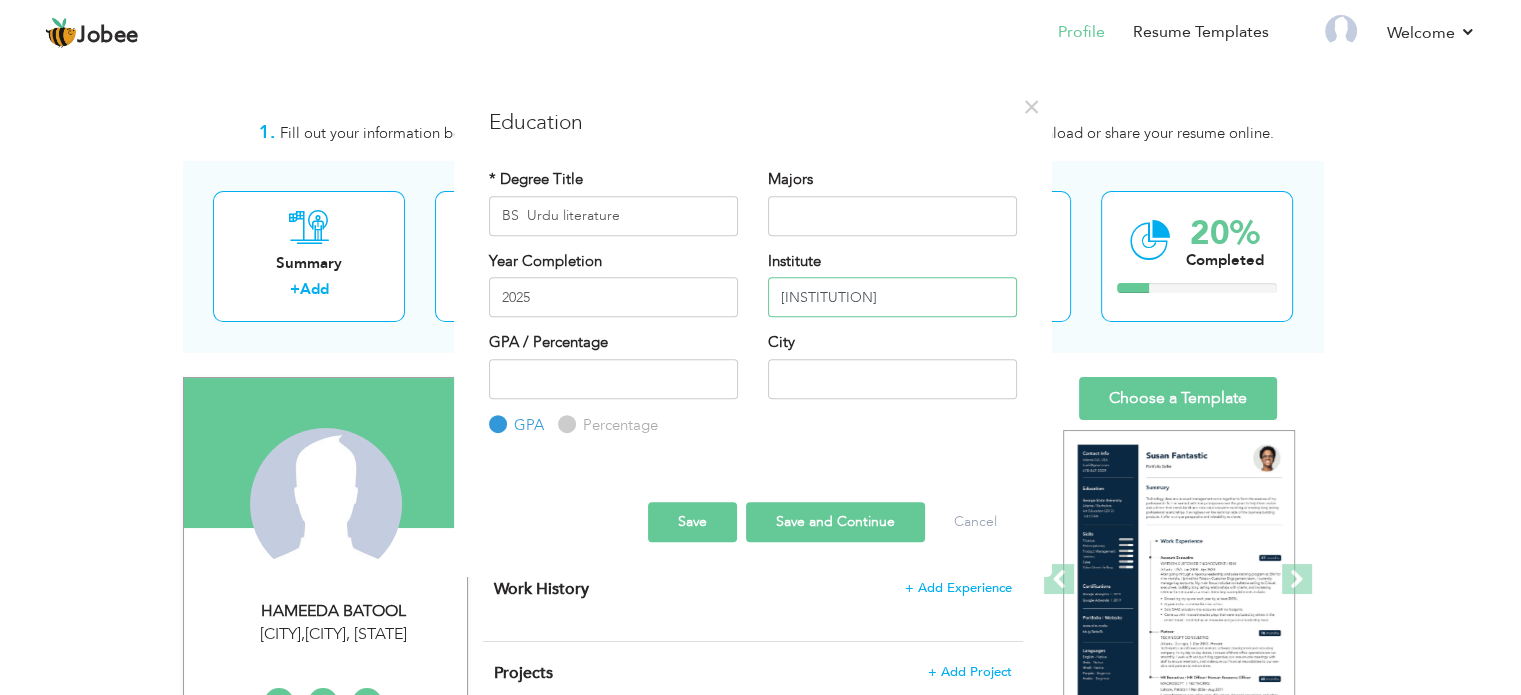 type on "University of Karachi" 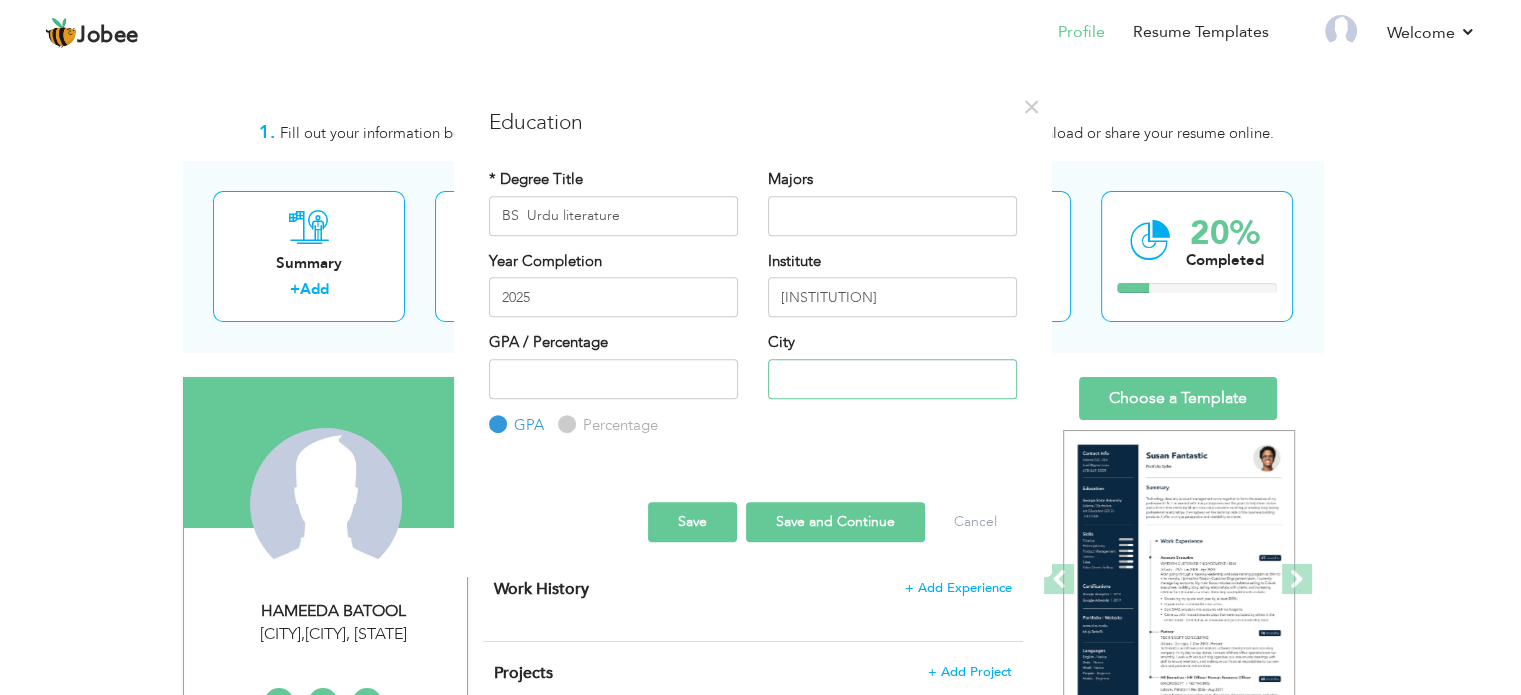 click at bounding box center [892, 379] 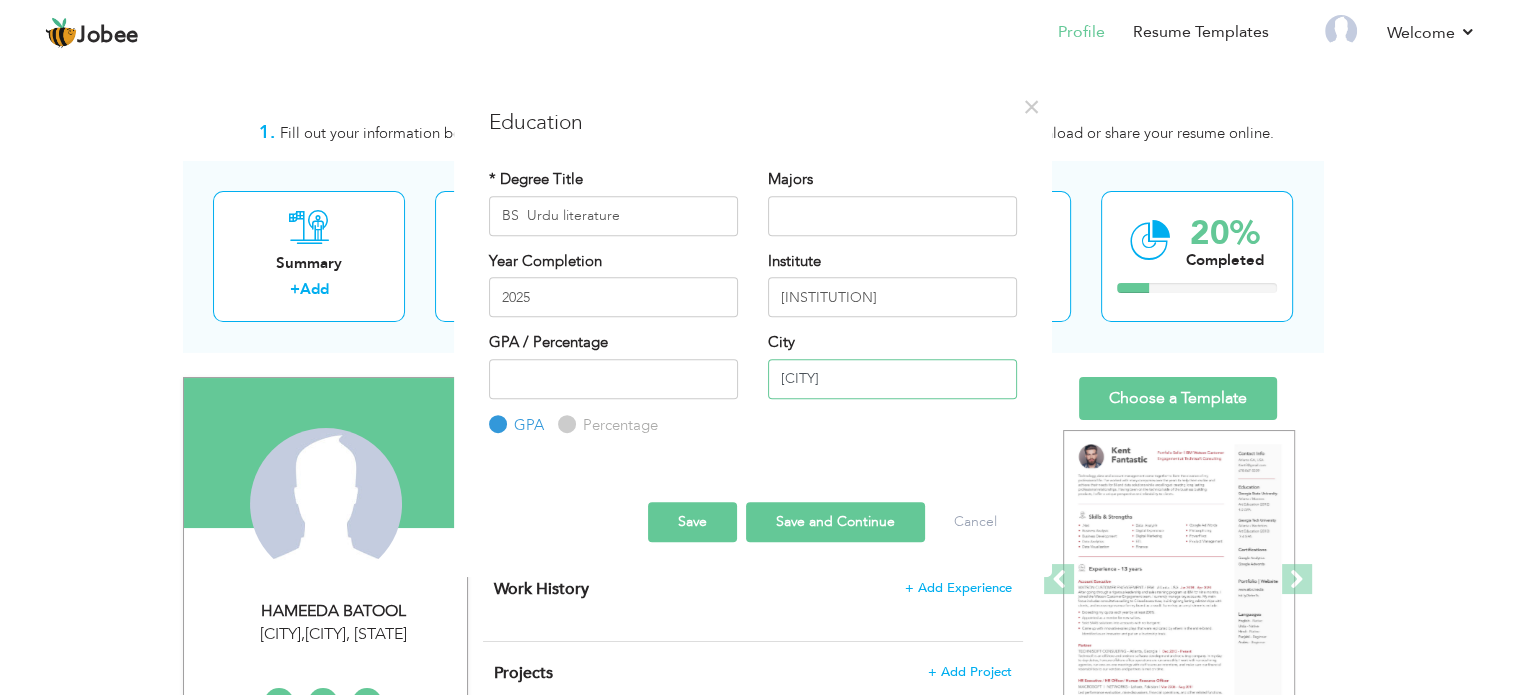 type on "[CITY]" 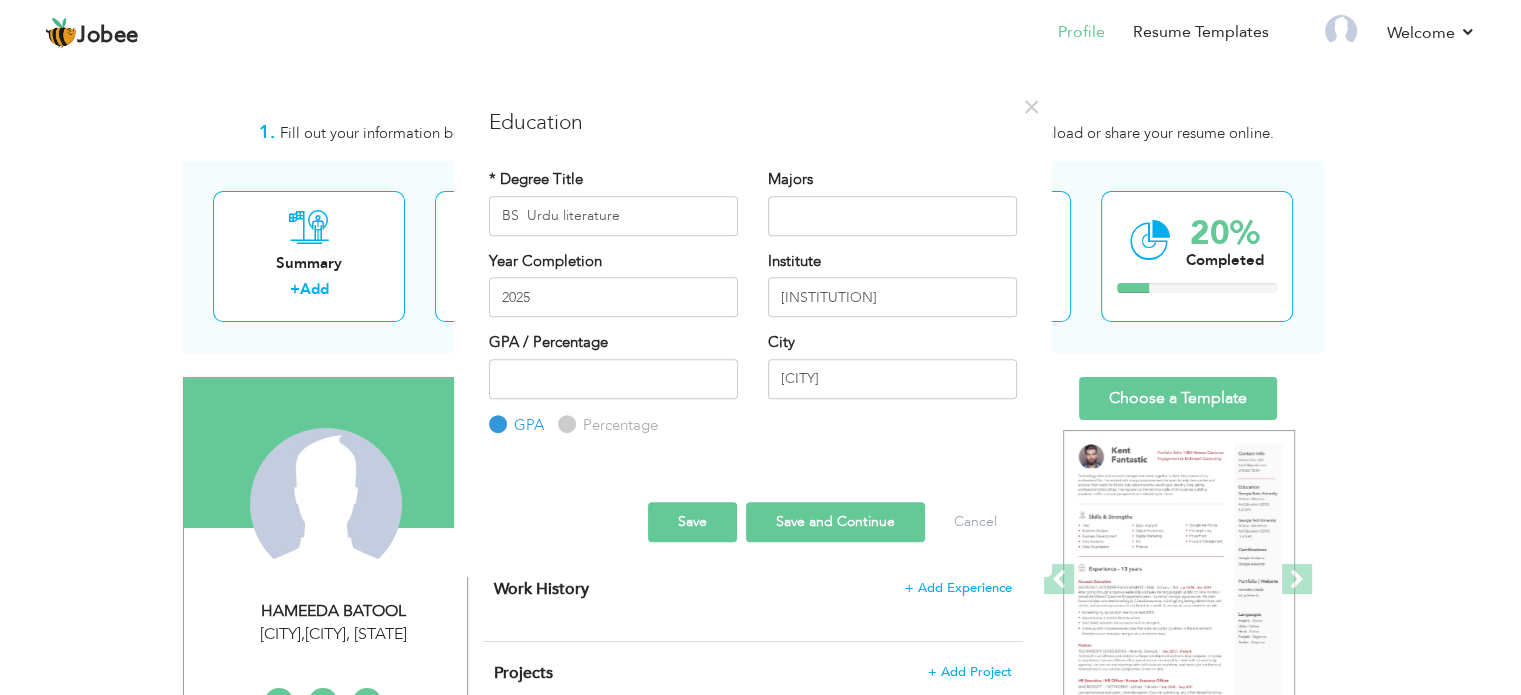click on "Save" at bounding box center (692, 522) 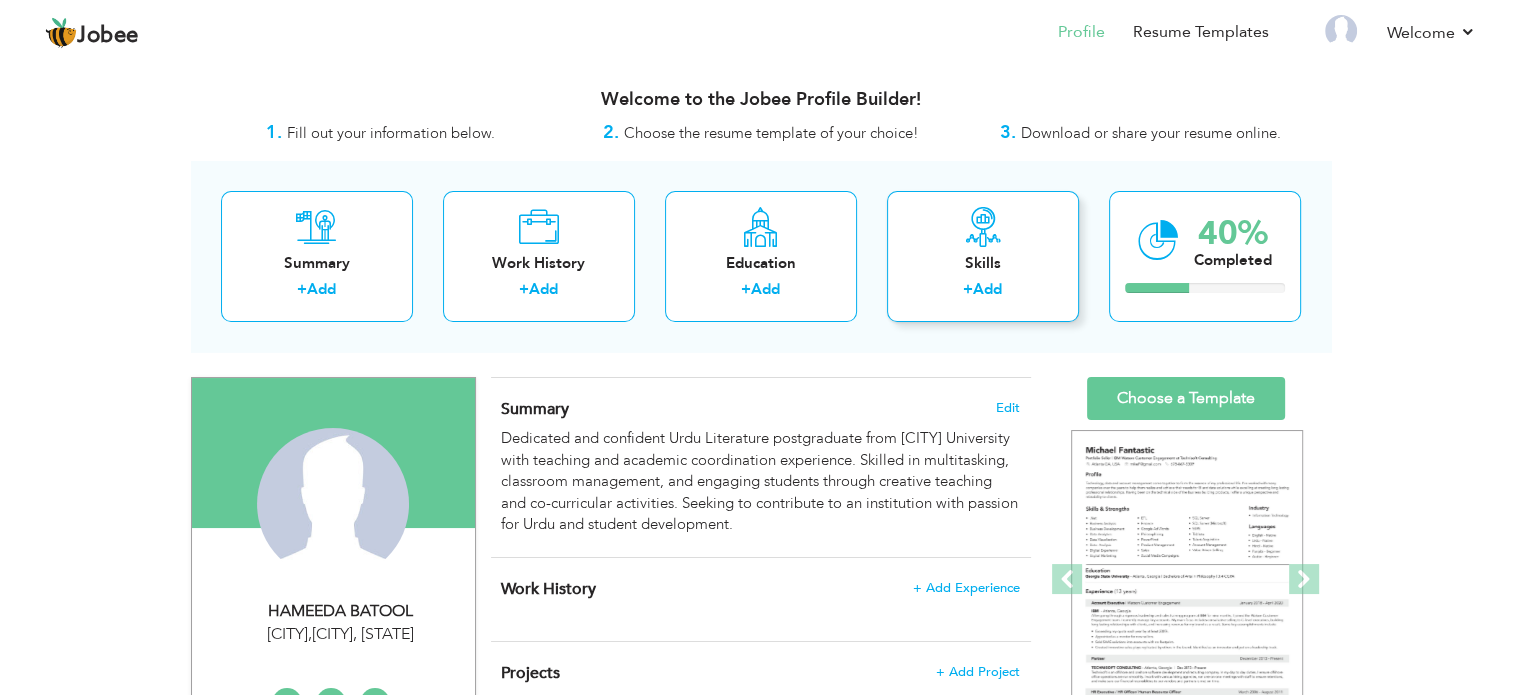 click on "Skills" at bounding box center (983, 263) 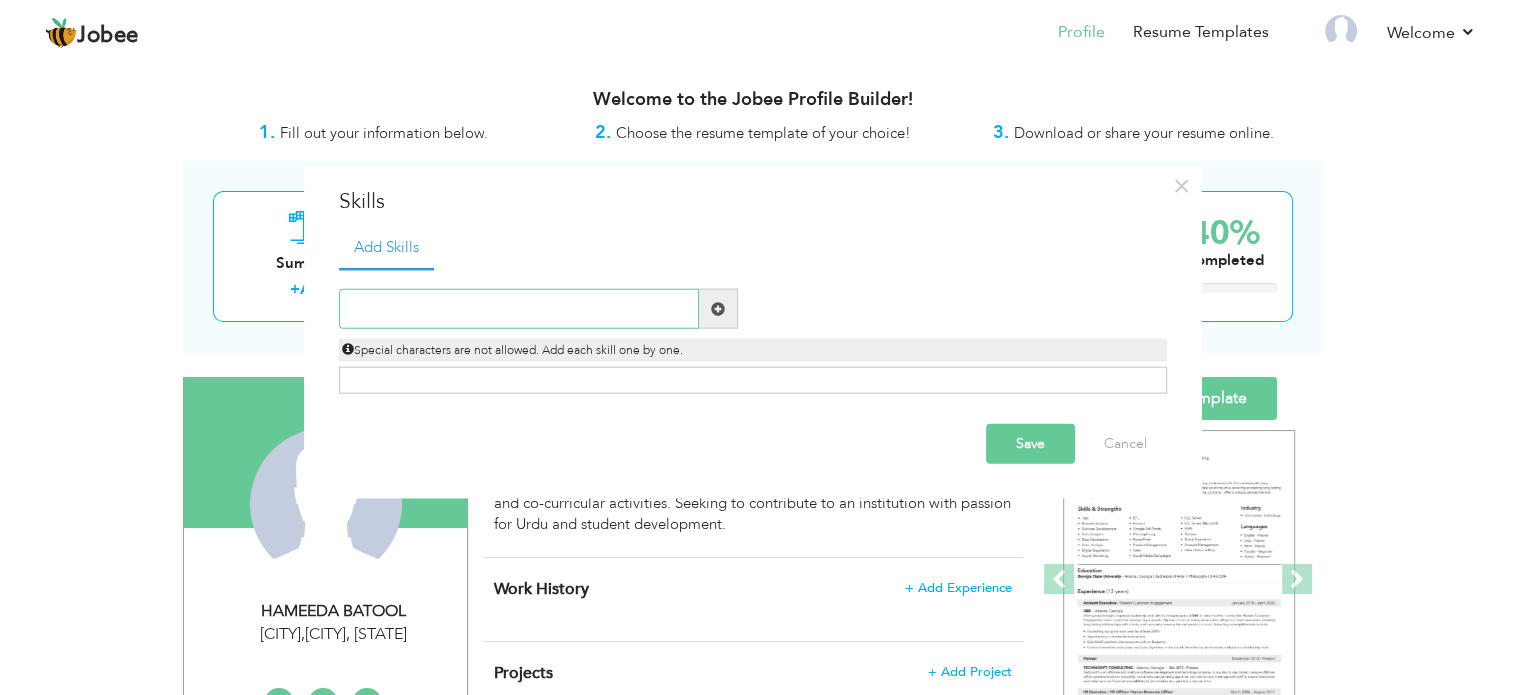 paste on "Curriculum Development" 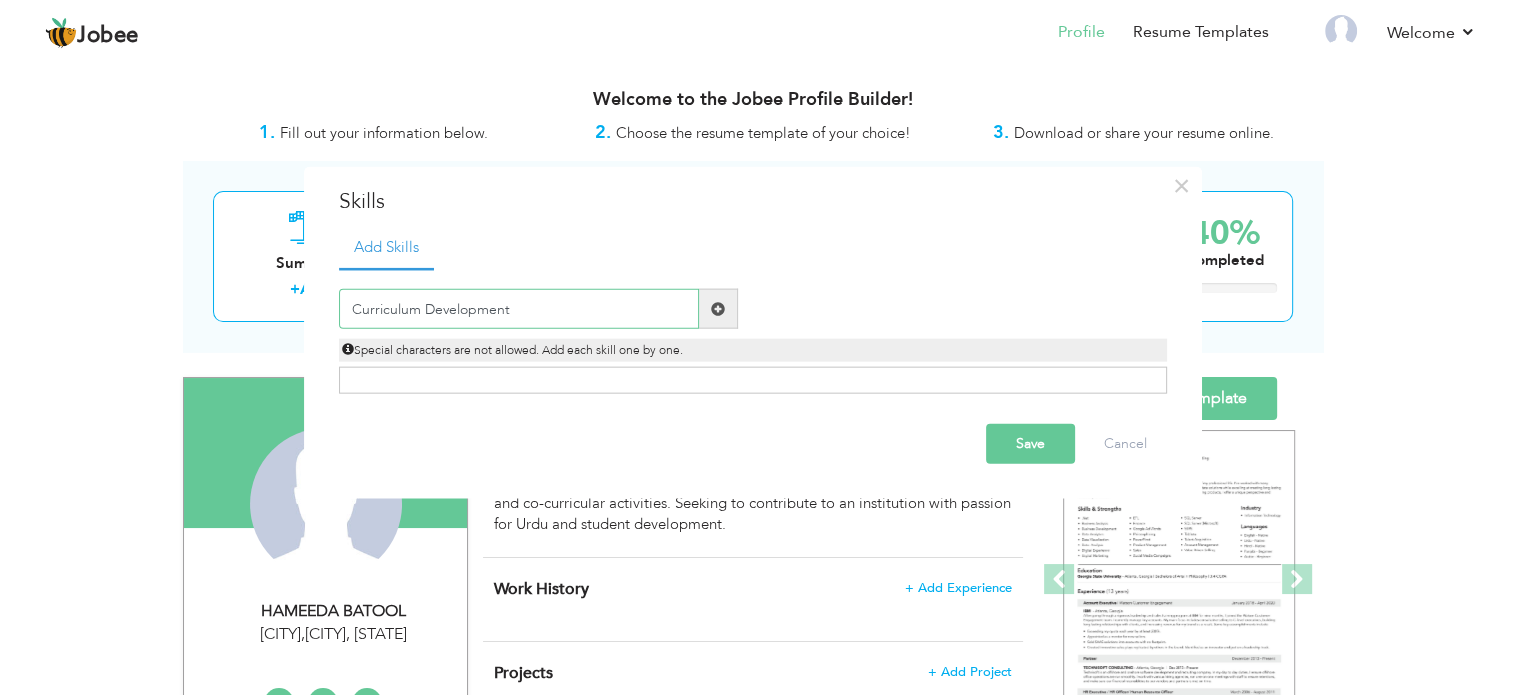 type on "Curriculum Development" 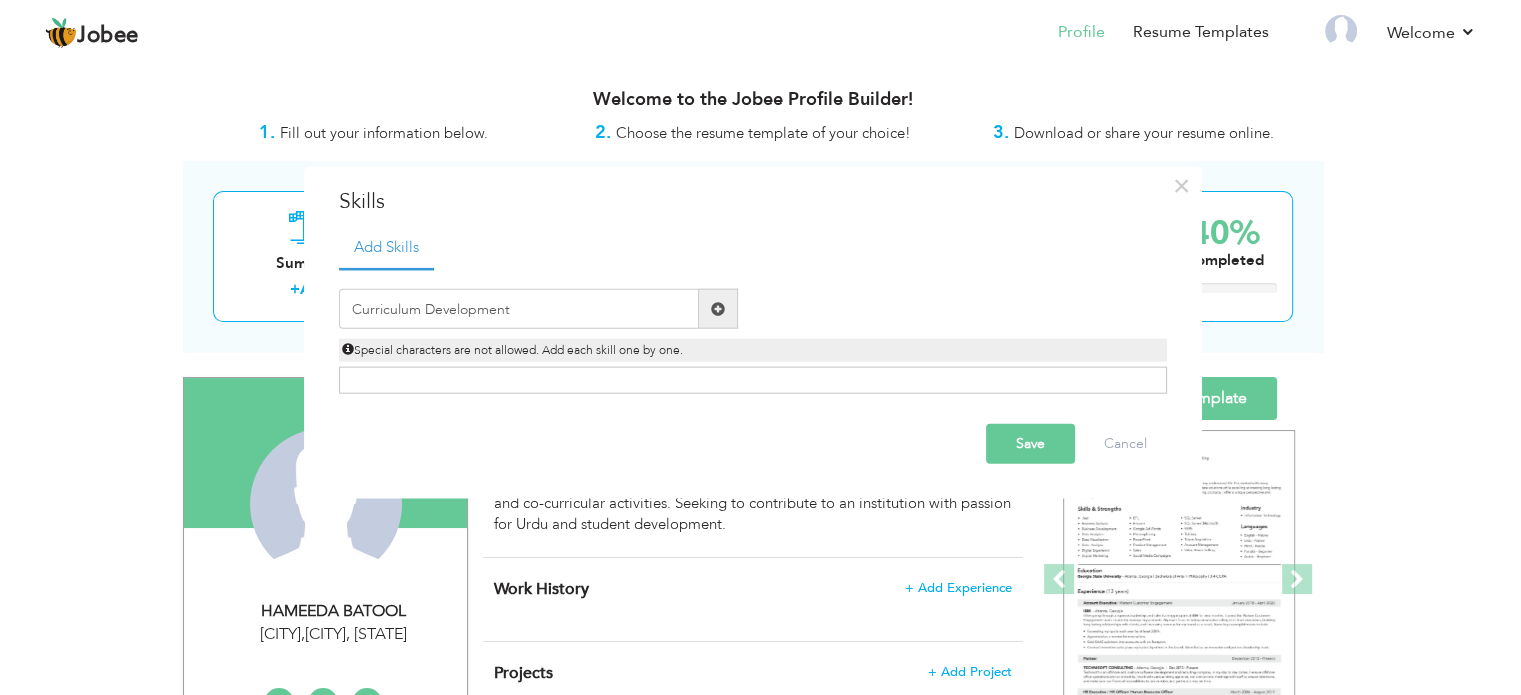 click on "Curriculum Development" at bounding box center (538, 309) 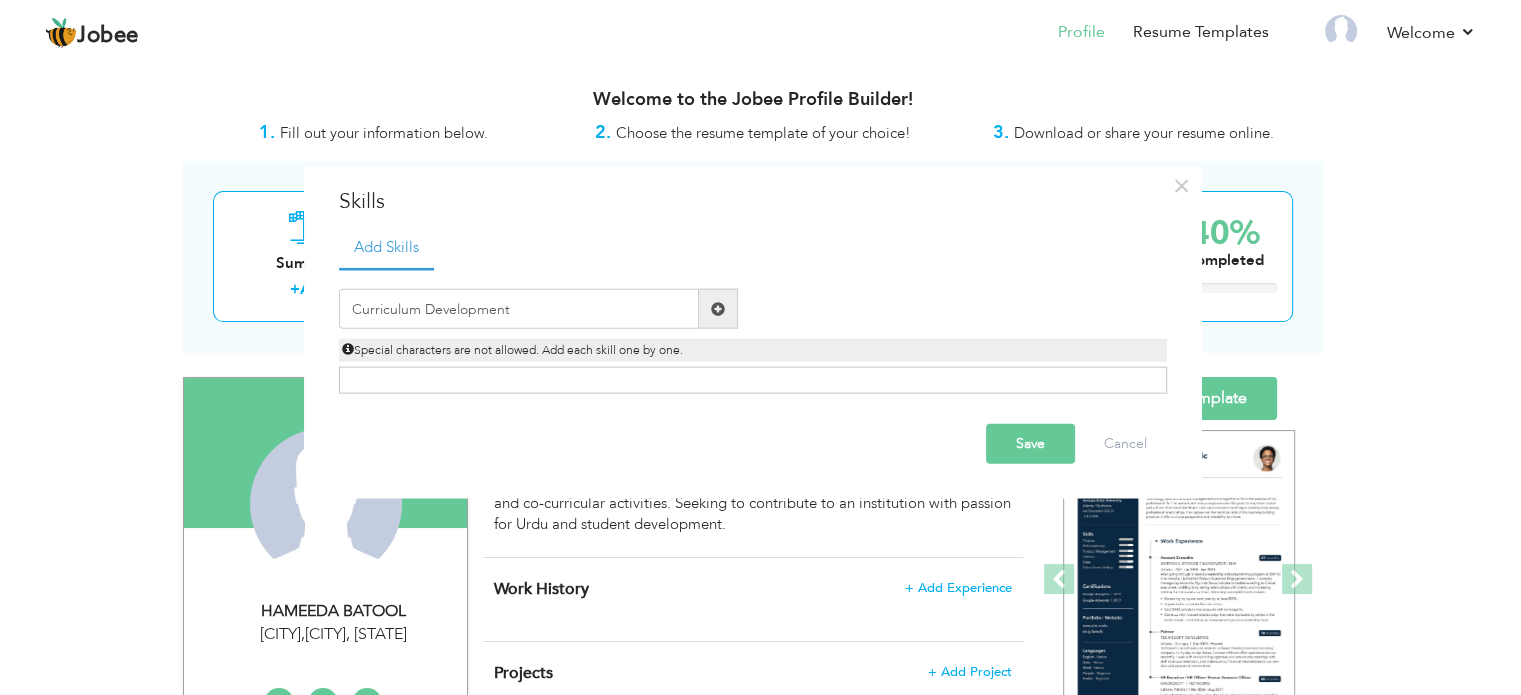 click at bounding box center (718, 308) 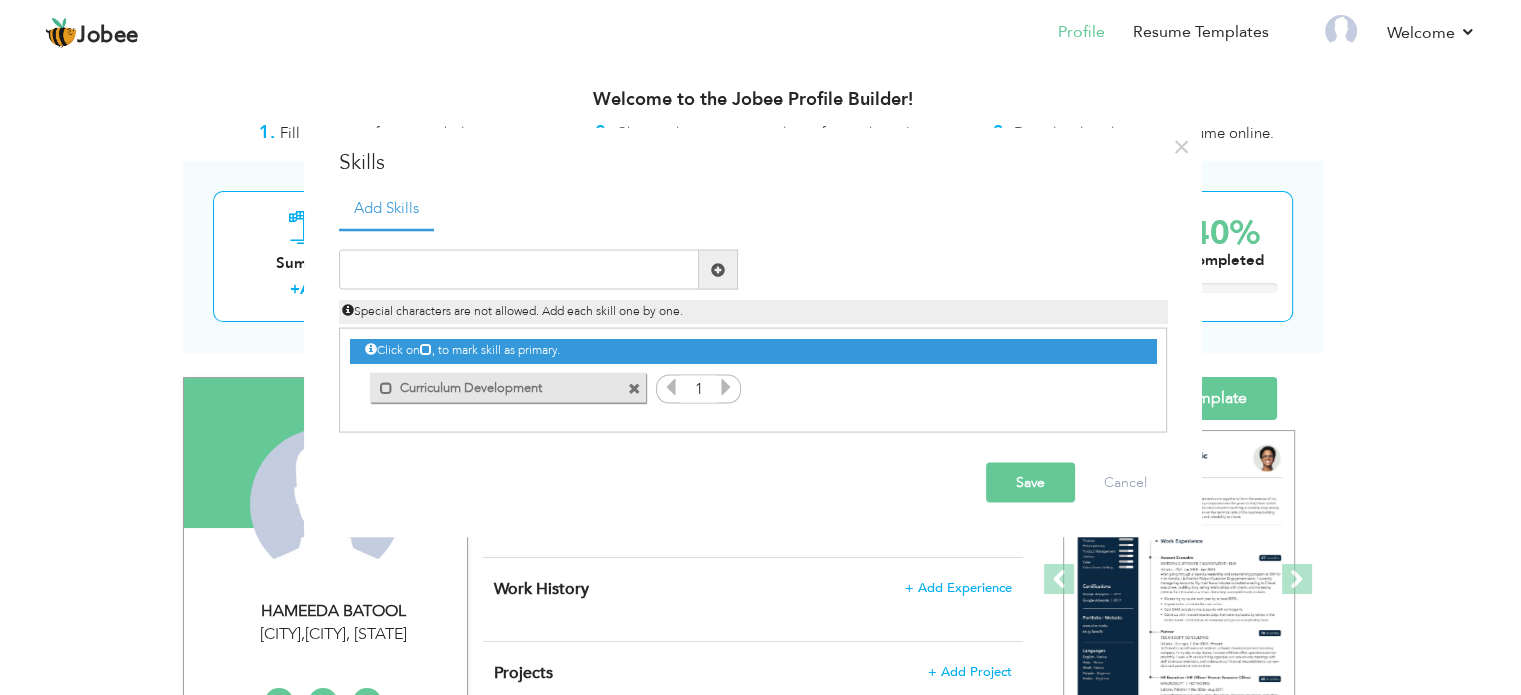 click at bounding box center [726, 387] 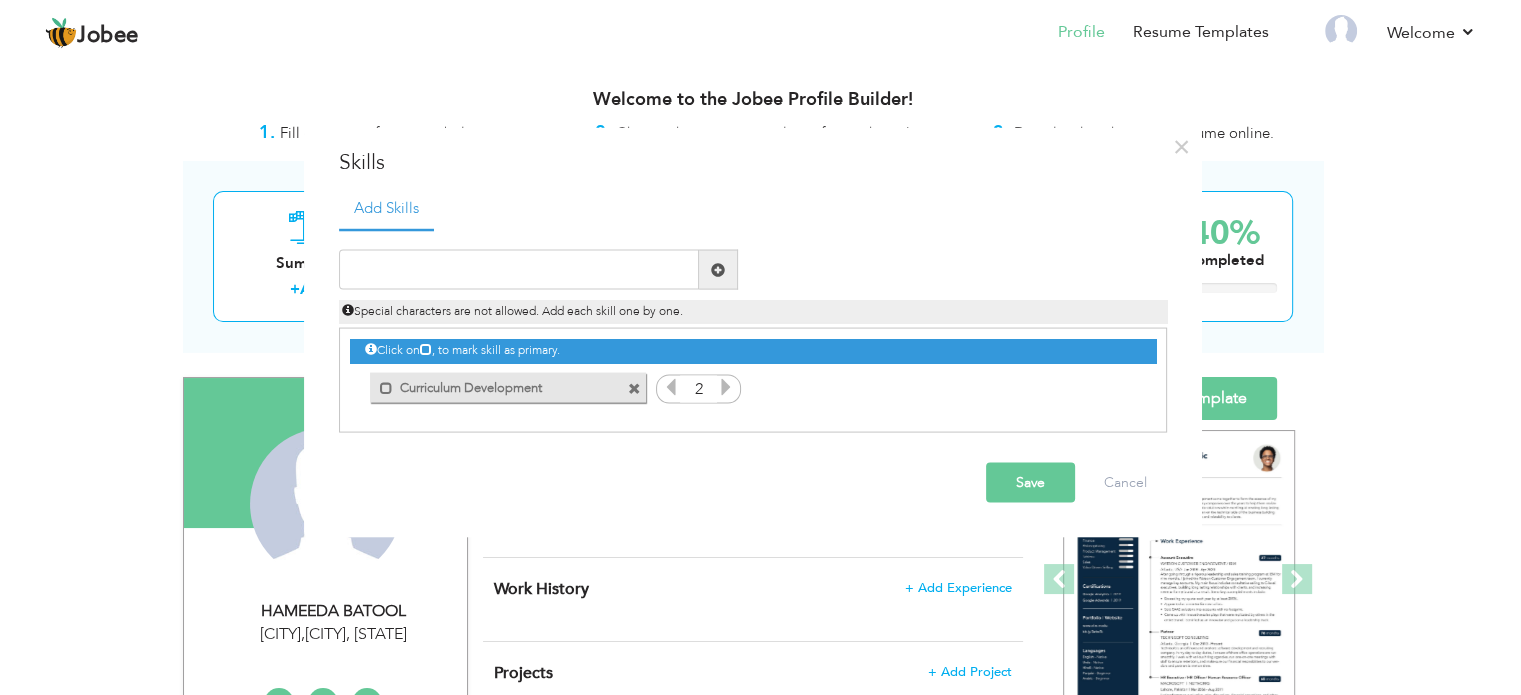click at bounding box center (726, 387) 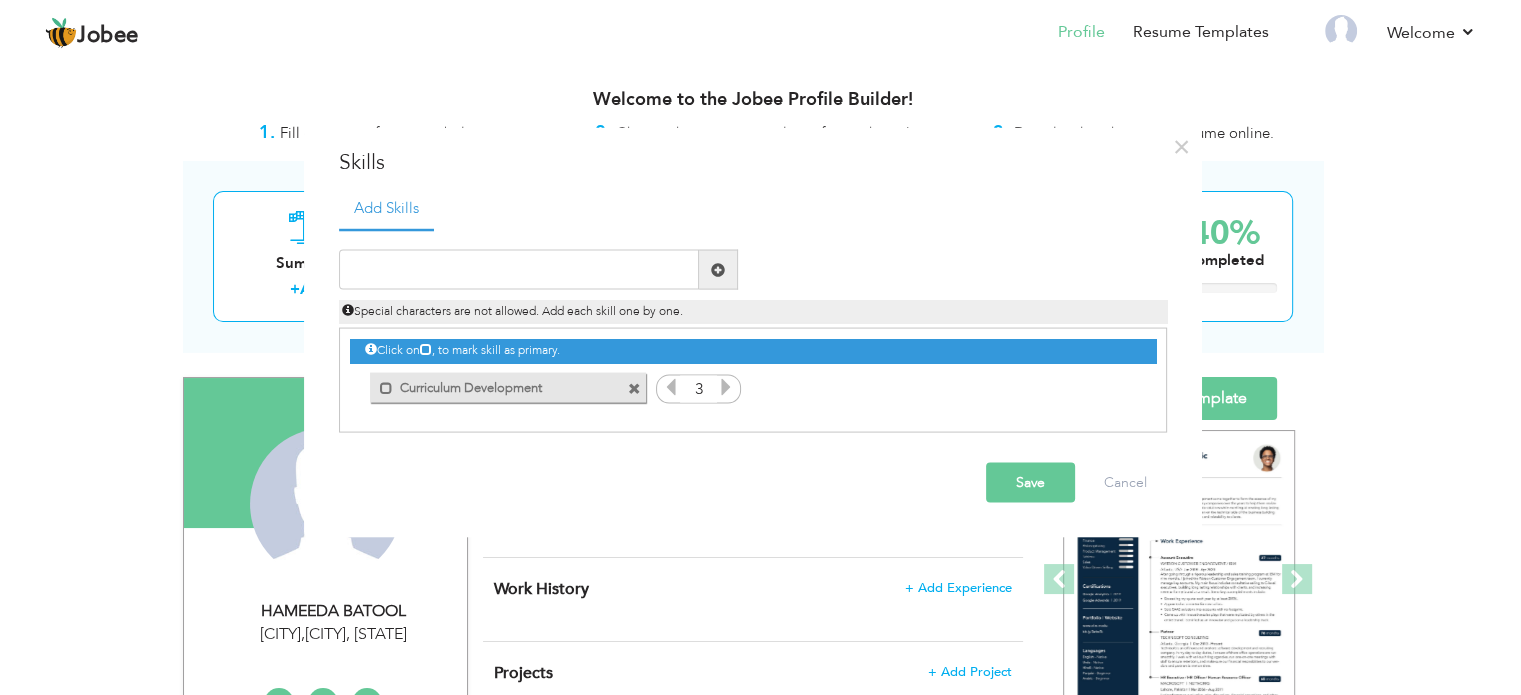 click at bounding box center [726, 387] 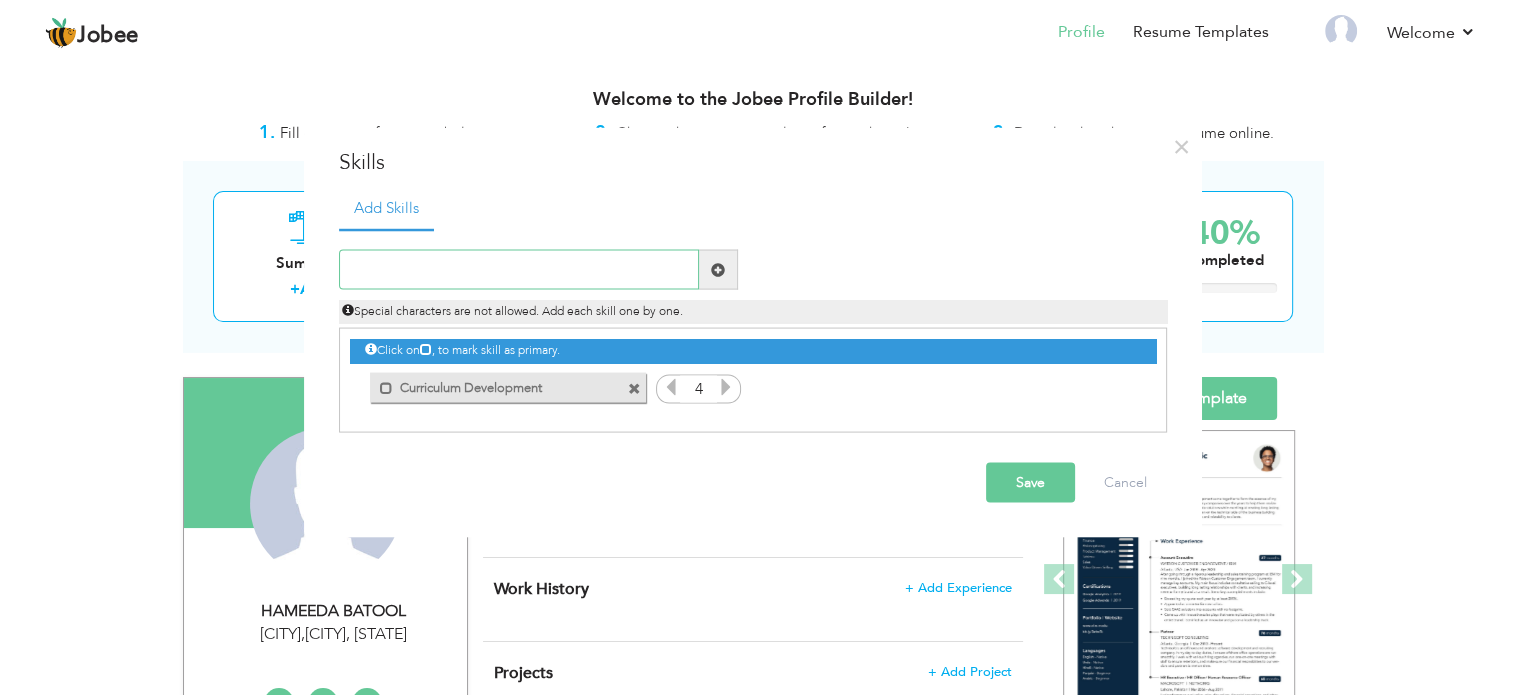 click at bounding box center (519, 270) 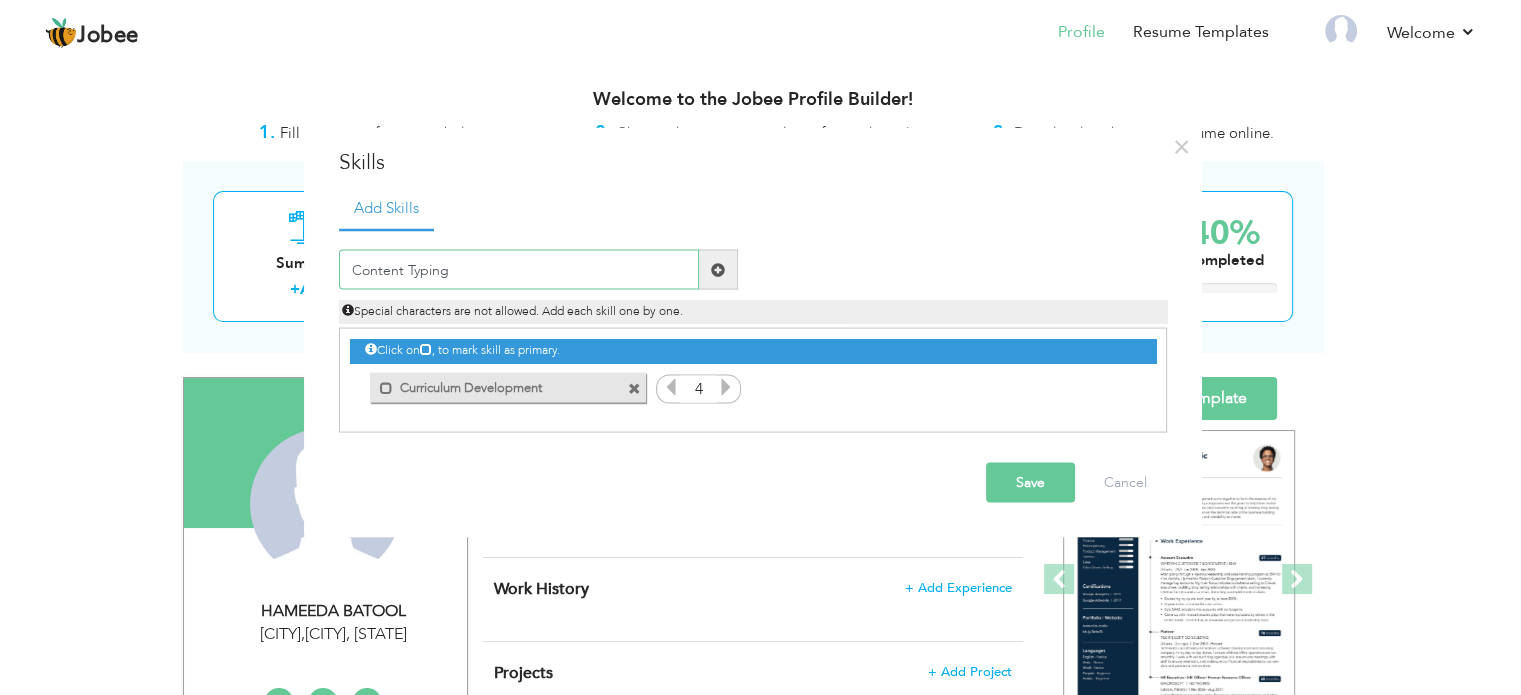 type on "Content Typing" 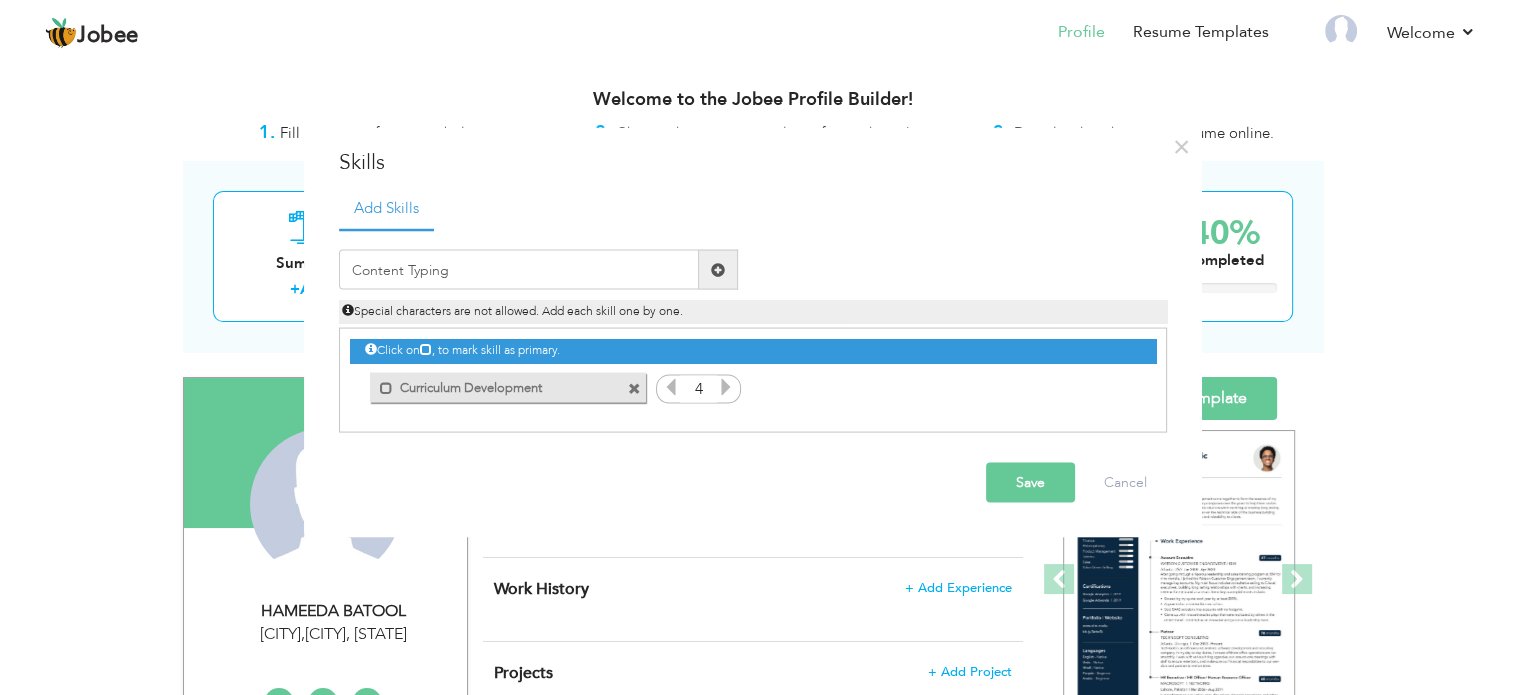 click at bounding box center (718, 269) 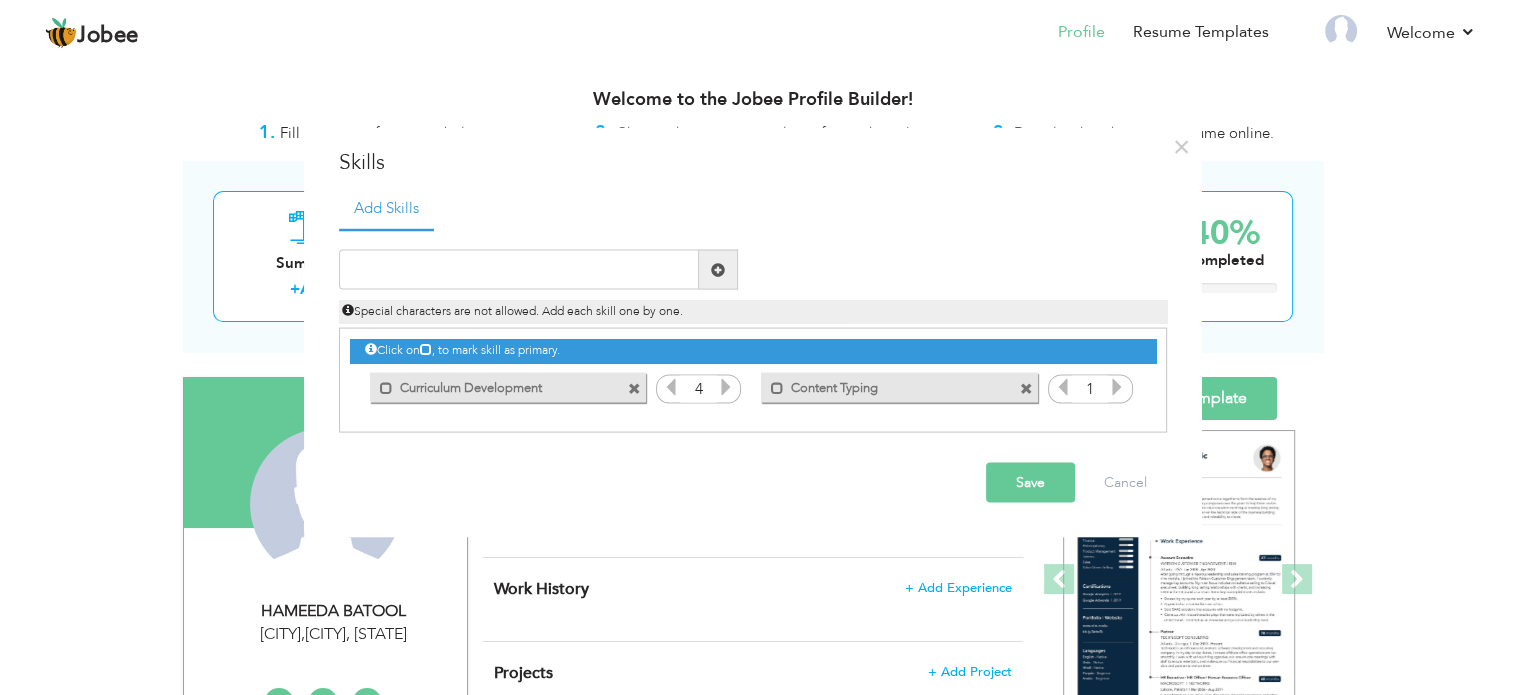 click at bounding box center (1117, 387) 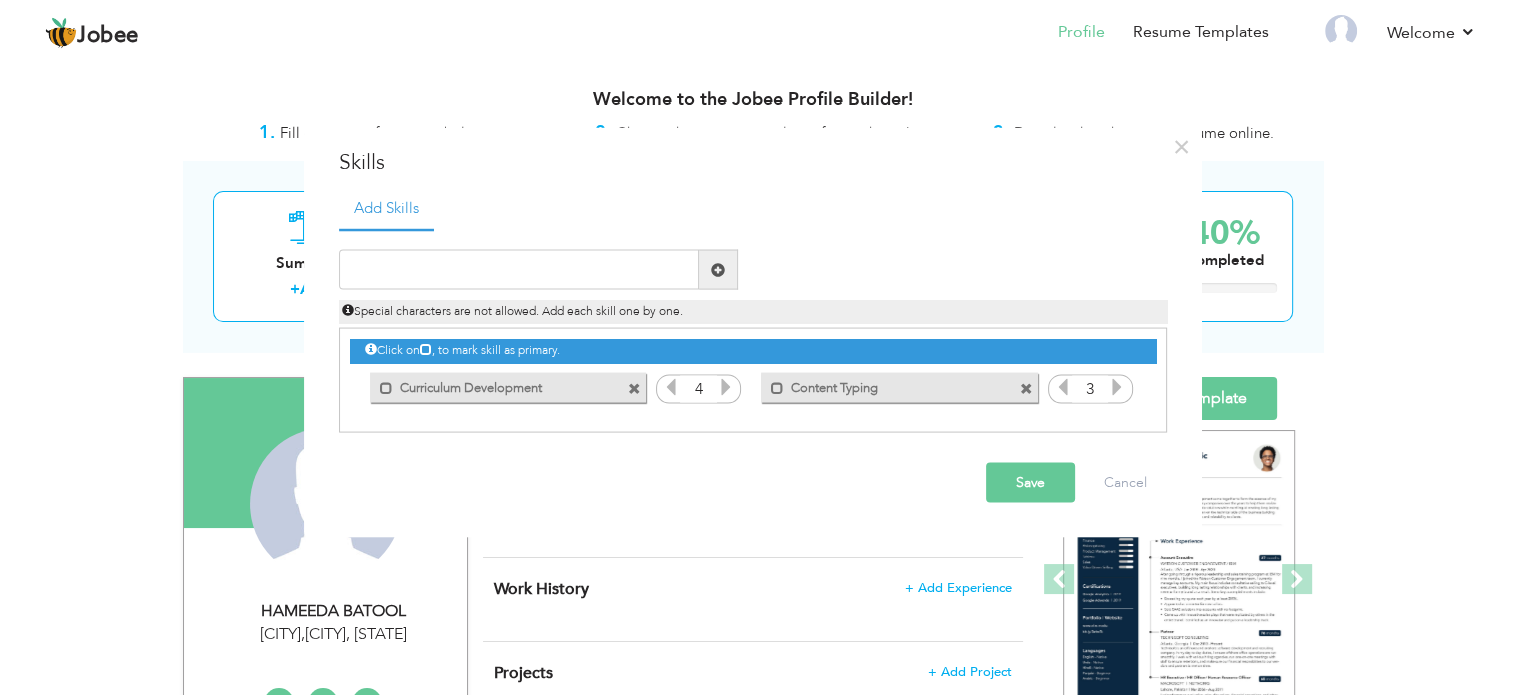 click at bounding box center [1117, 387] 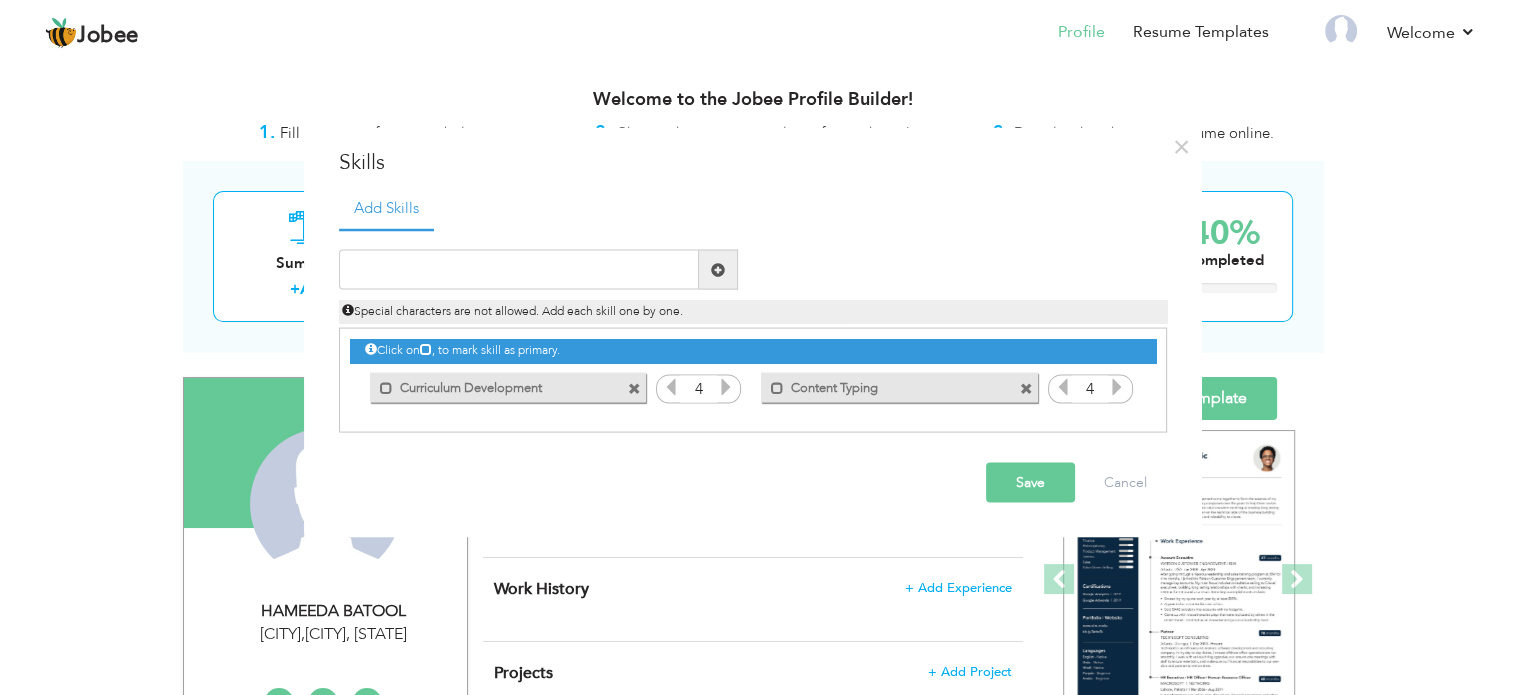 click at bounding box center [1117, 387] 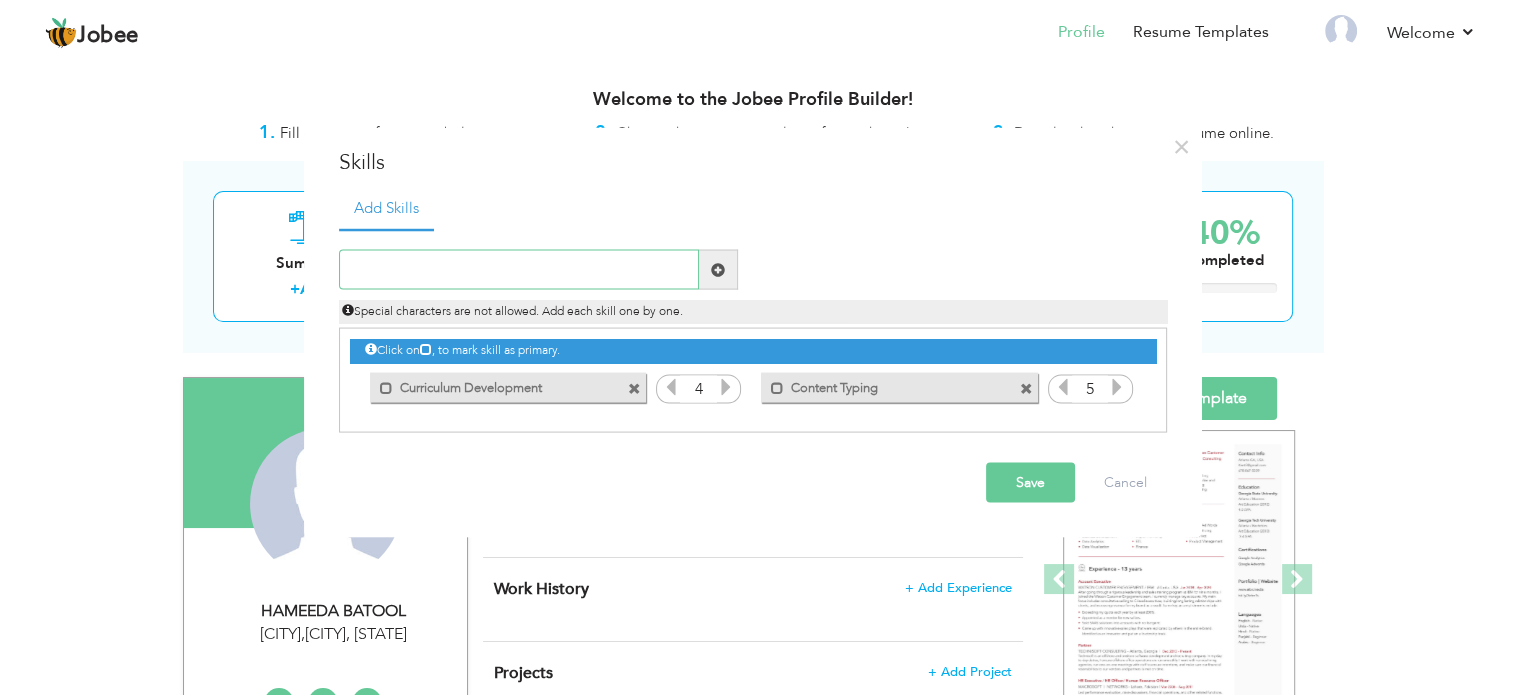 click at bounding box center [519, 270] 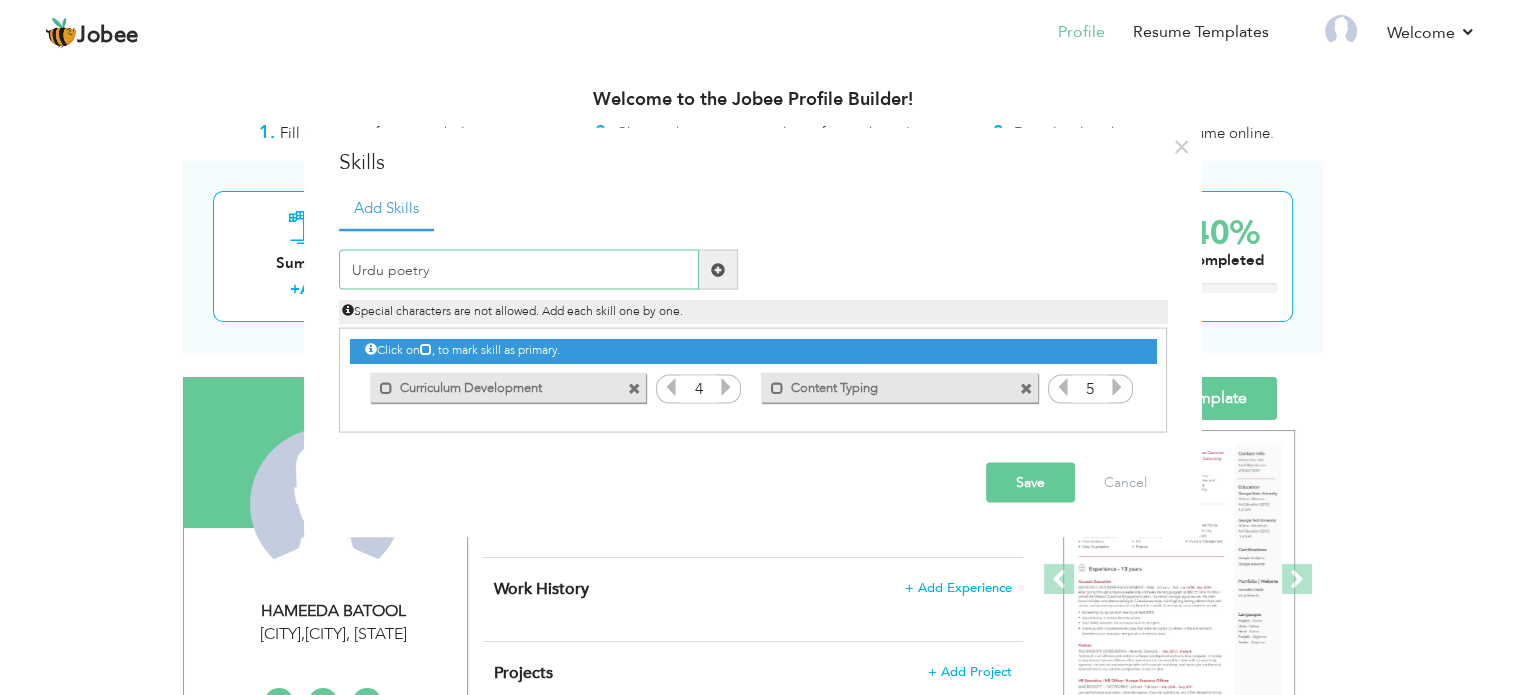 type on "Urdu poetry" 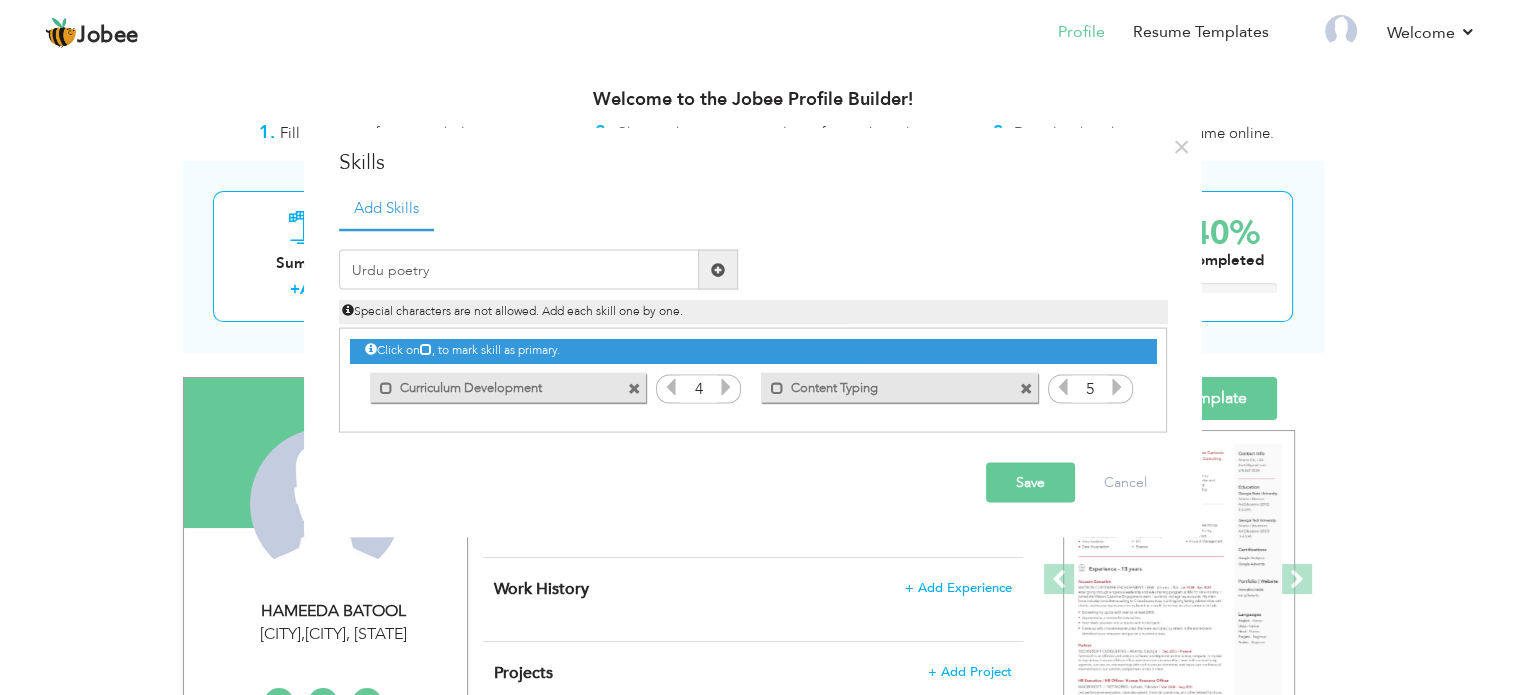 click at bounding box center (718, 270) 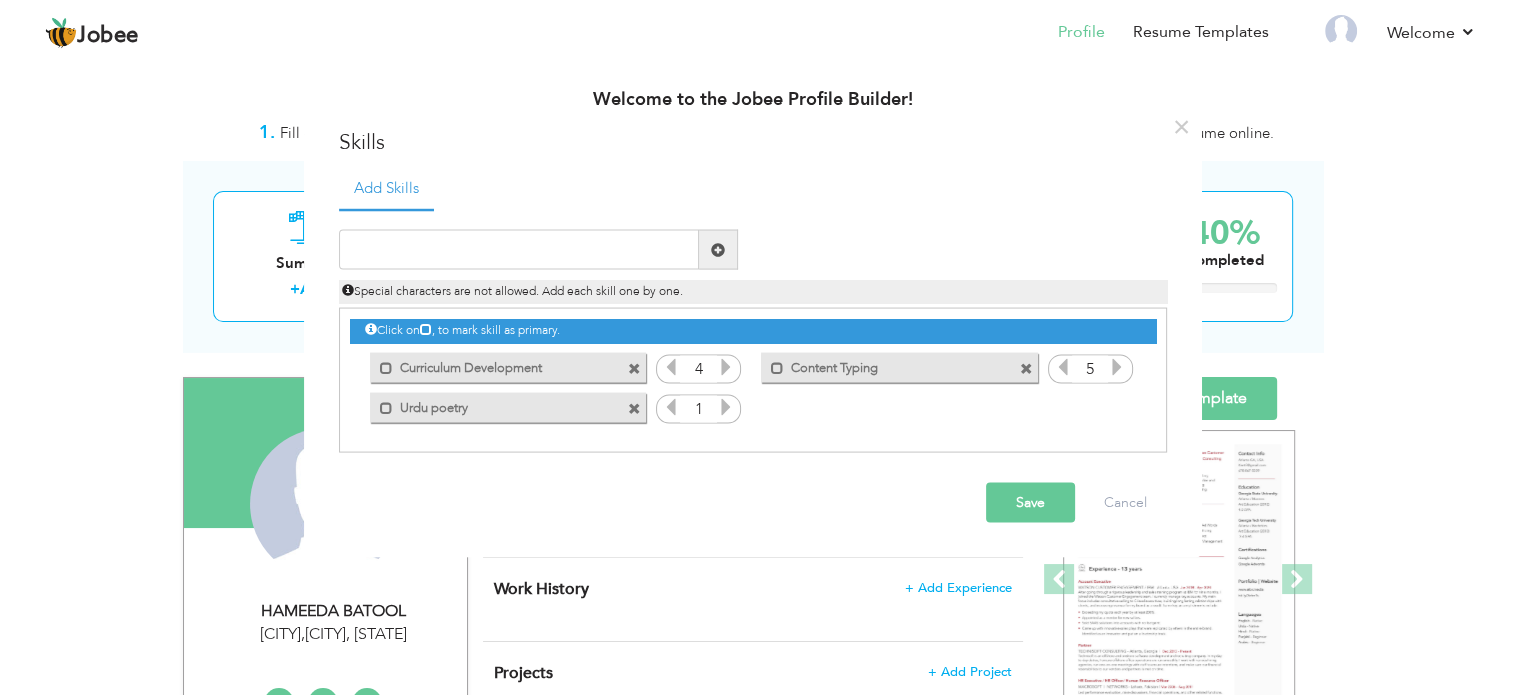 click at bounding box center [726, 407] 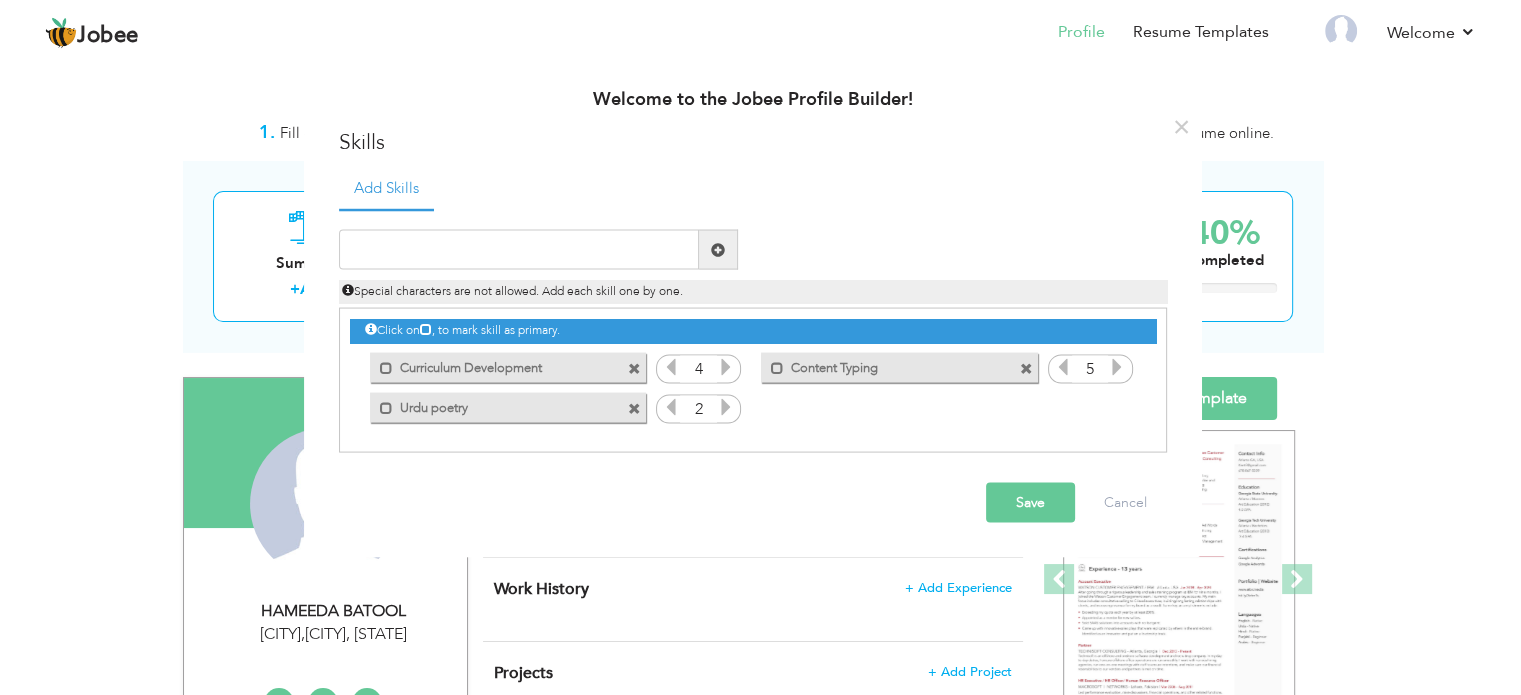 click at bounding box center (726, 407) 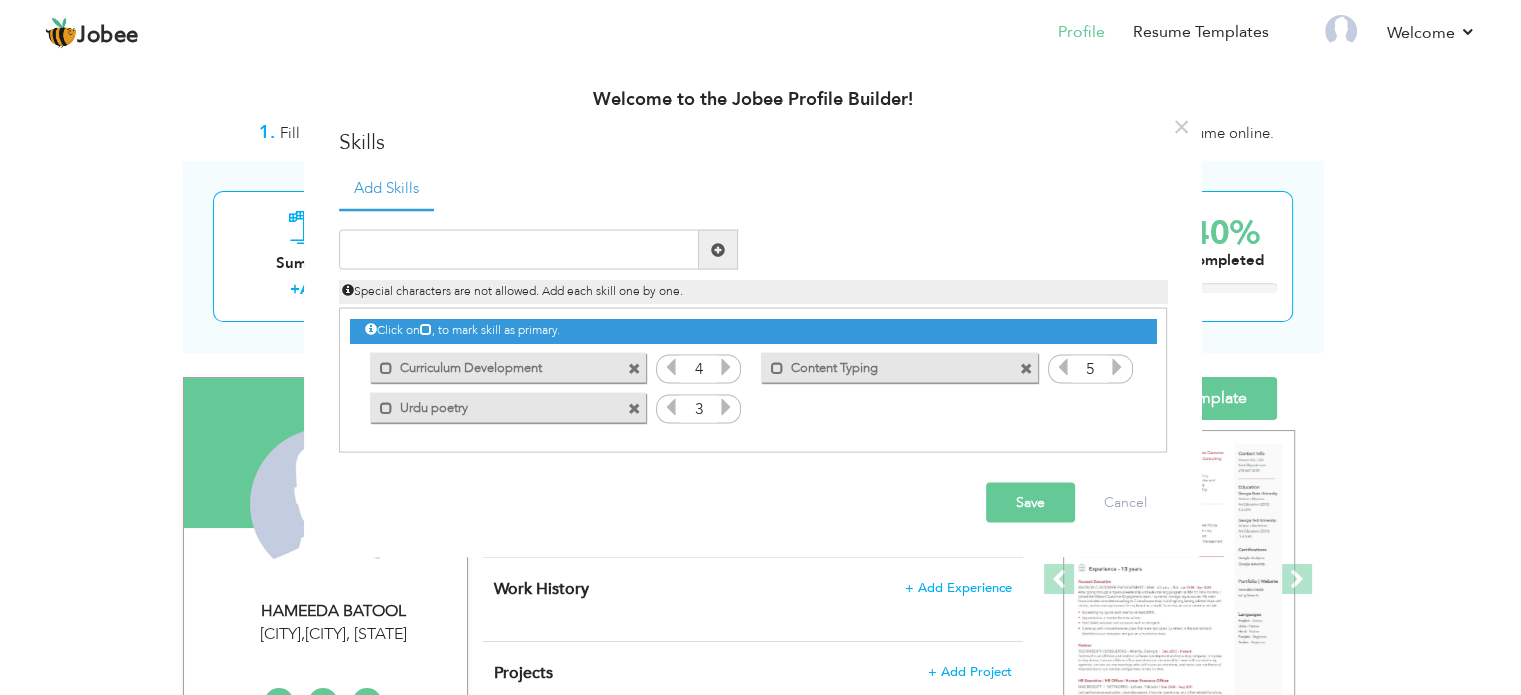 click at bounding box center (726, 407) 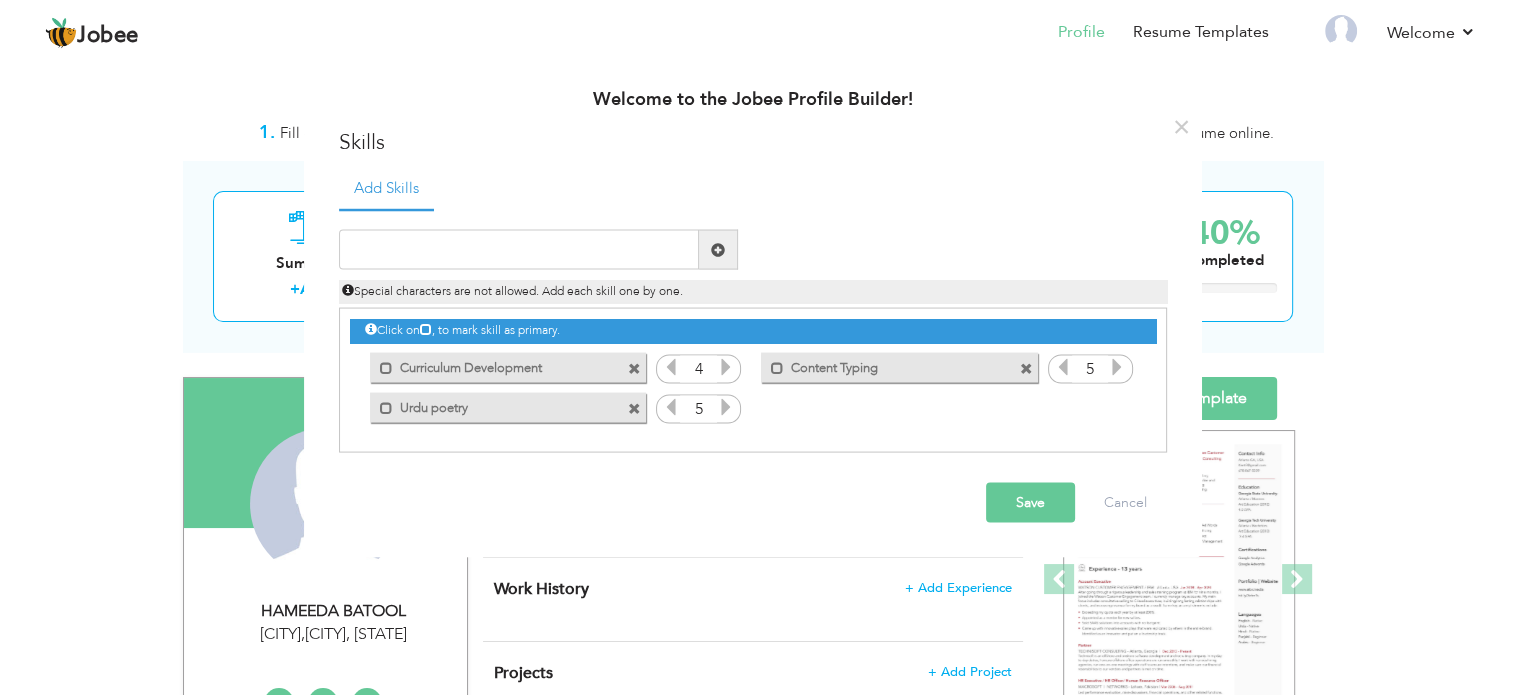 drag, startPoint x: 716, startPoint y: 404, endPoint x: 732, endPoint y: 400, distance: 16.492422 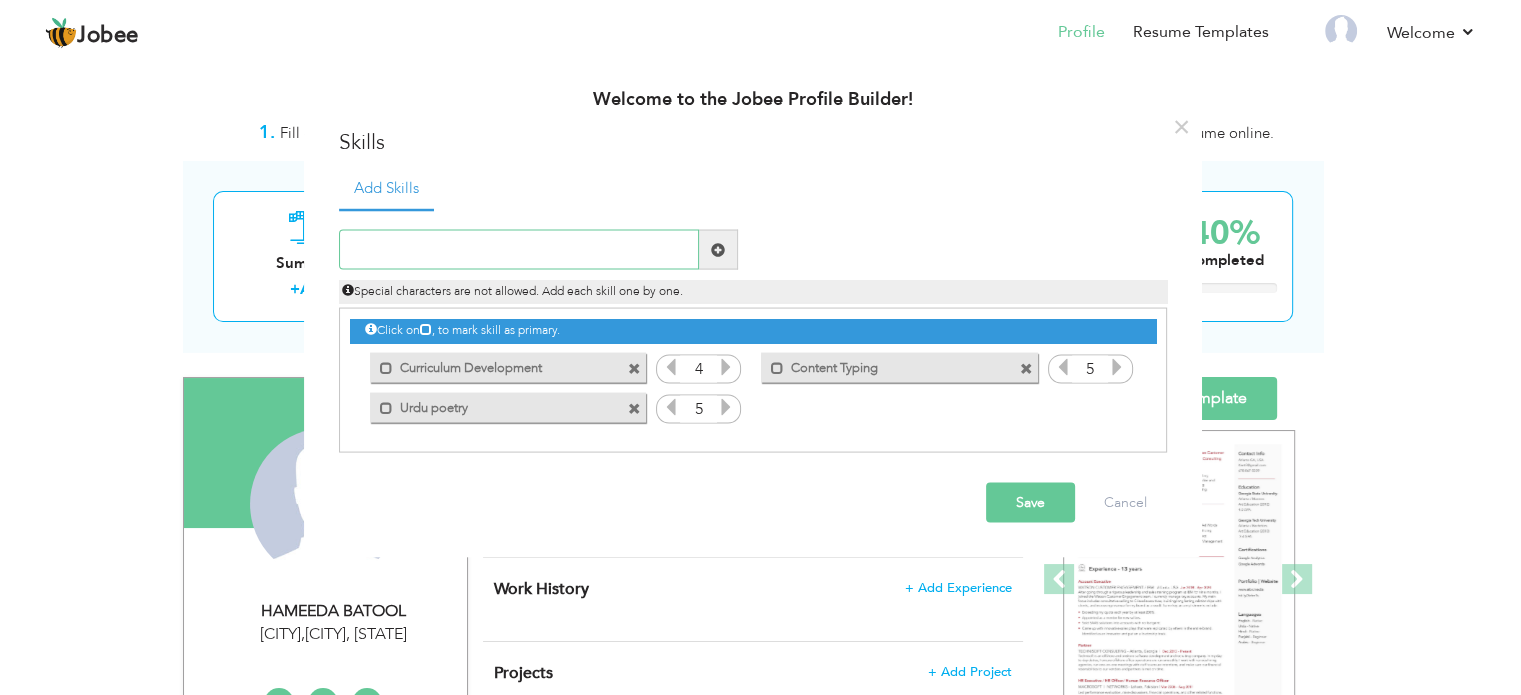 click at bounding box center [519, 250] 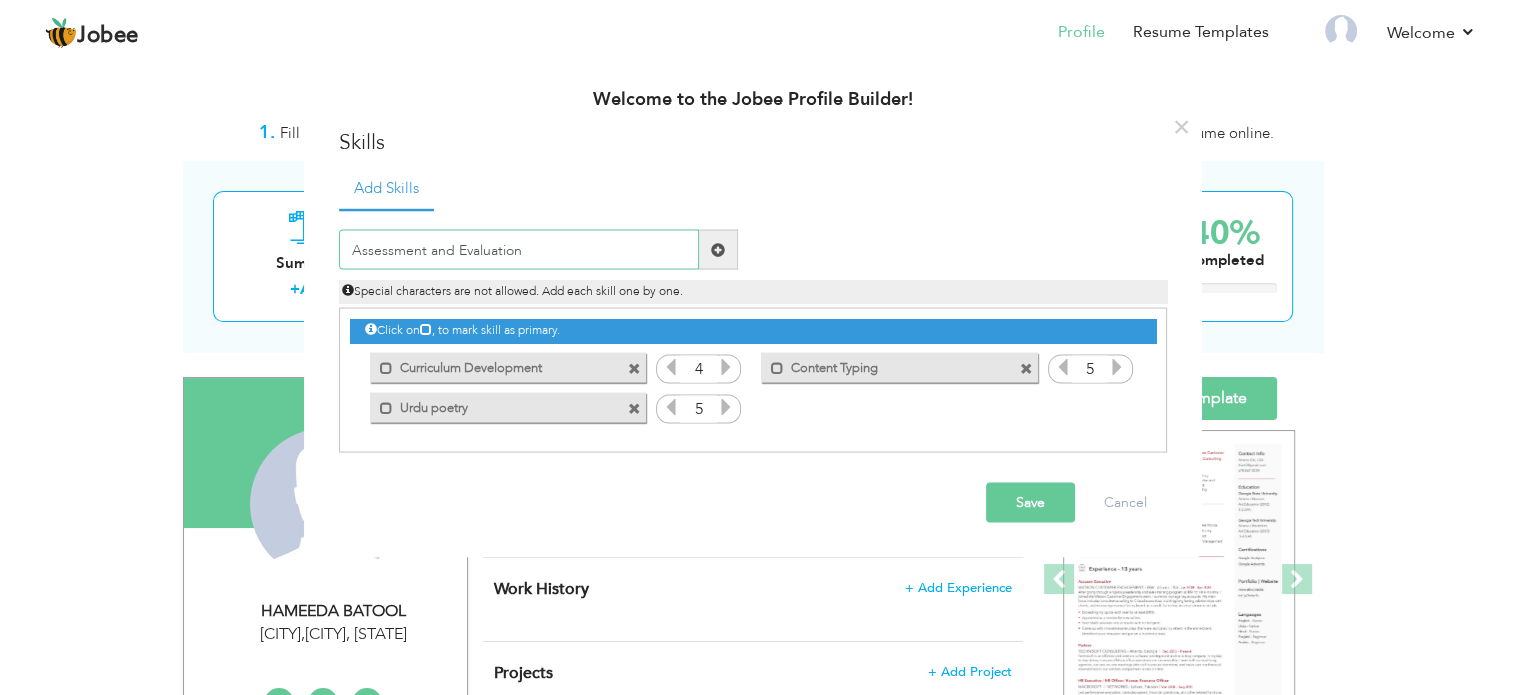 type on "Assessment and Evaluation" 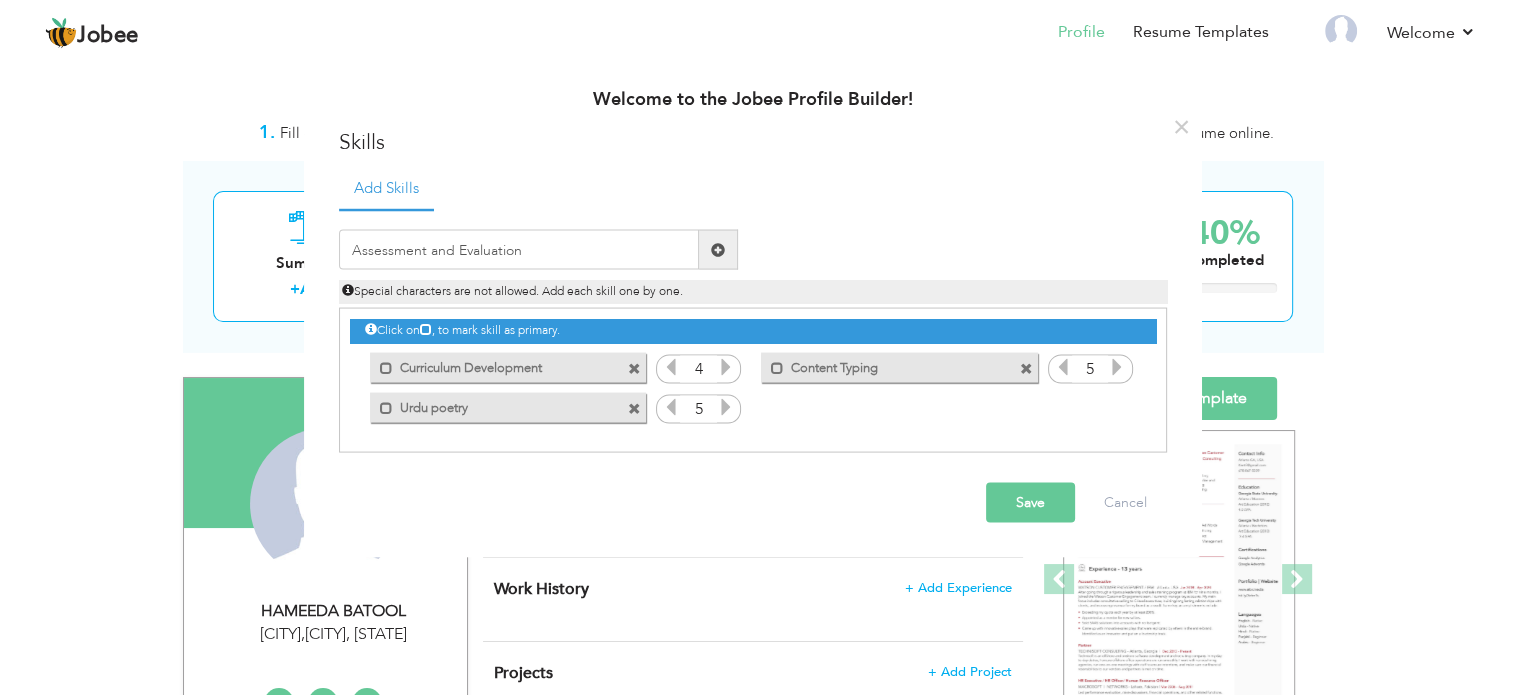 click at bounding box center [718, 250] 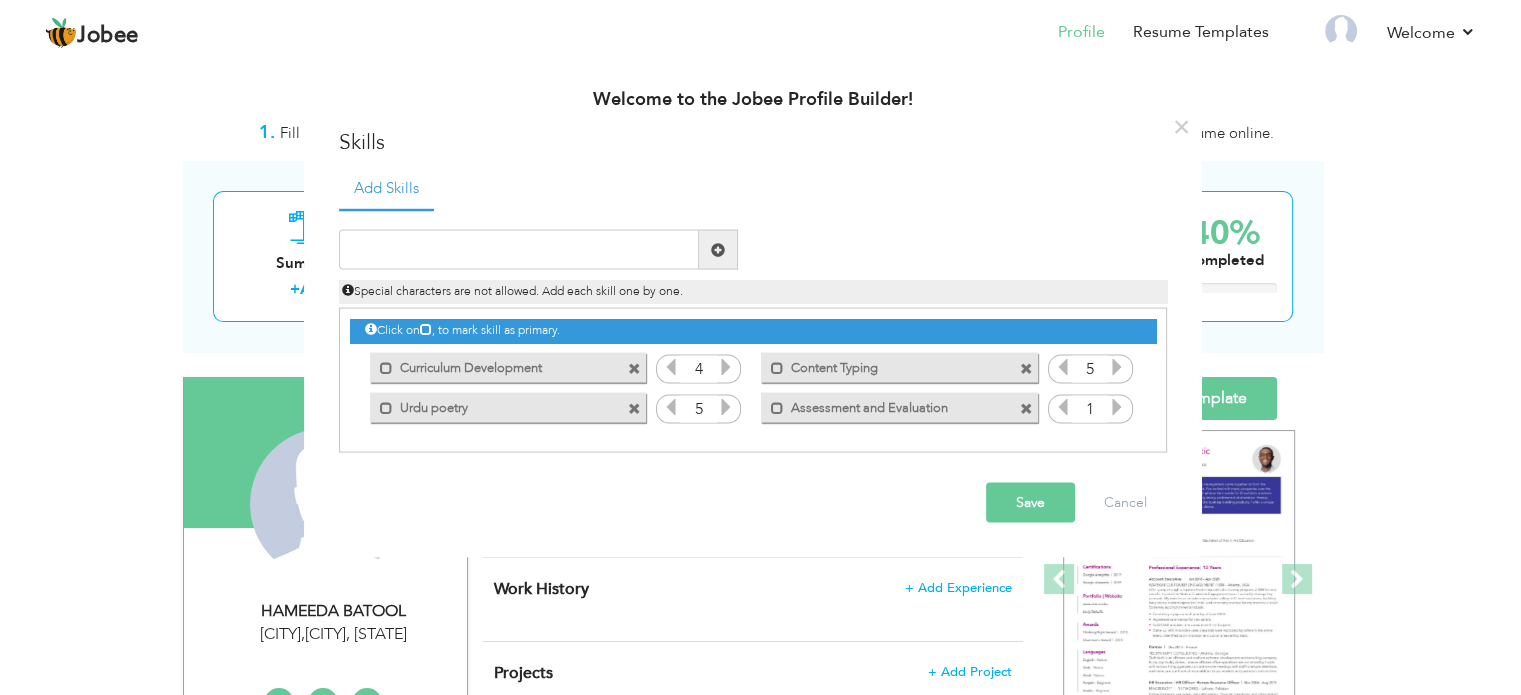click at bounding box center [1117, 407] 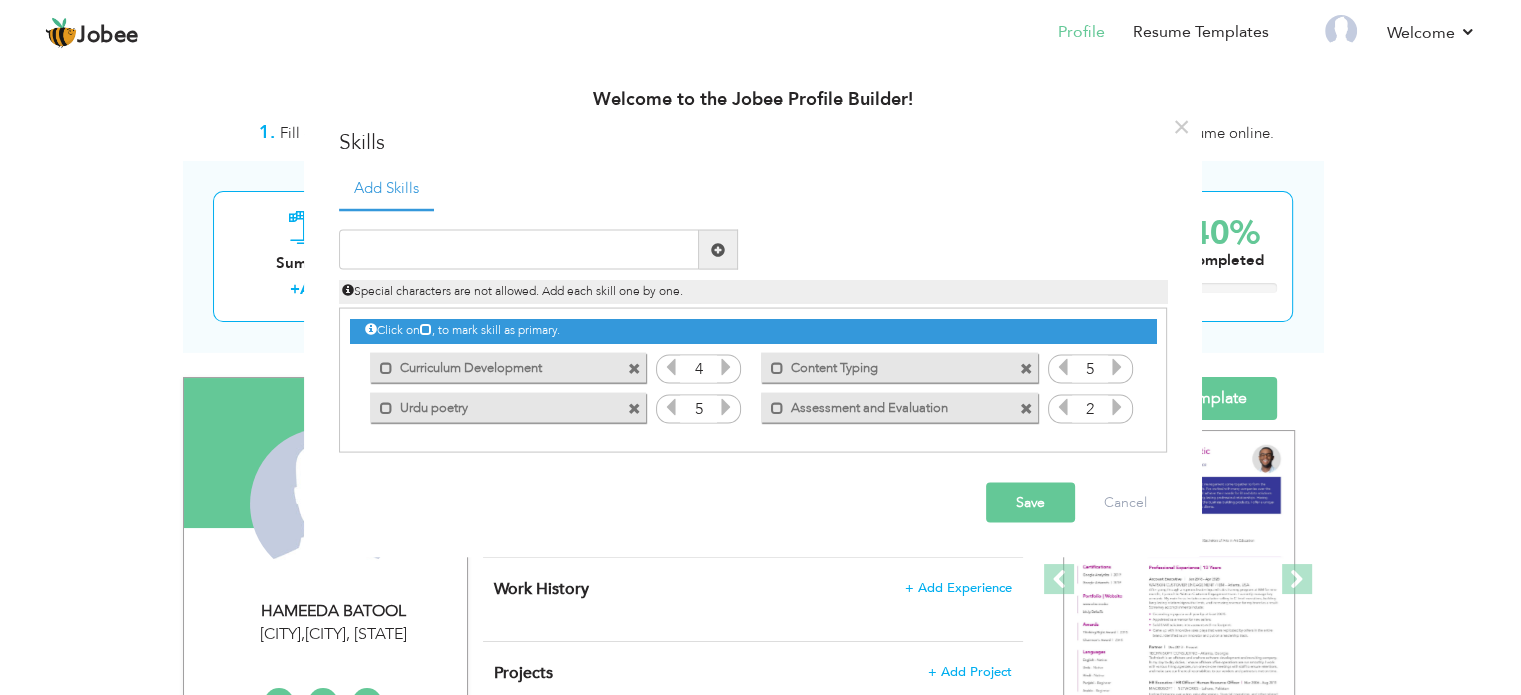 click at bounding box center [1117, 407] 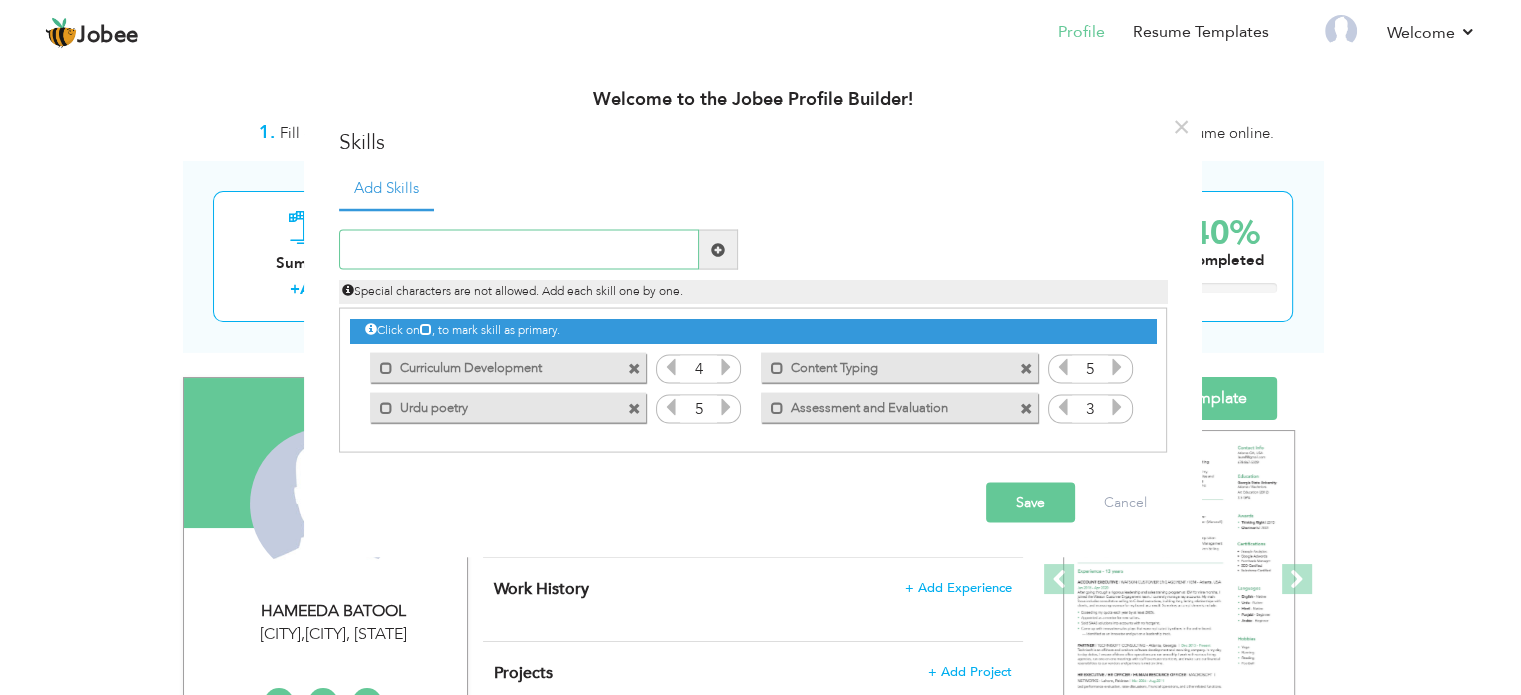 click at bounding box center [519, 250] 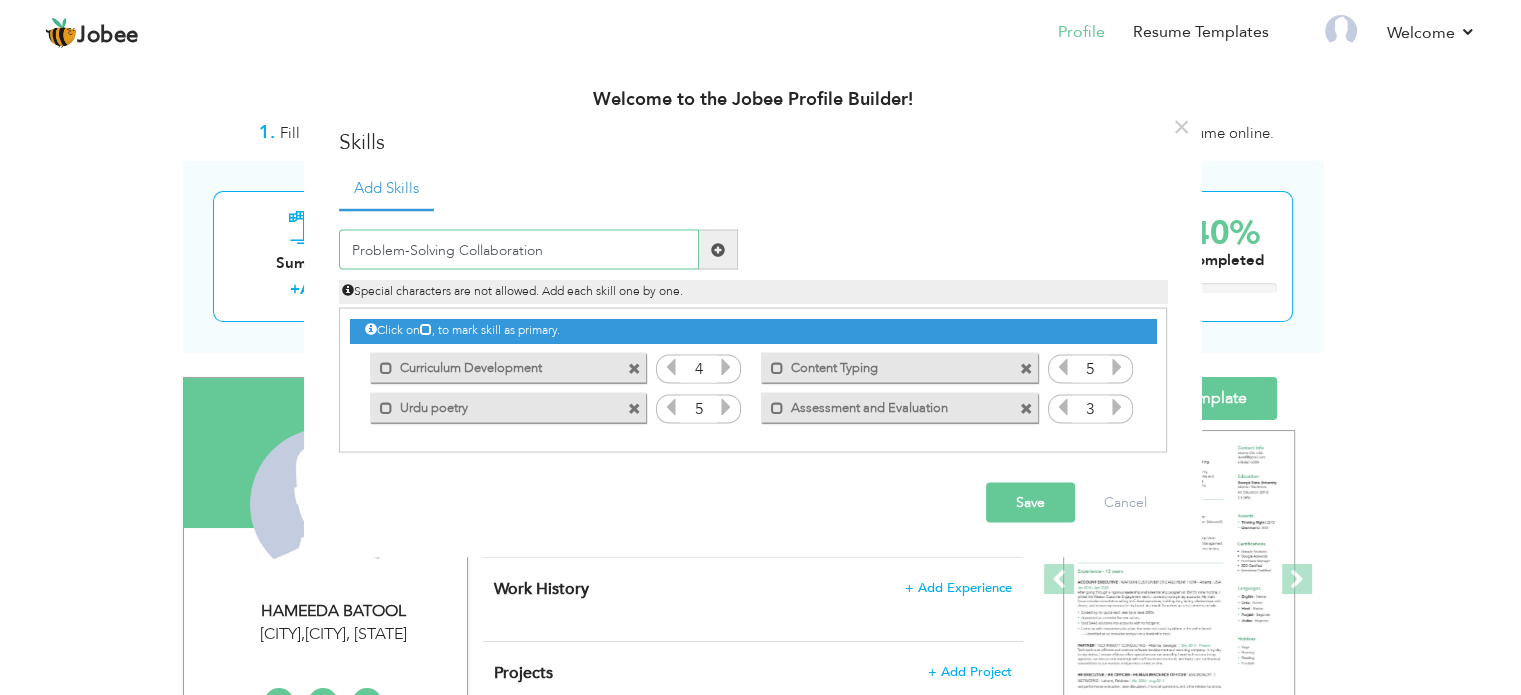 type on "Problem-Solving Collaboration" 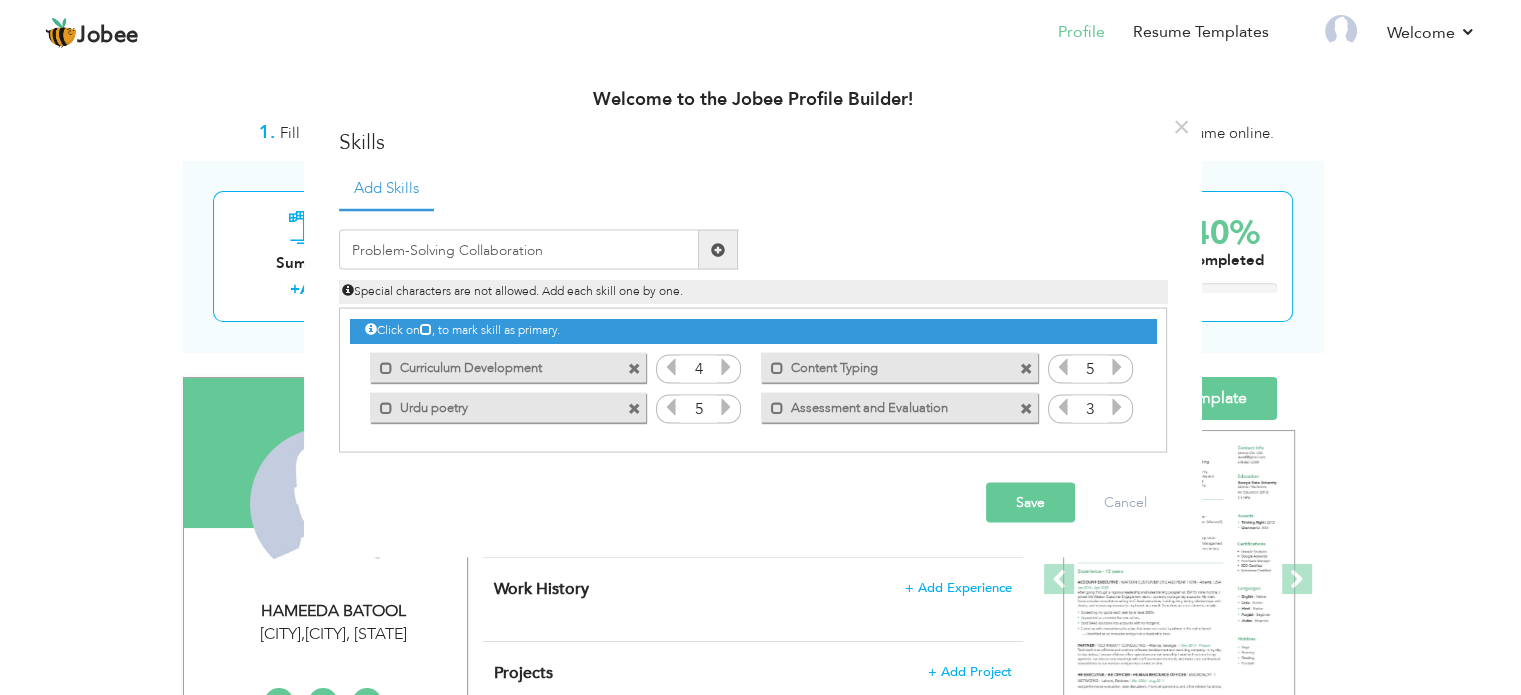 click at bounding box center [718, 250] 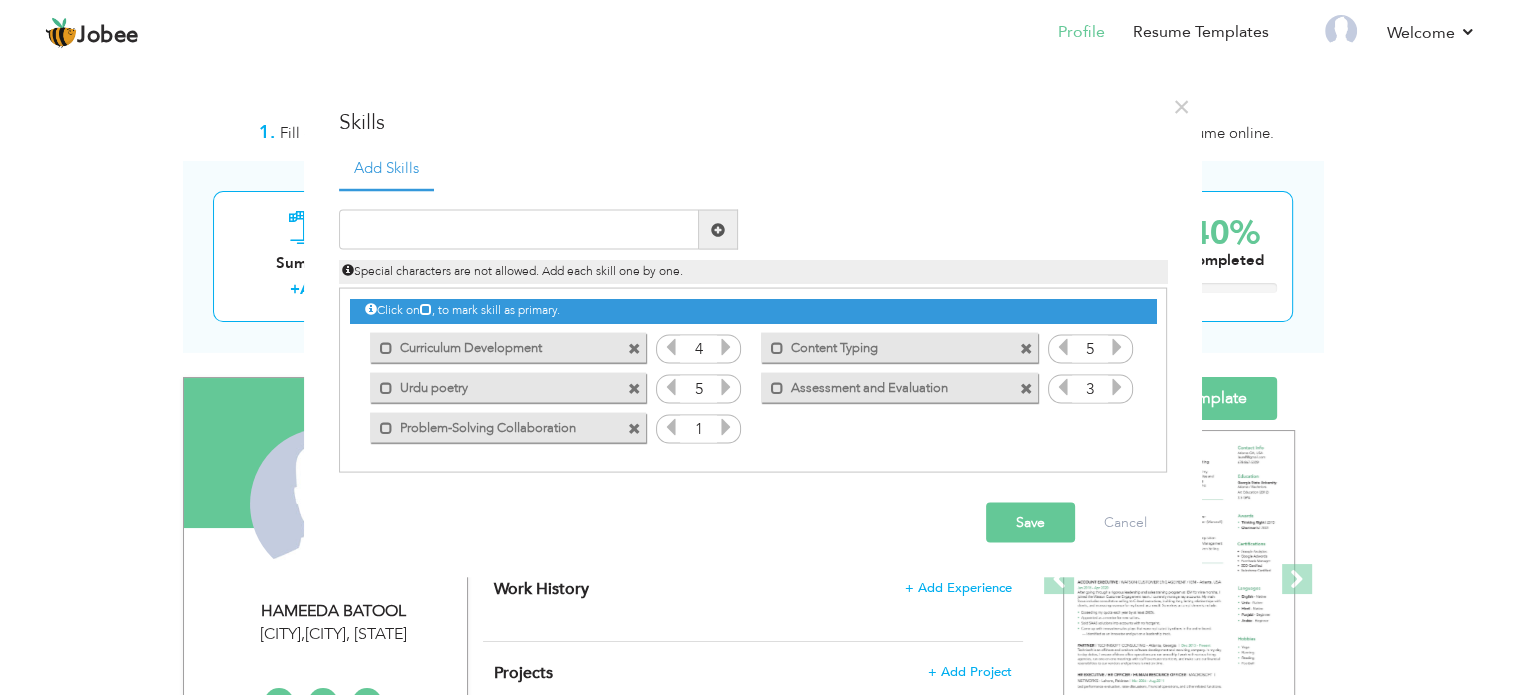 click at bounding box center (726, 427) 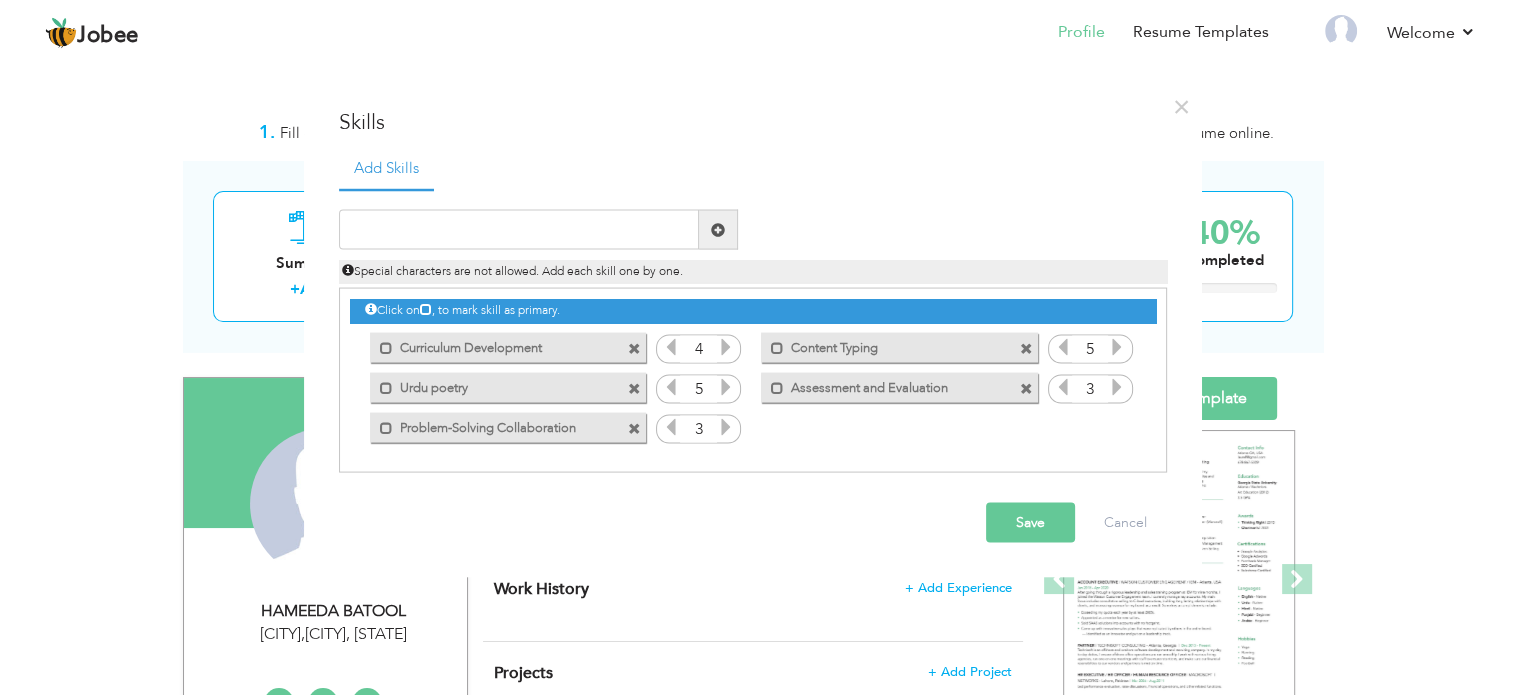 click at bounding box center [726, 427] 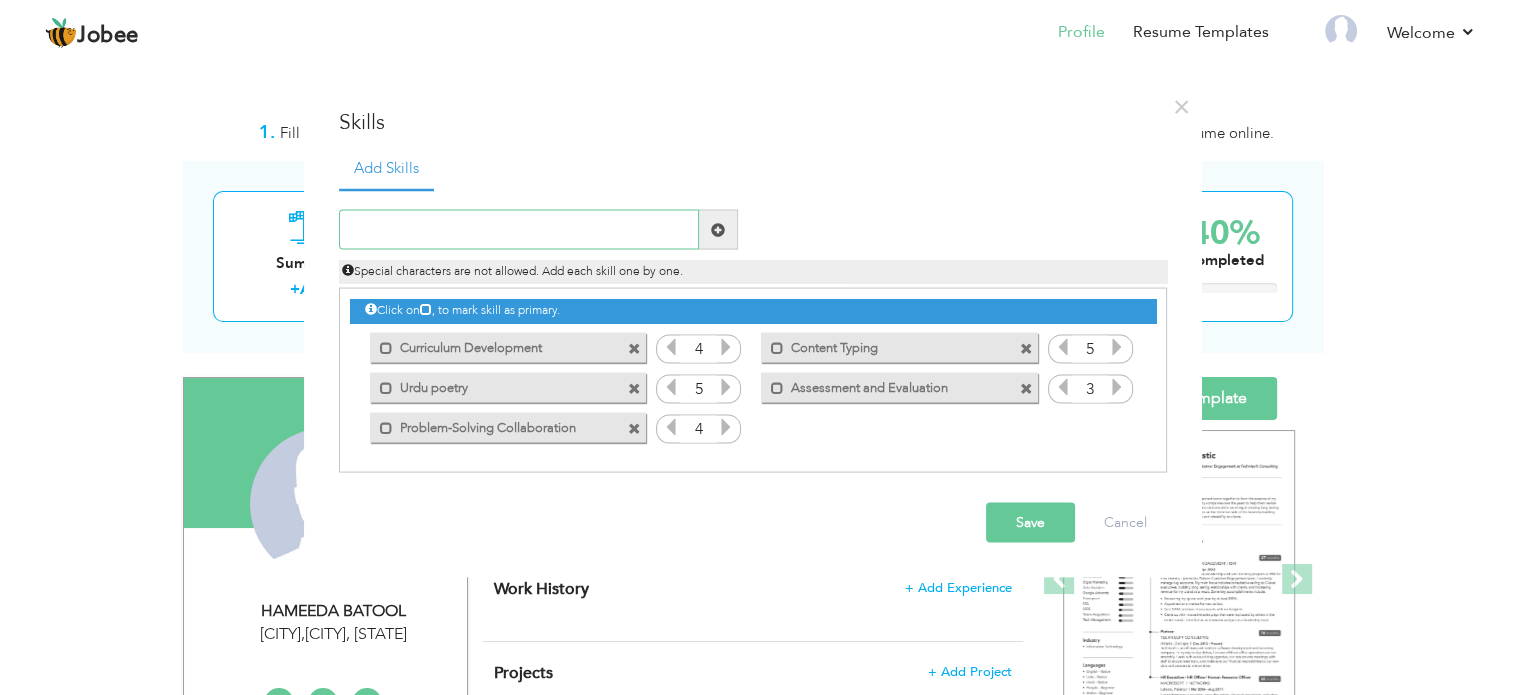 click at bounding box center [519, 230] 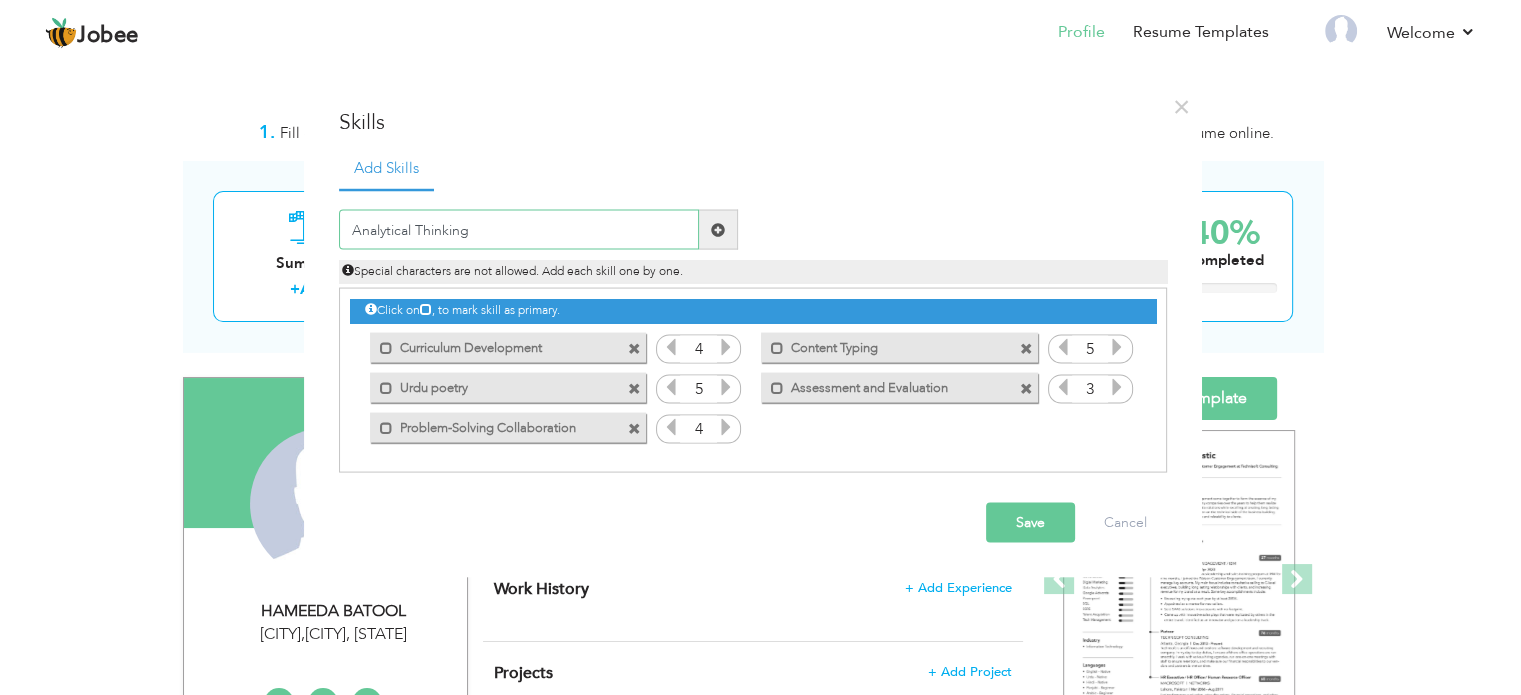 type on "Analytical Thinking" 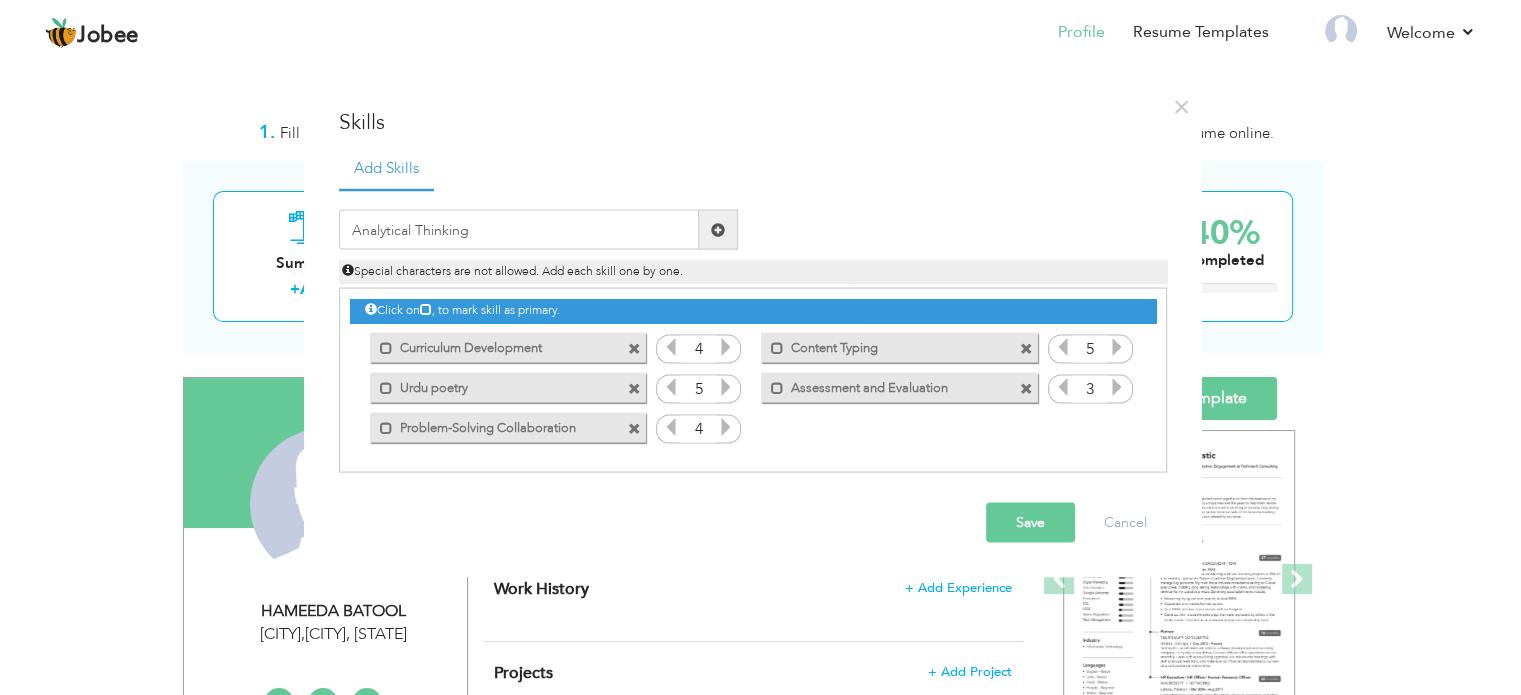 click at bounding box center [718, 229] 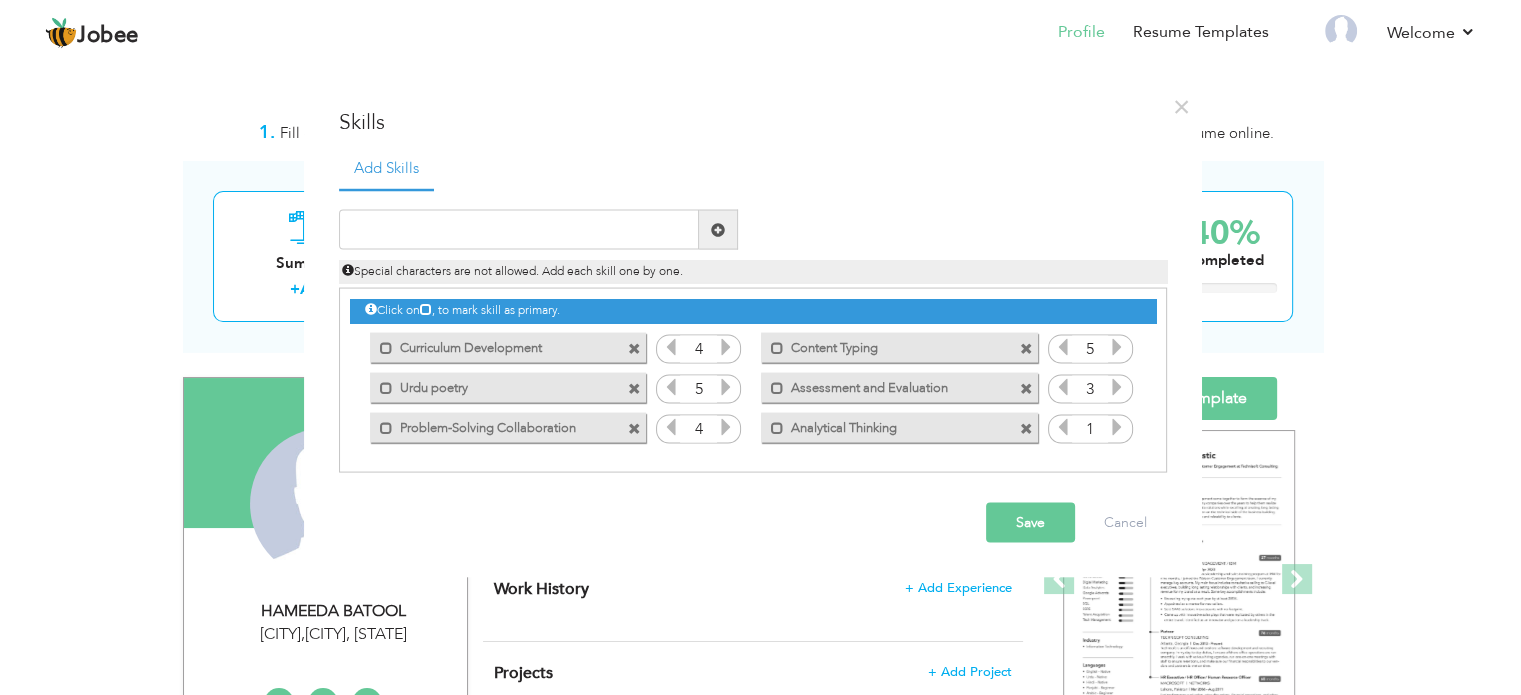 click at bounding box center (1117, 427) 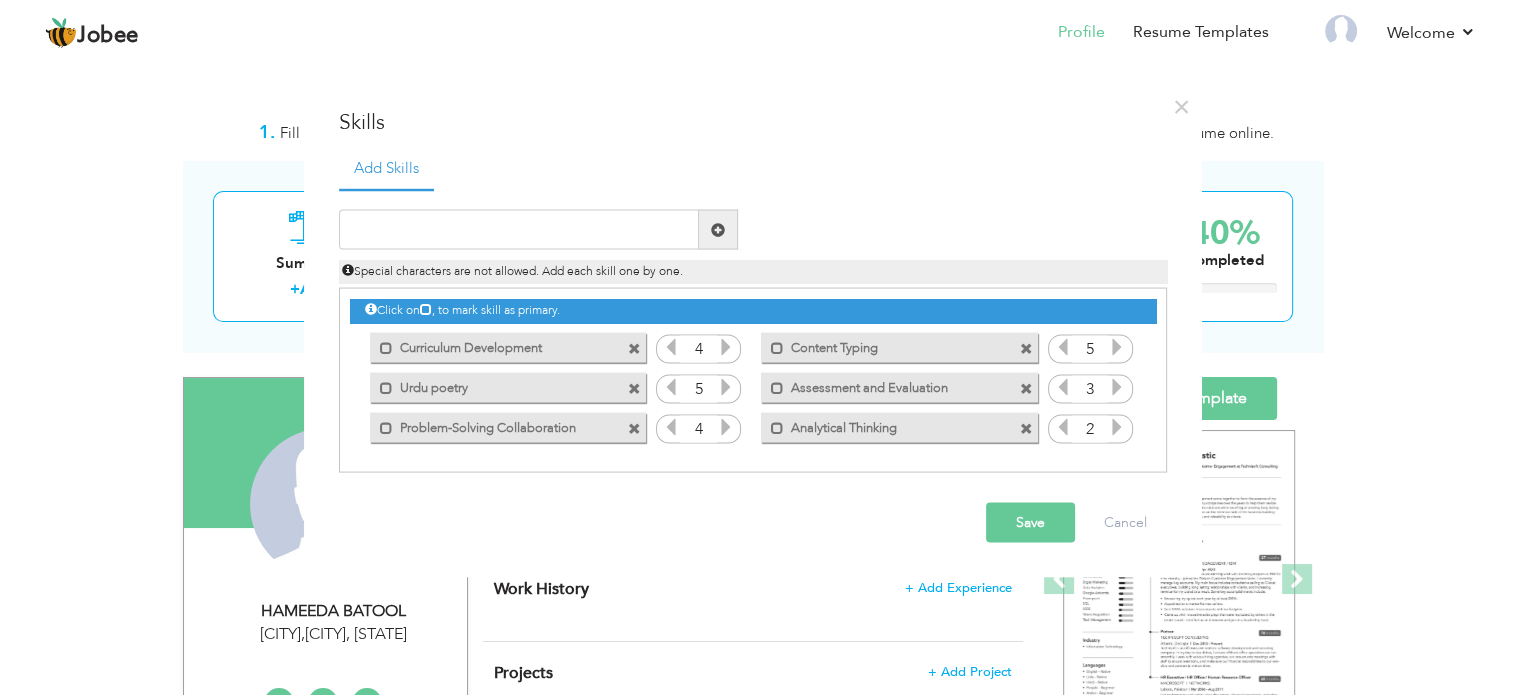 click at bounding box center [1117, 427] 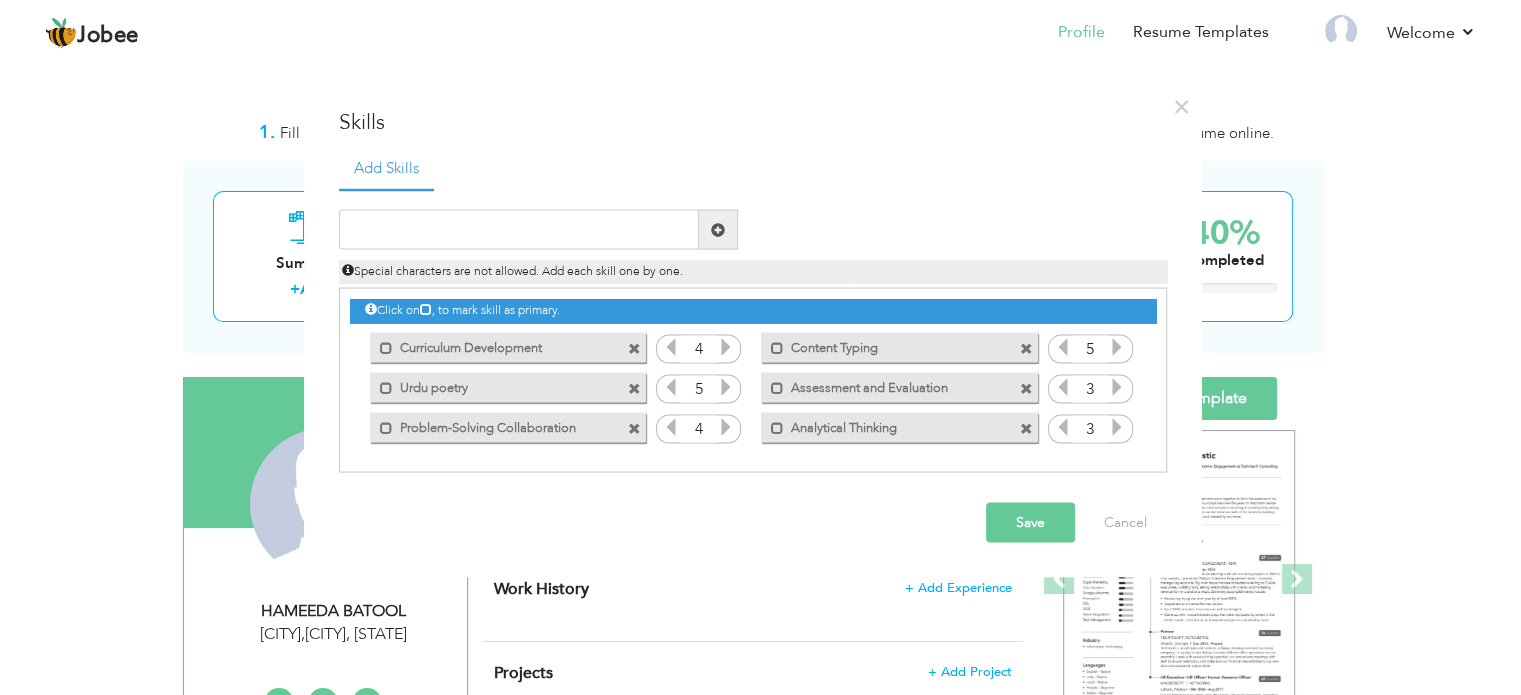 click at bounding box center [1117, 427] 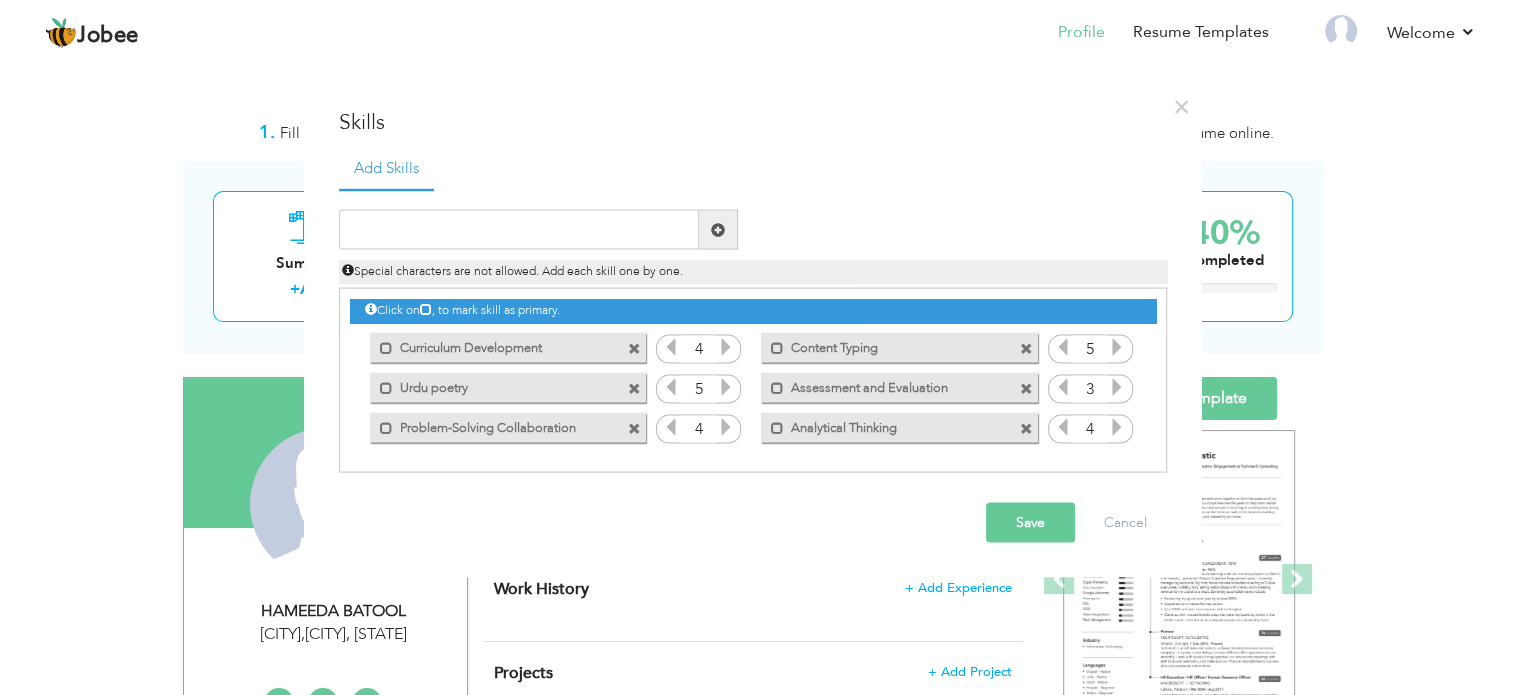 click on "Duplicate entry" at bounding box center (753, 330) 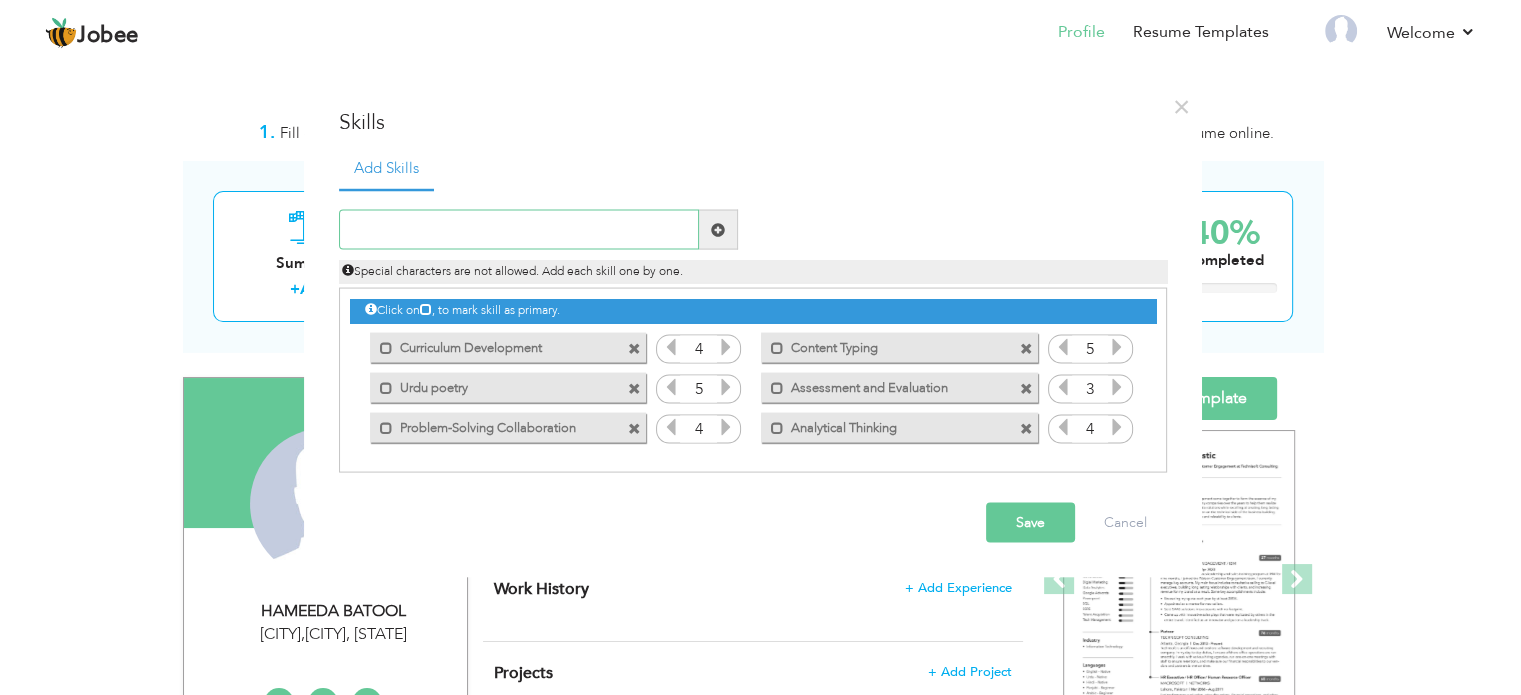click at bounding box center [519, 230] 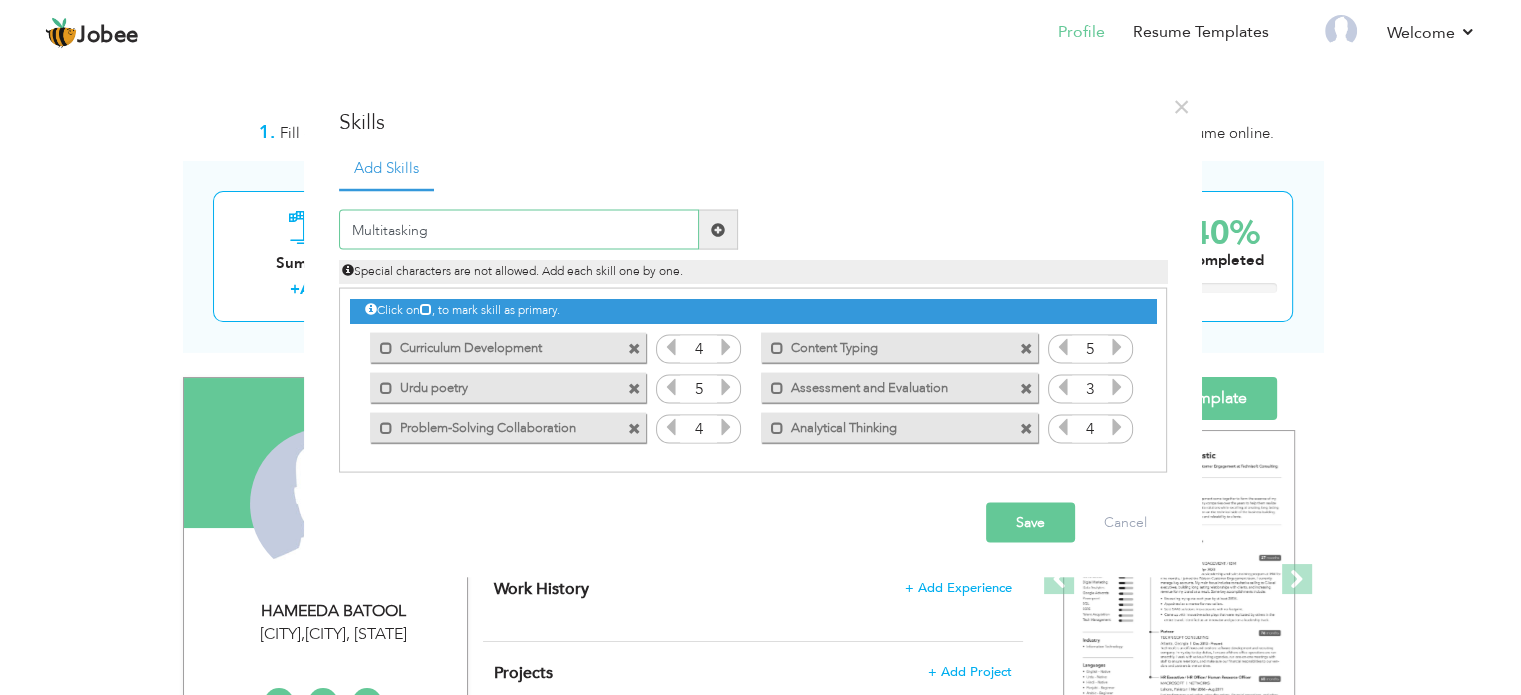 type on "Multitasking" 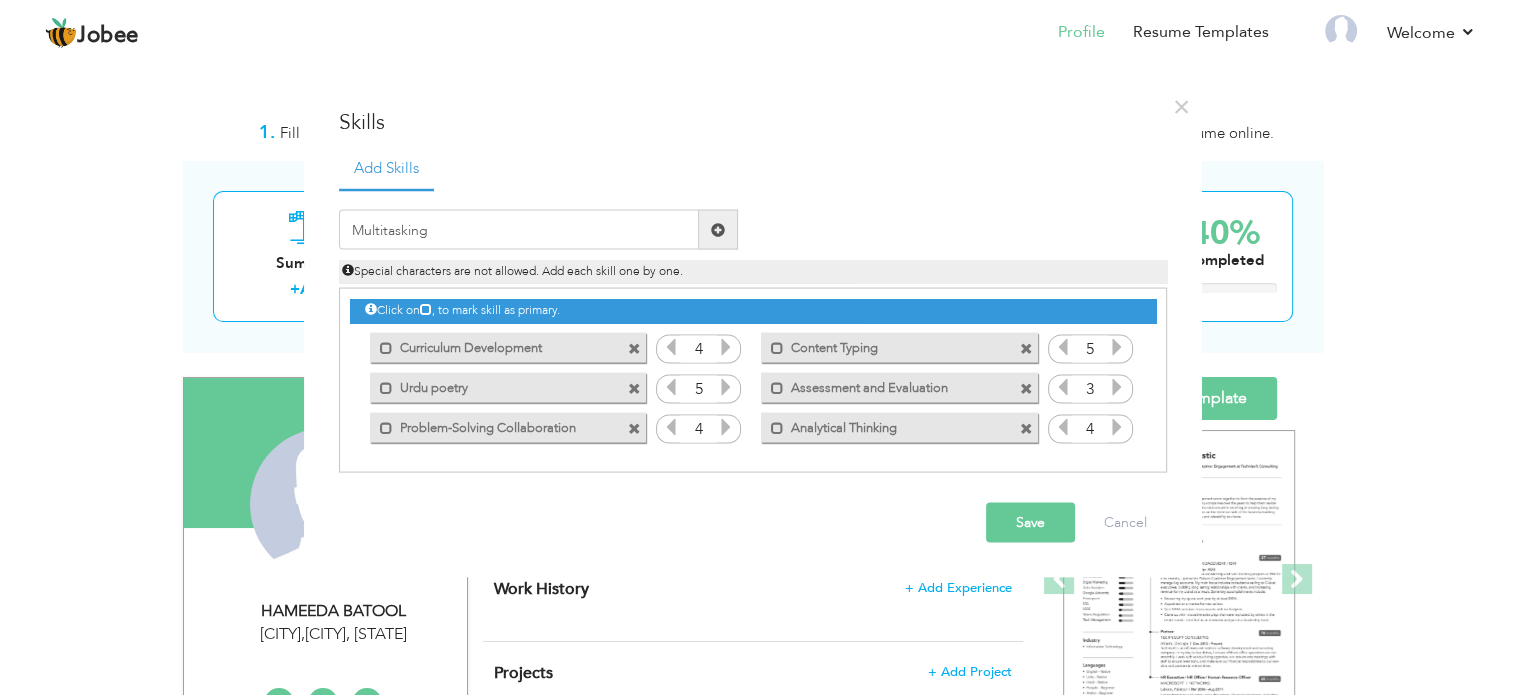 click at bounding box center (718, 230) 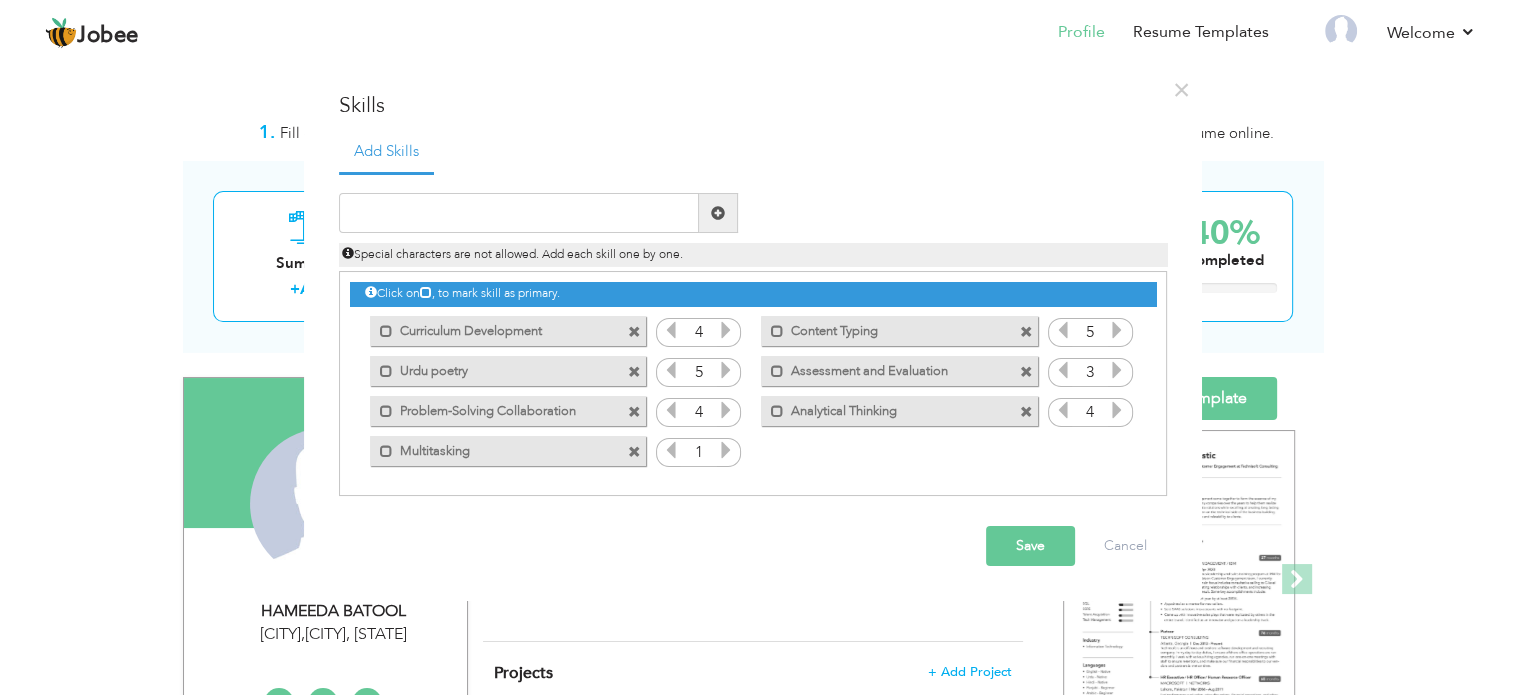 click at bounding box center [726, 450] 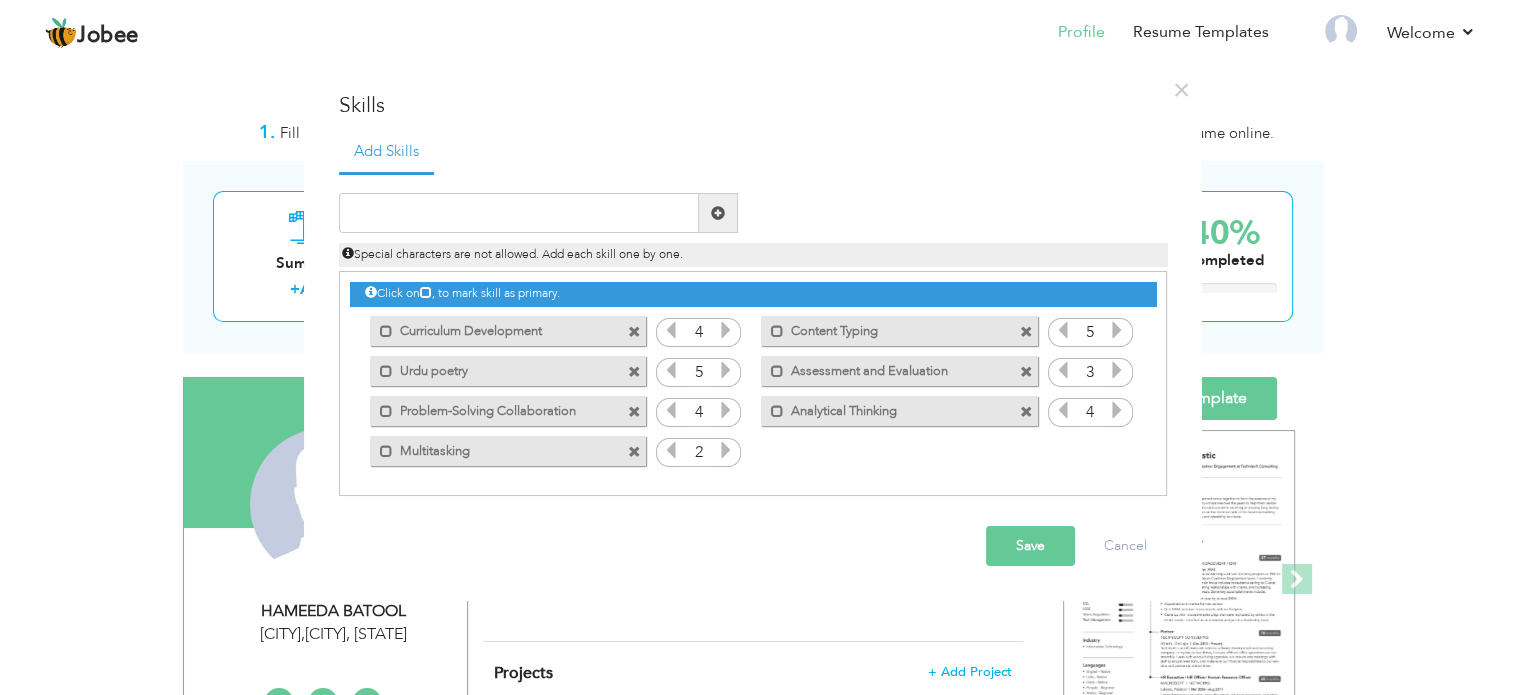 click at bounding box center (726, 450) 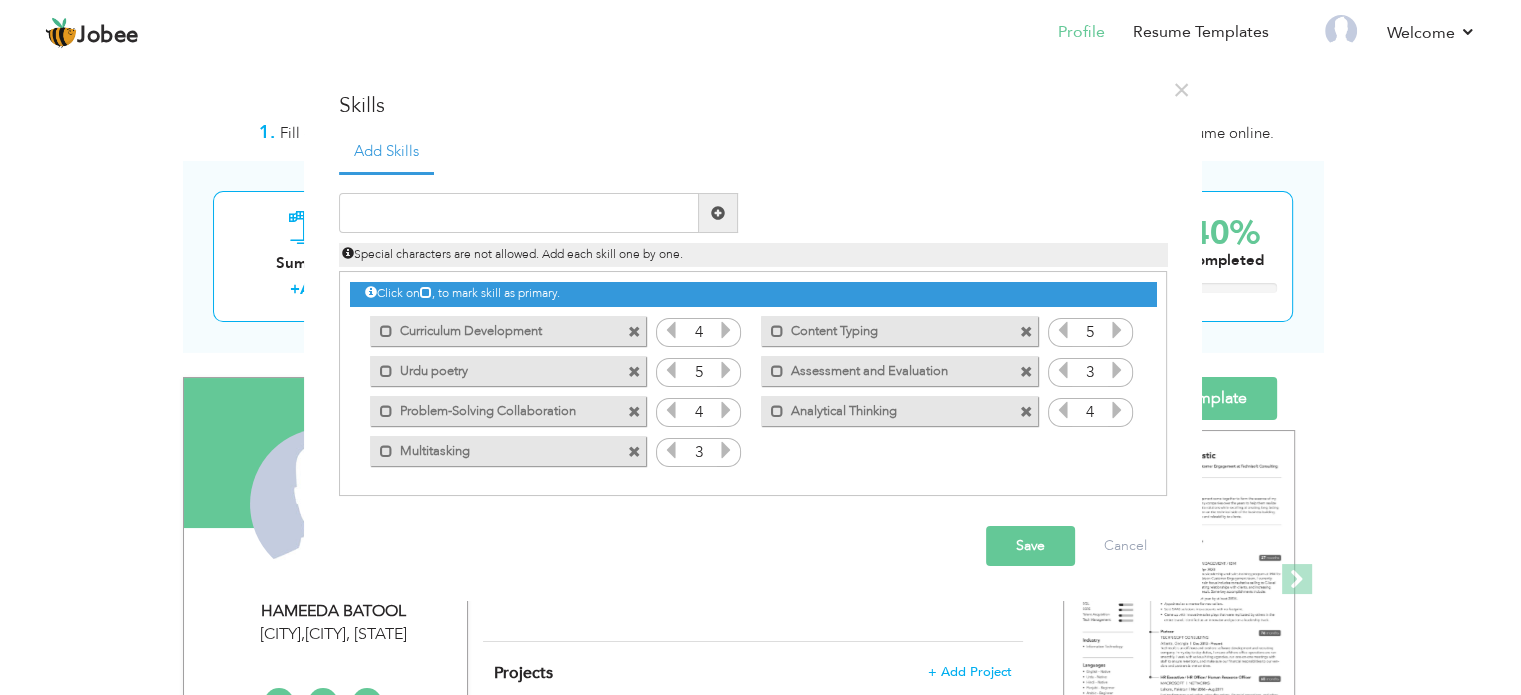 click at bounding box center (726, 450) 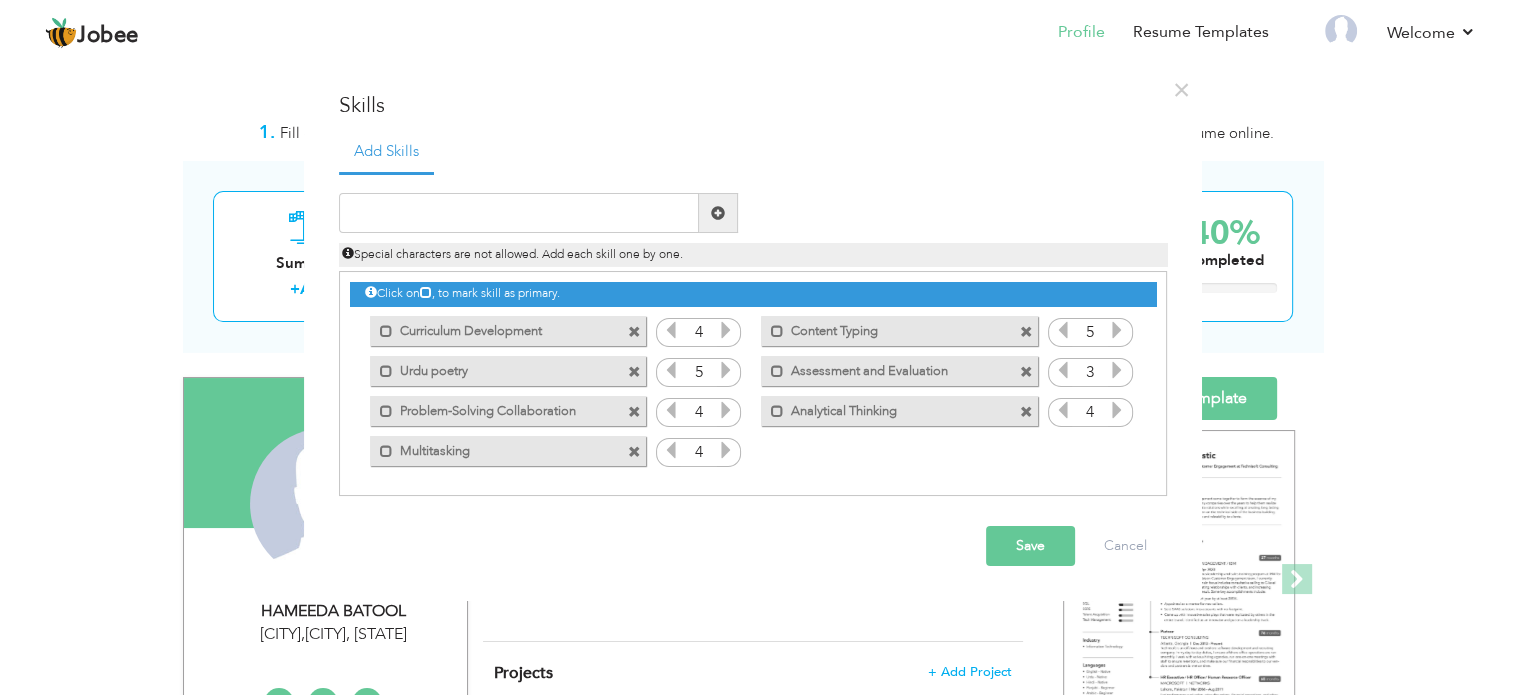 click at bounding box center (726, 450) 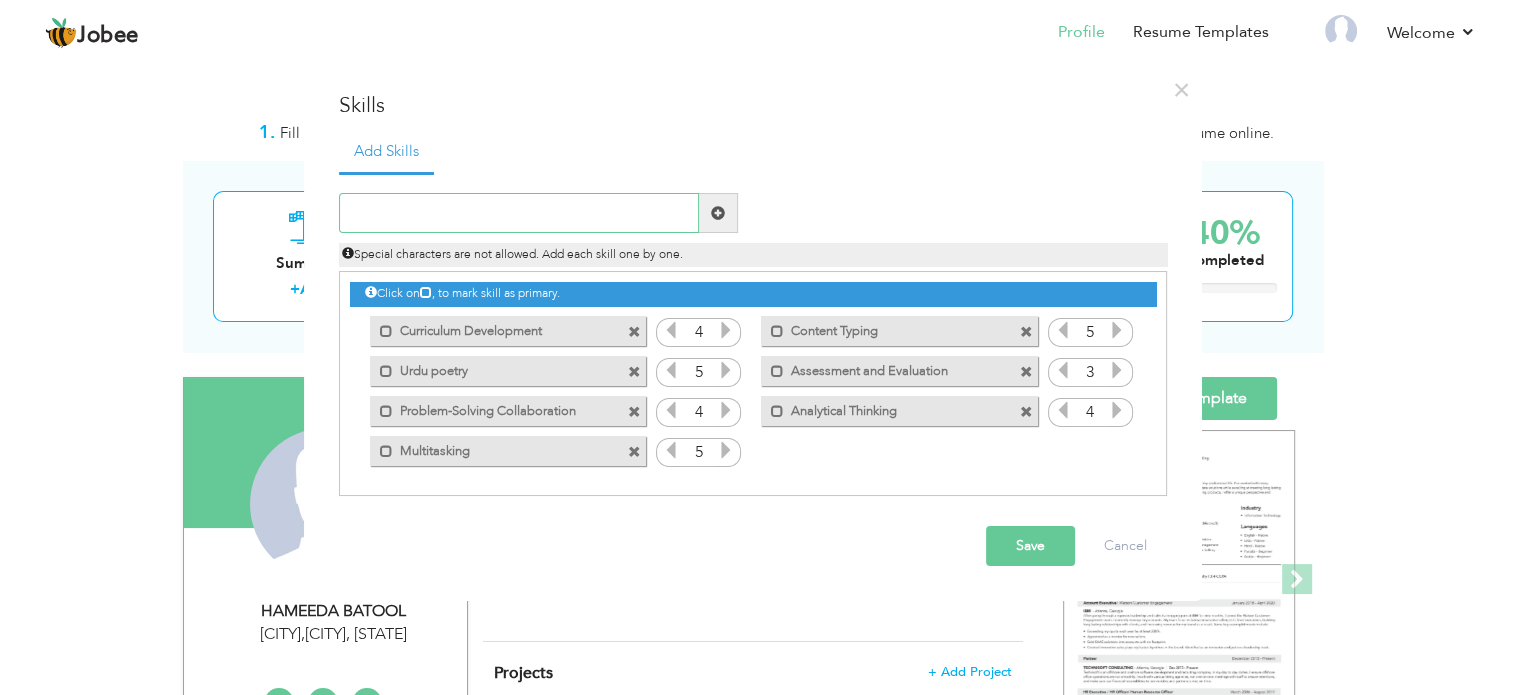 click at bounding box center [519, 213] 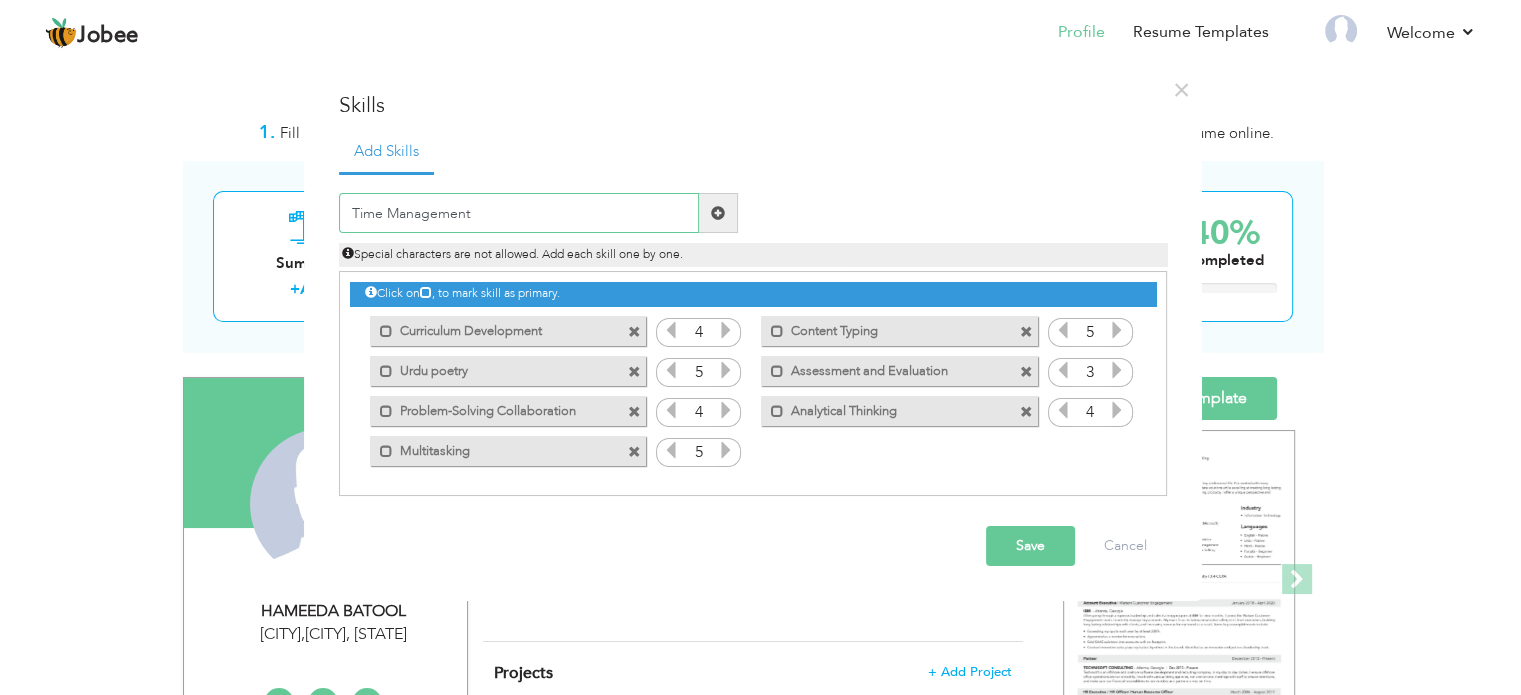 type on "Time Management" 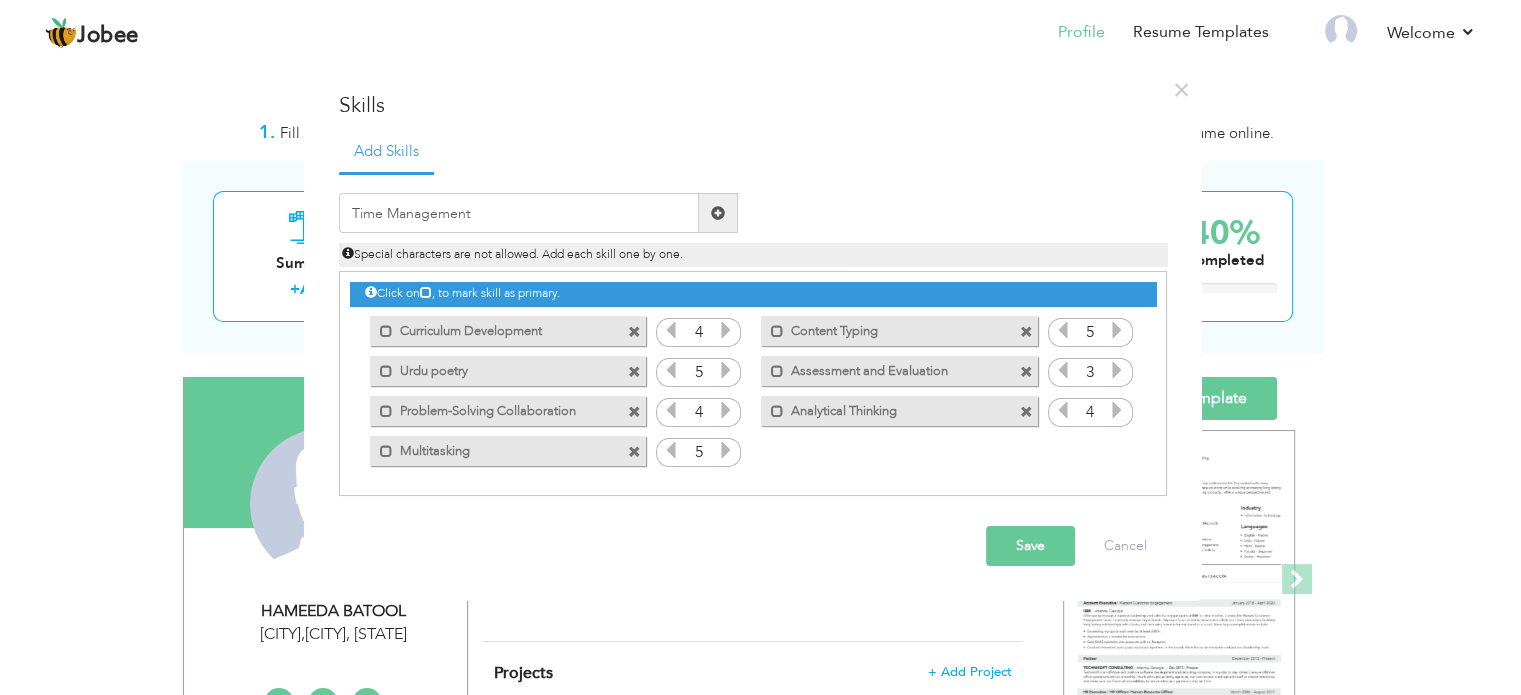 click at bounding box center (718, 213) 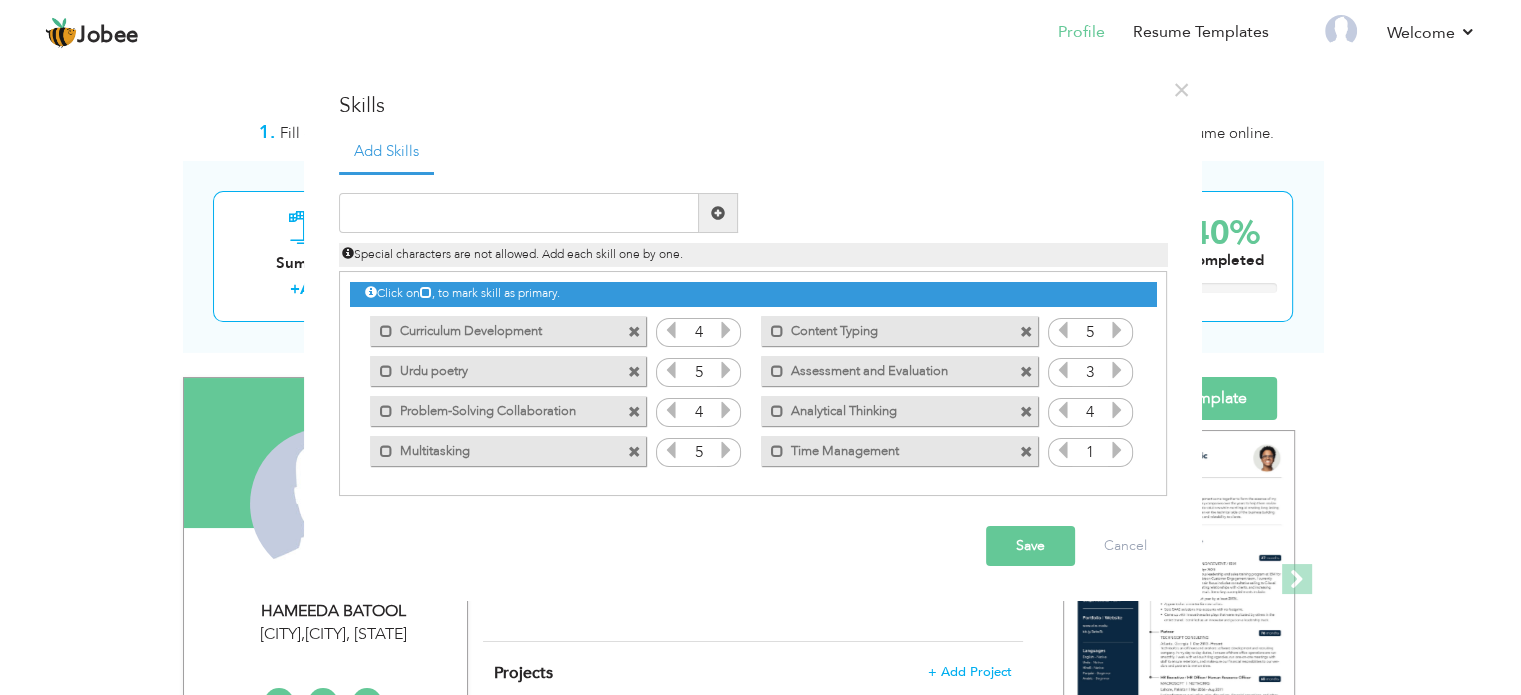 click at bounding box center (1117, 450) 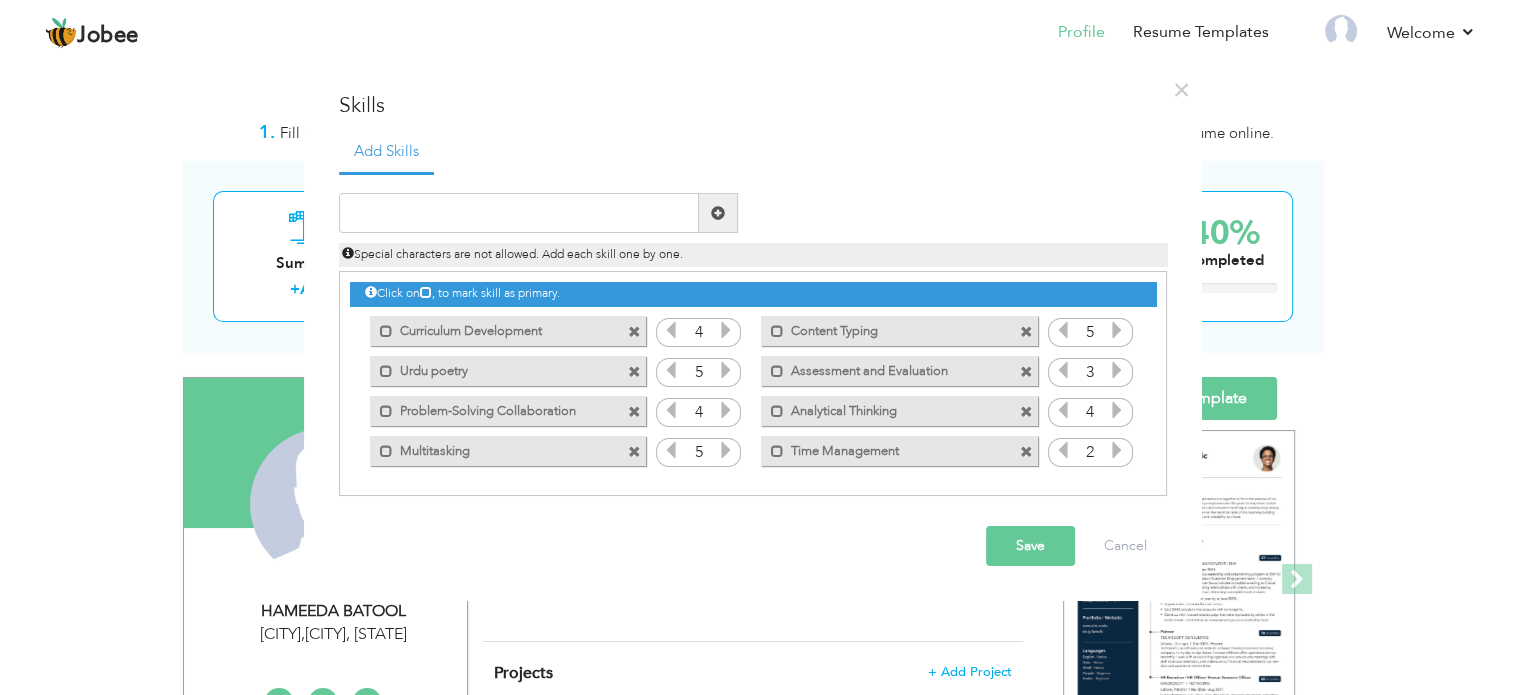 click at bounding box center (1117, 450) 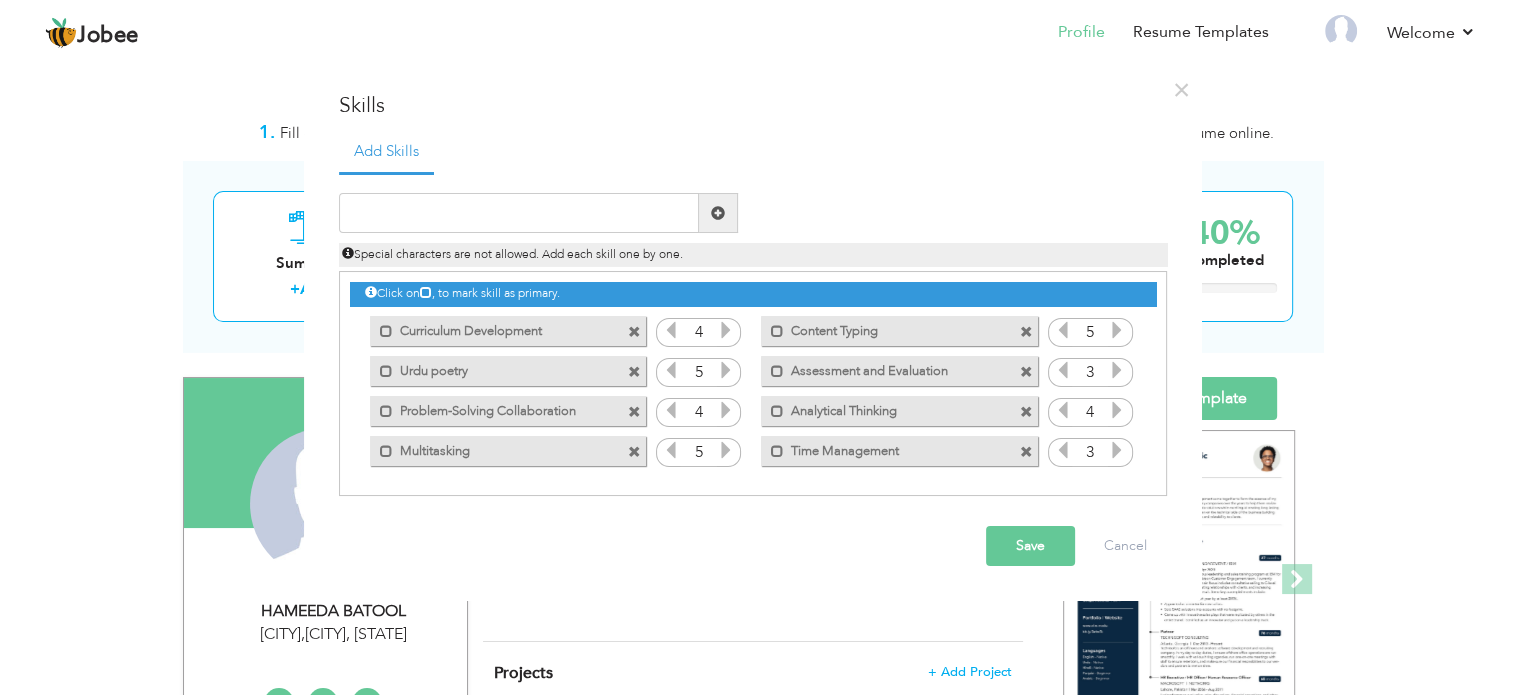 click at bounding box center (1117, 450) 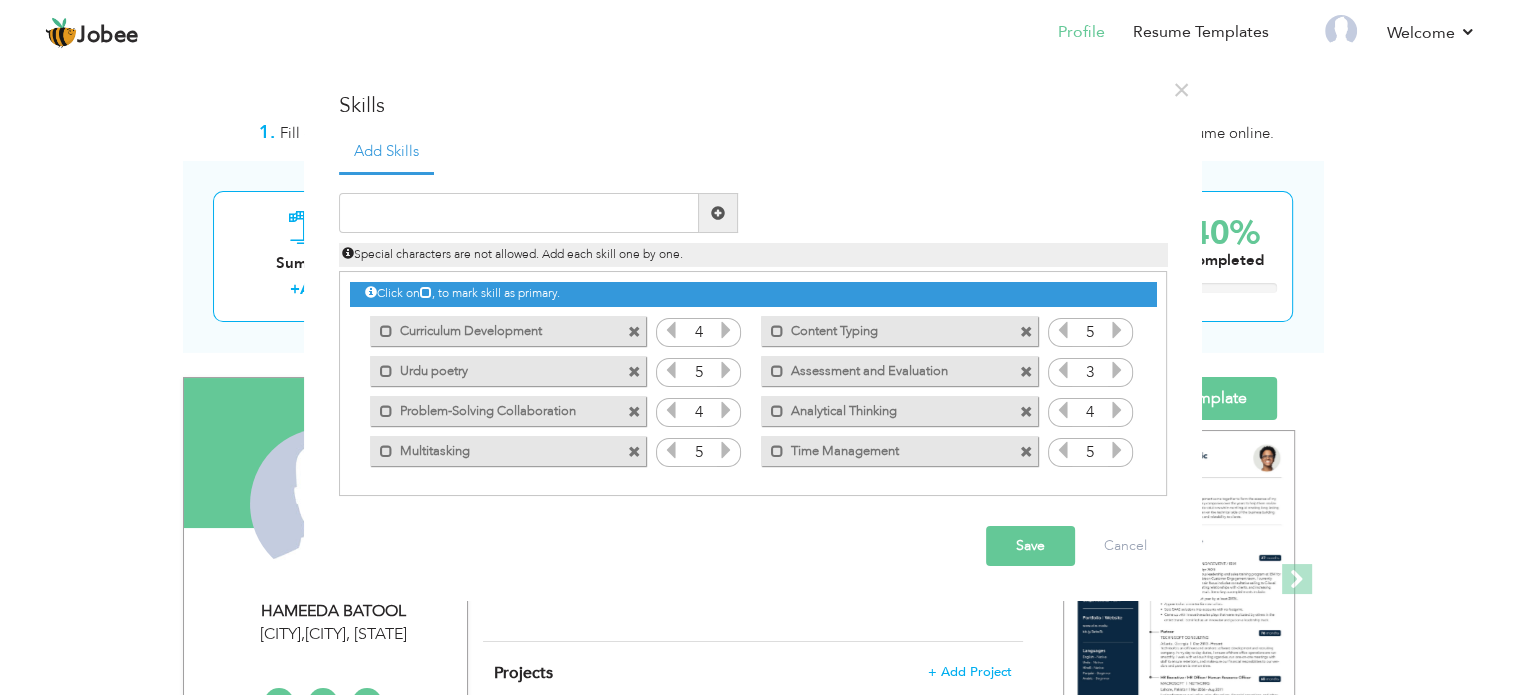 click at bounding box center [1117, 450] 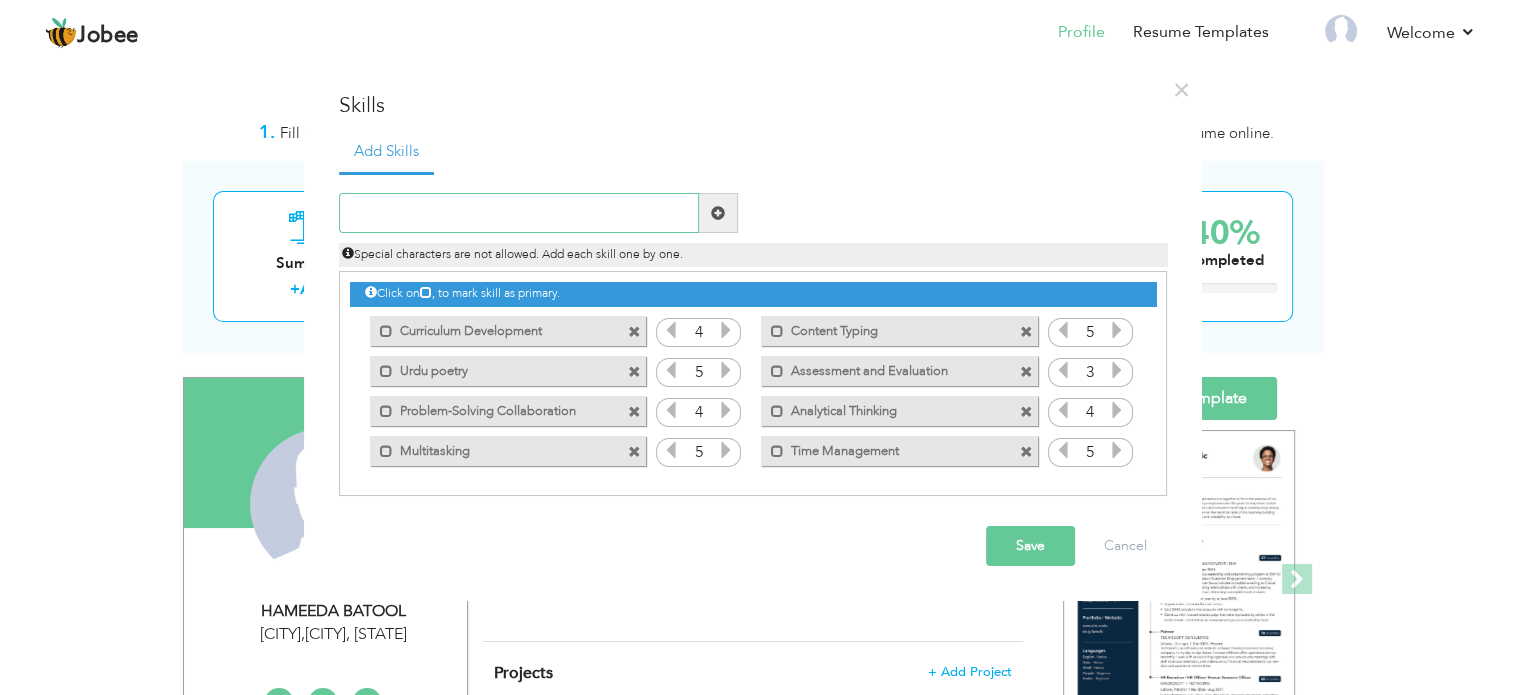 click at bounding box center (519, 213) 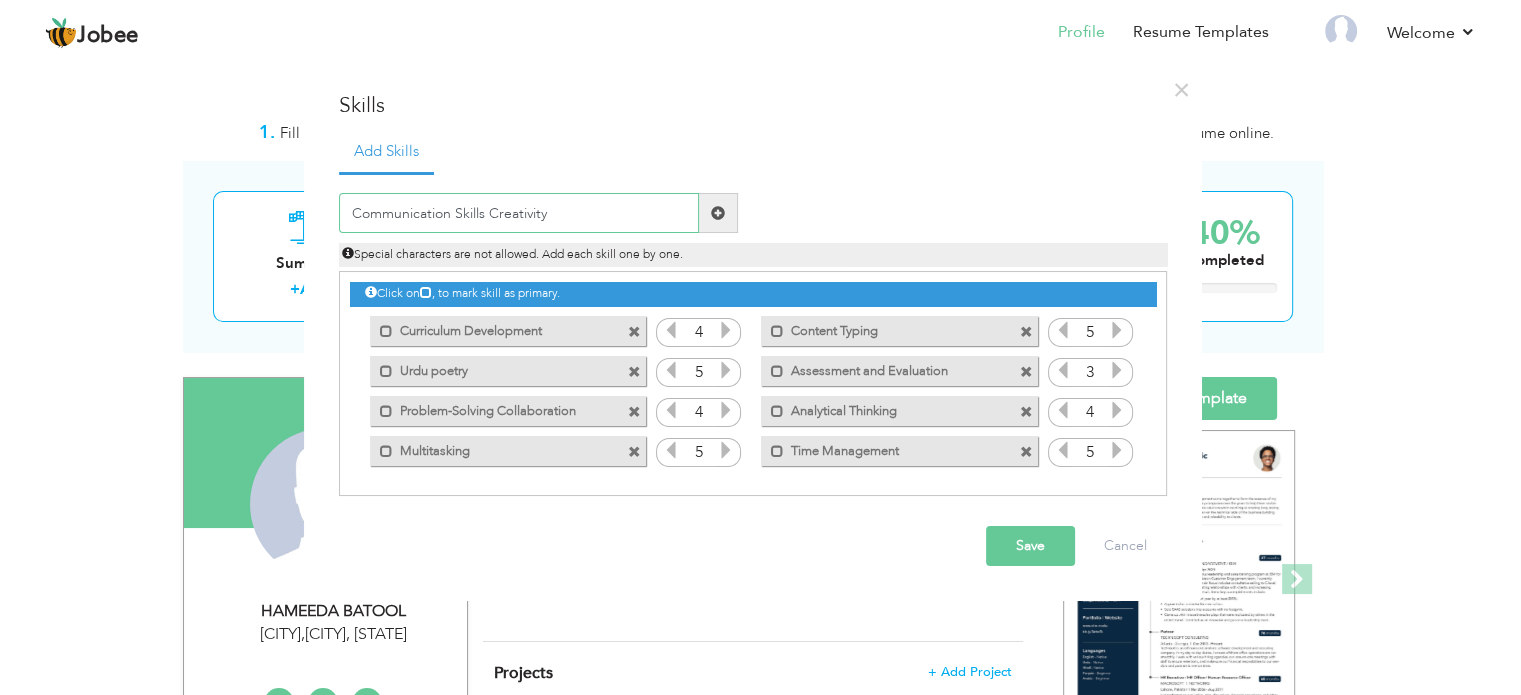 type on "Communication Skills Creativity" 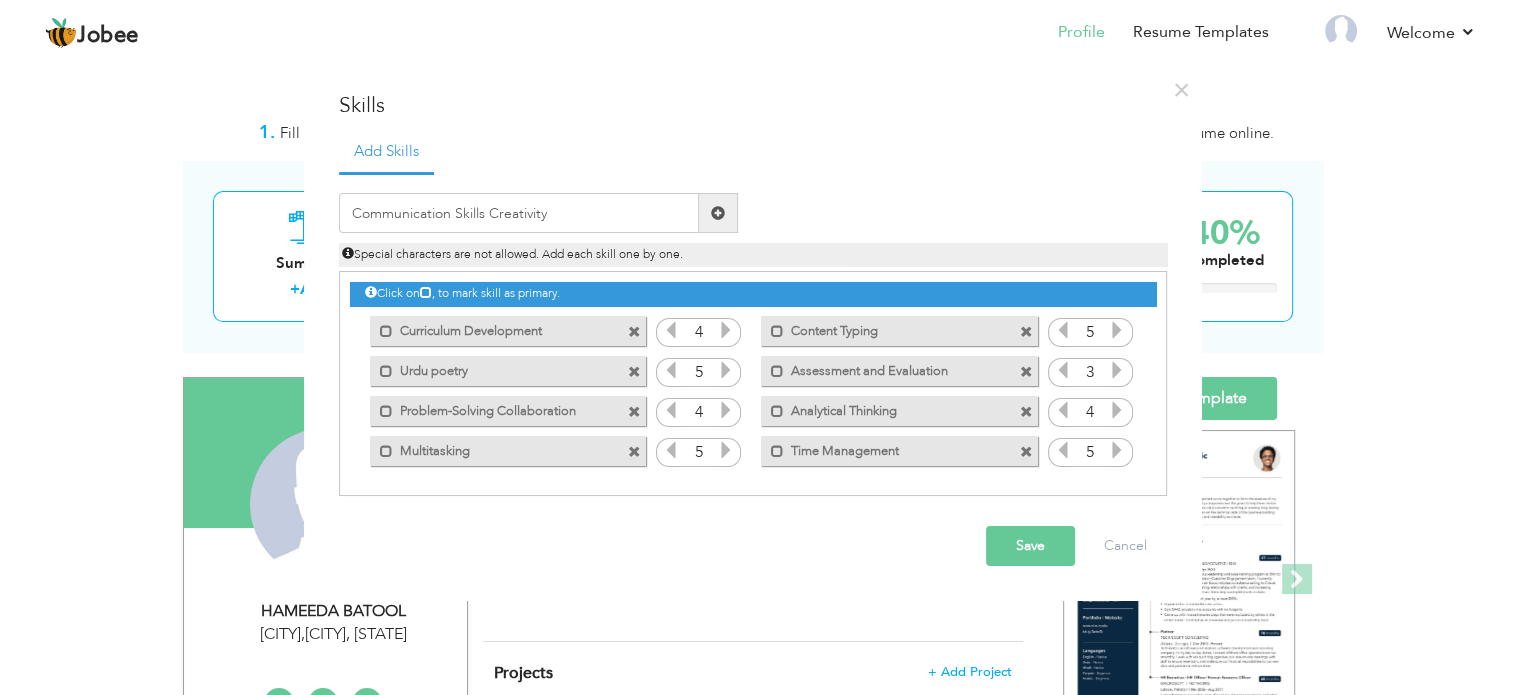 click at bounding box center [718, 213] 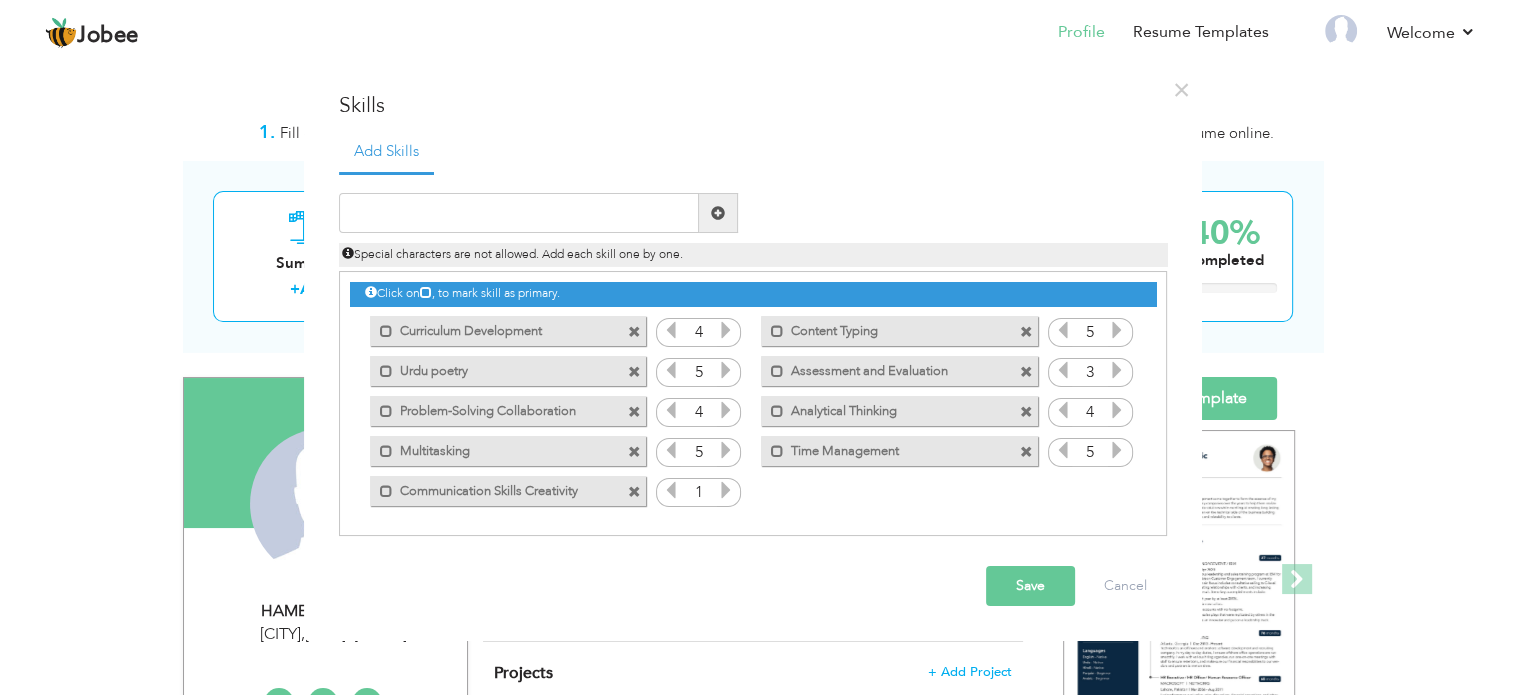 click at bounding box center (726, 490) 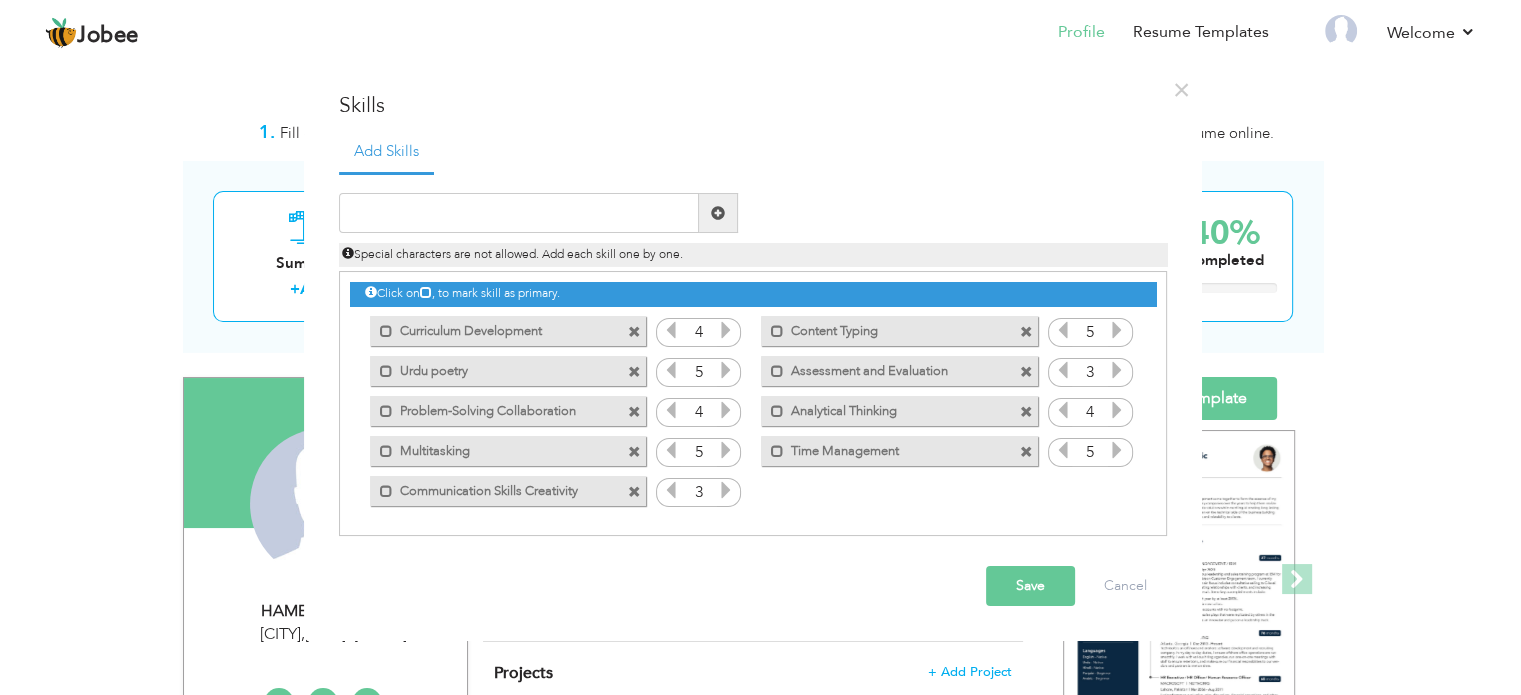 click at bounding box center (726, 490) 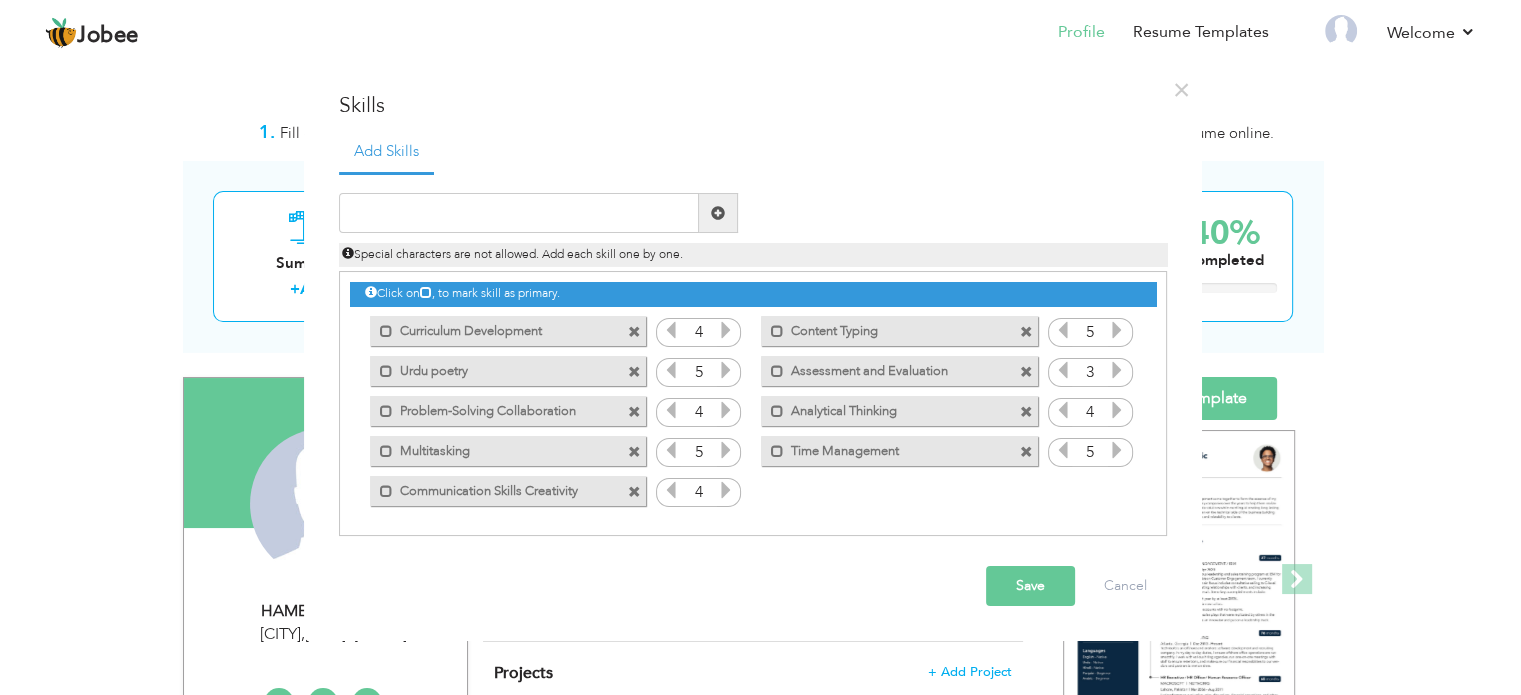 click at bounding box center (726, 490) 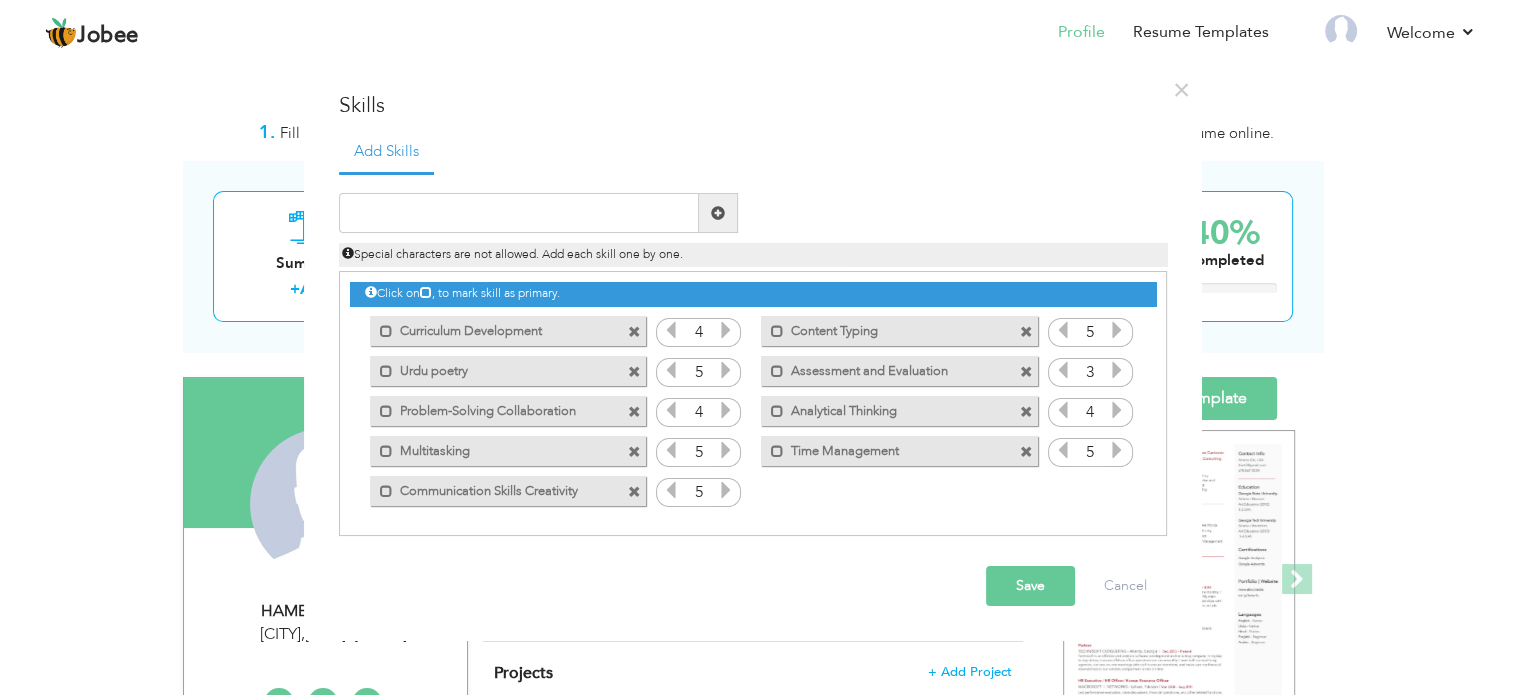 drag, startPoint x: 1032, startPoint y: 561, endPoint x: 1018, endPoint y: 570, distance: 16.643316 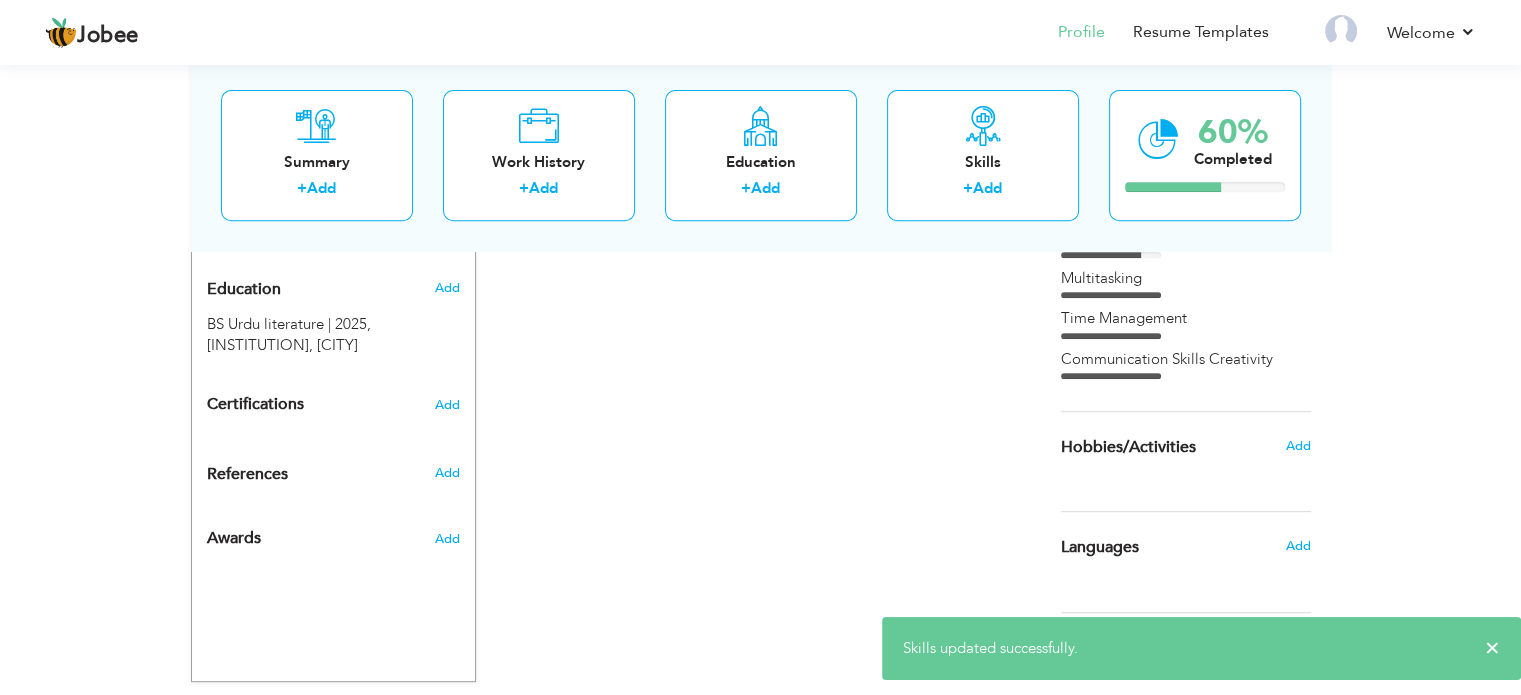 scroll, scrollTop: 800, scrollLeft: 0, axis: vertical 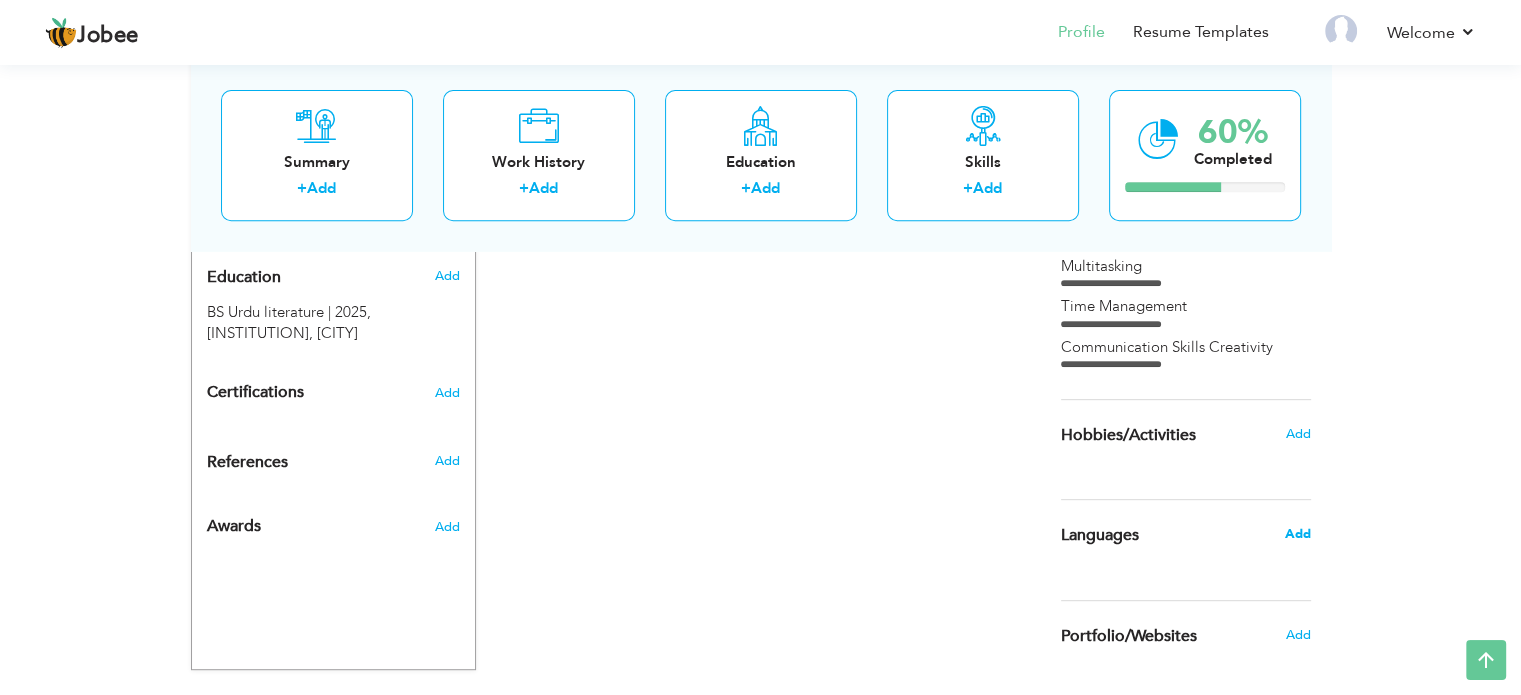 click on "Add" at bounding box center [1297, 534] 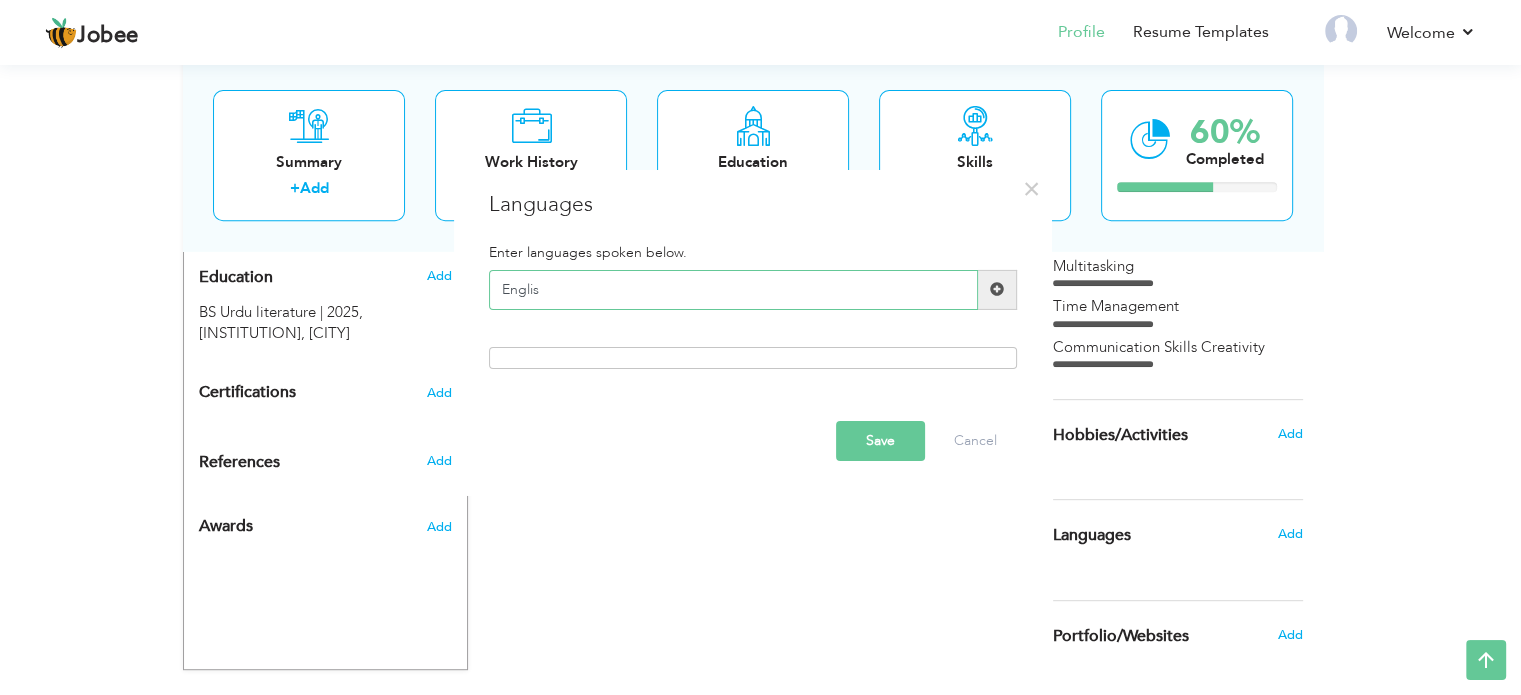 type on "Englis" 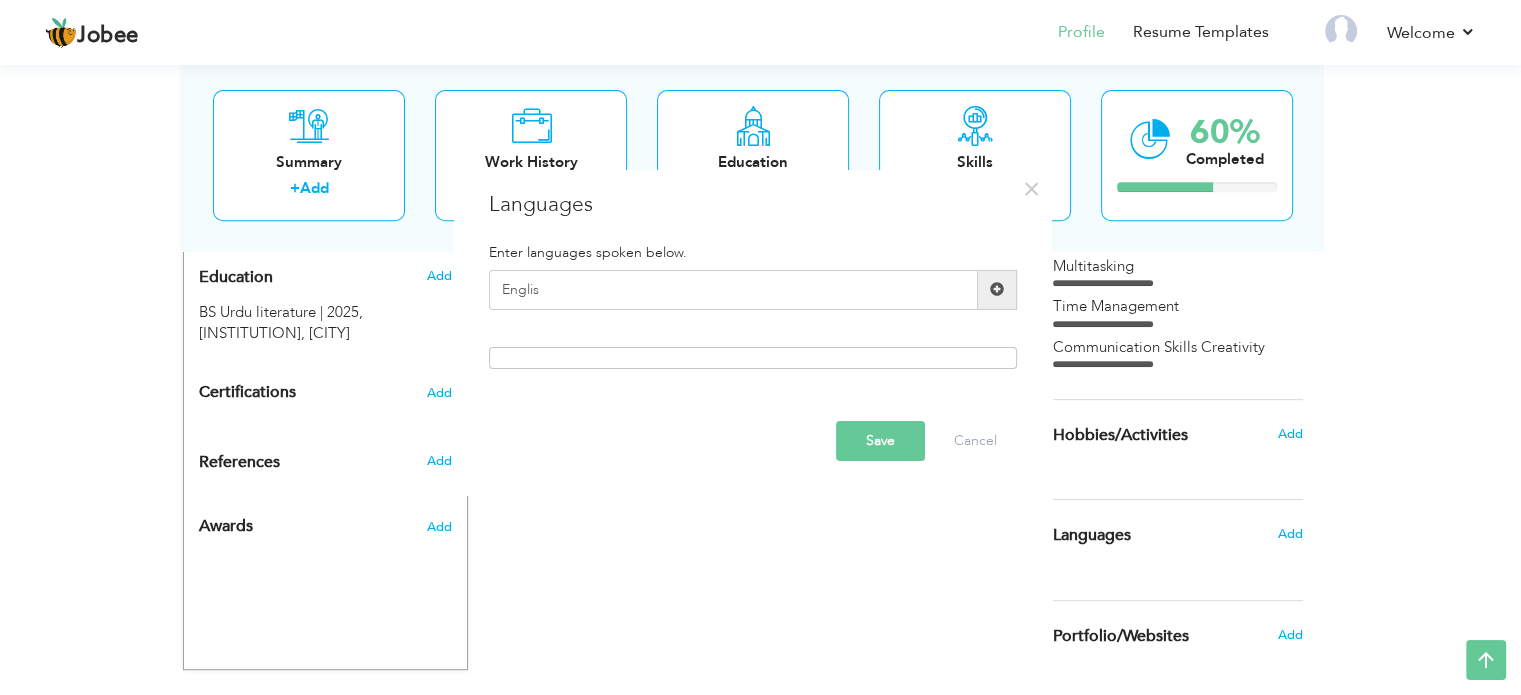 click at bounding box center [997, 290] 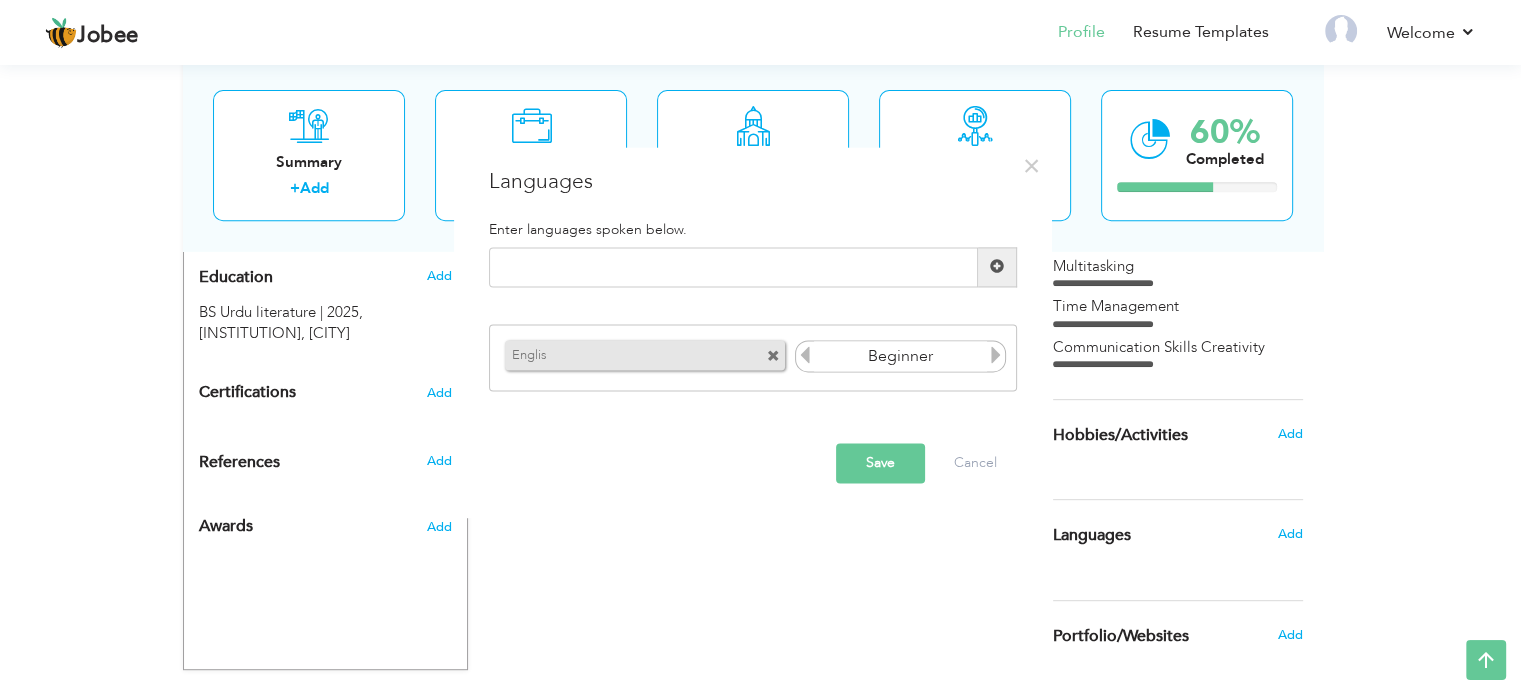 click at bounding box center [996, 356] 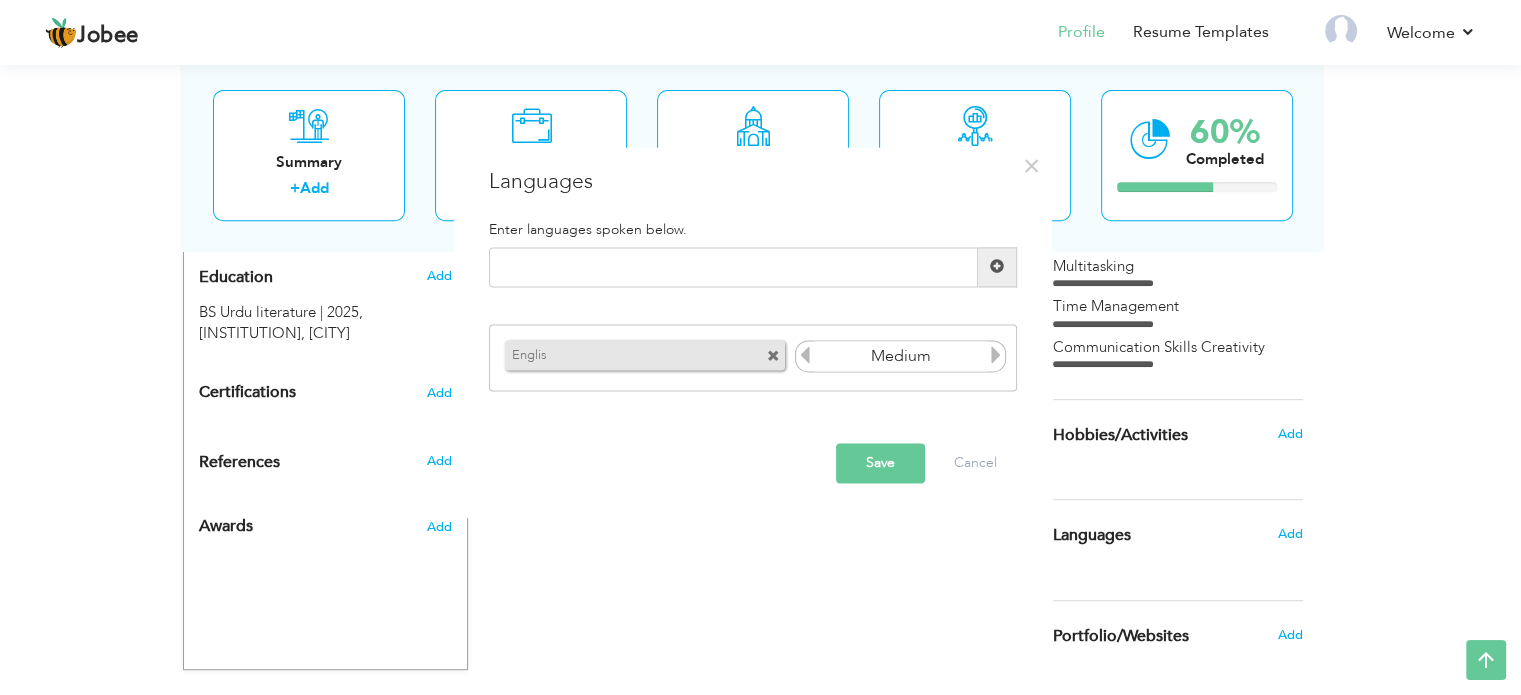 click on "Please enter a valid language." at bounding box center [753, 275] 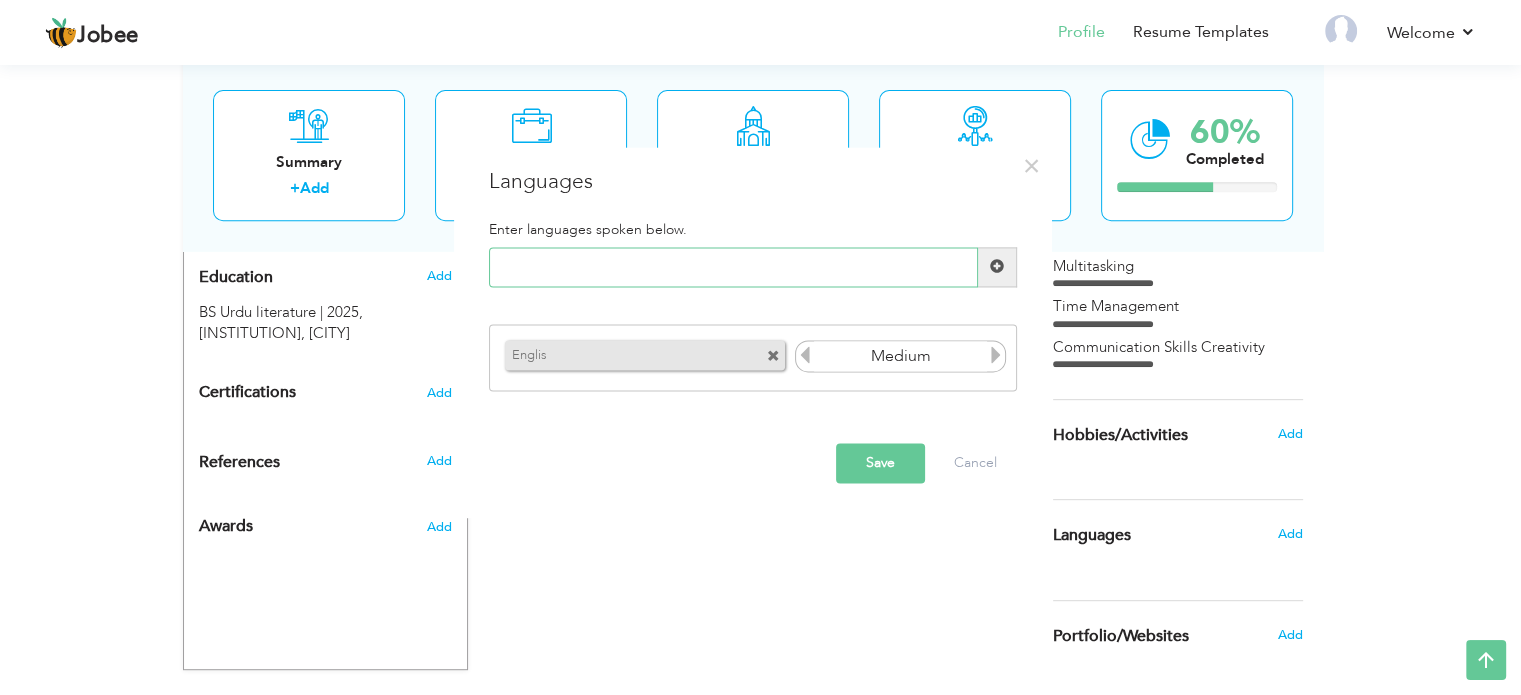 click at bounding box center [733, 267] 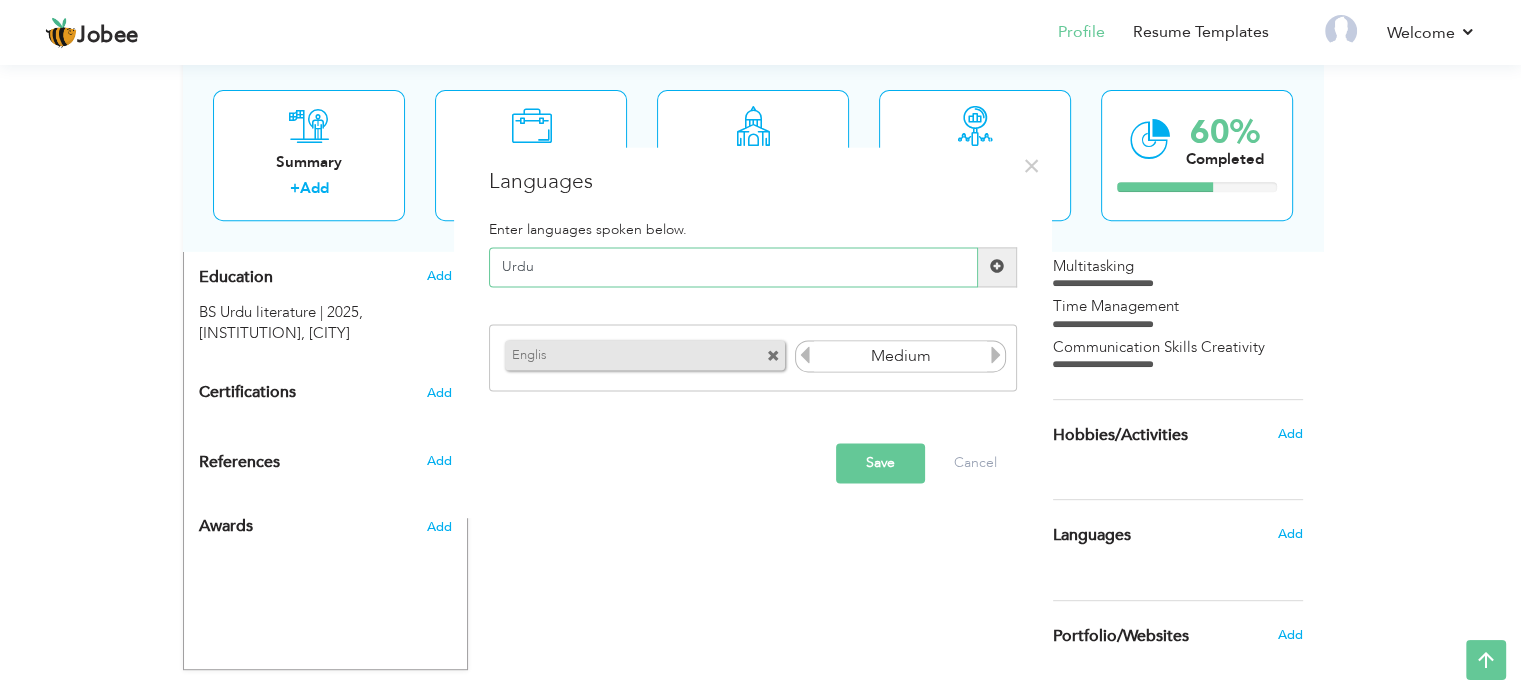 type on "Urdu" 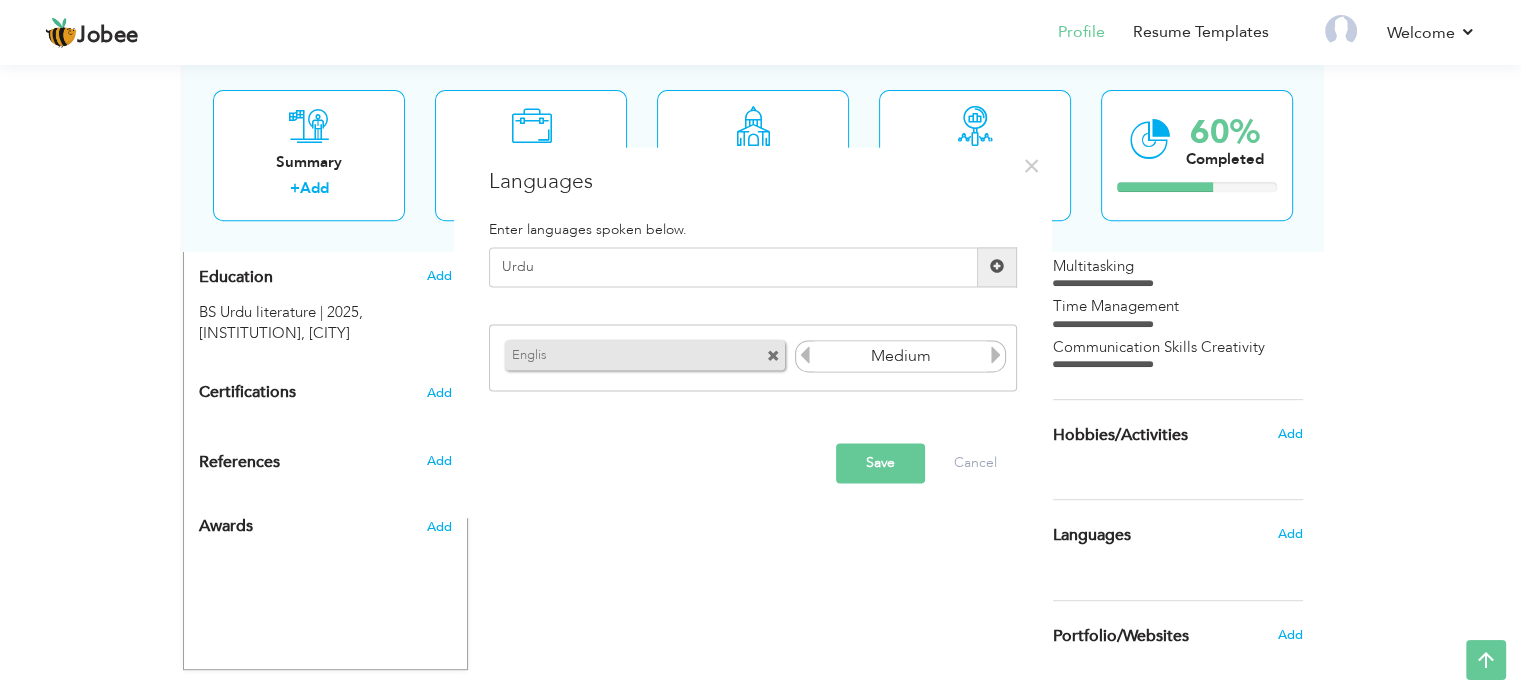 click at bounding box center (997, 267) 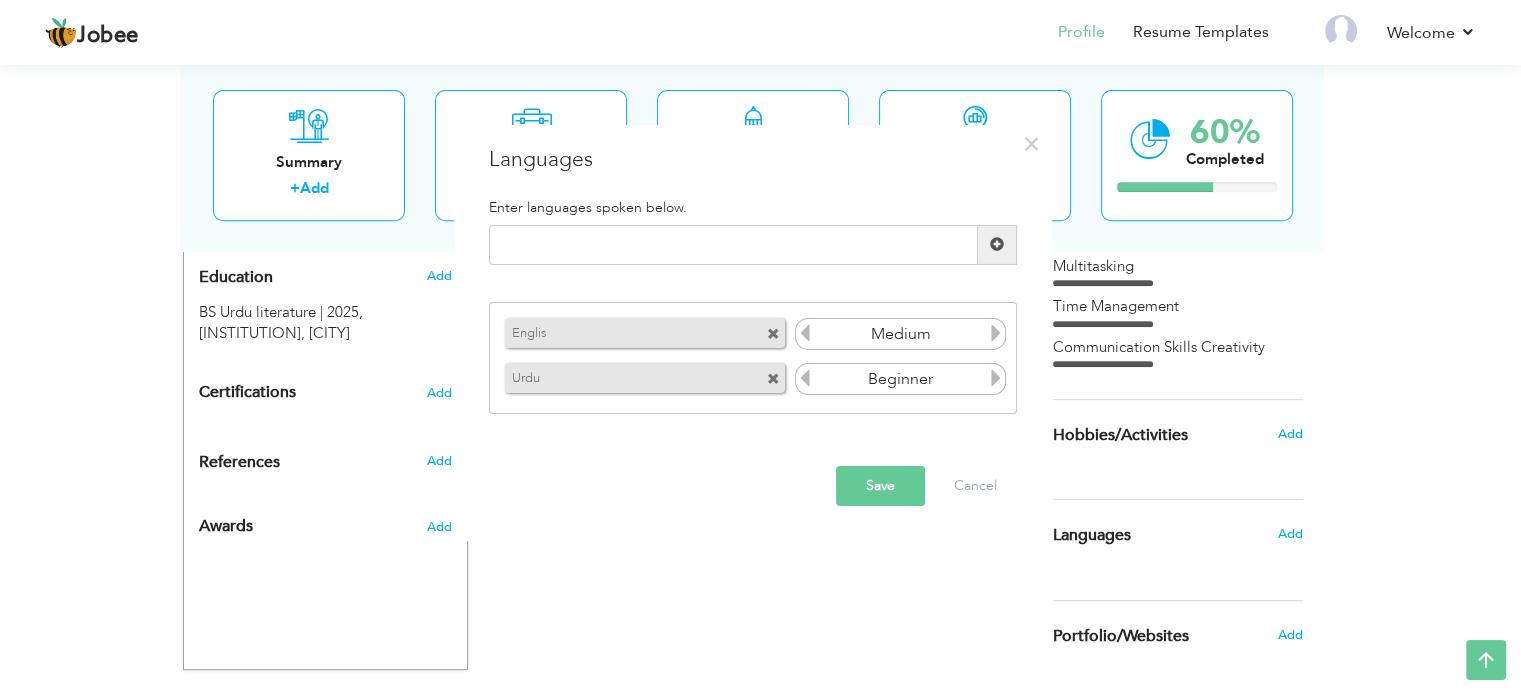 click at bounding box center [996, 378] 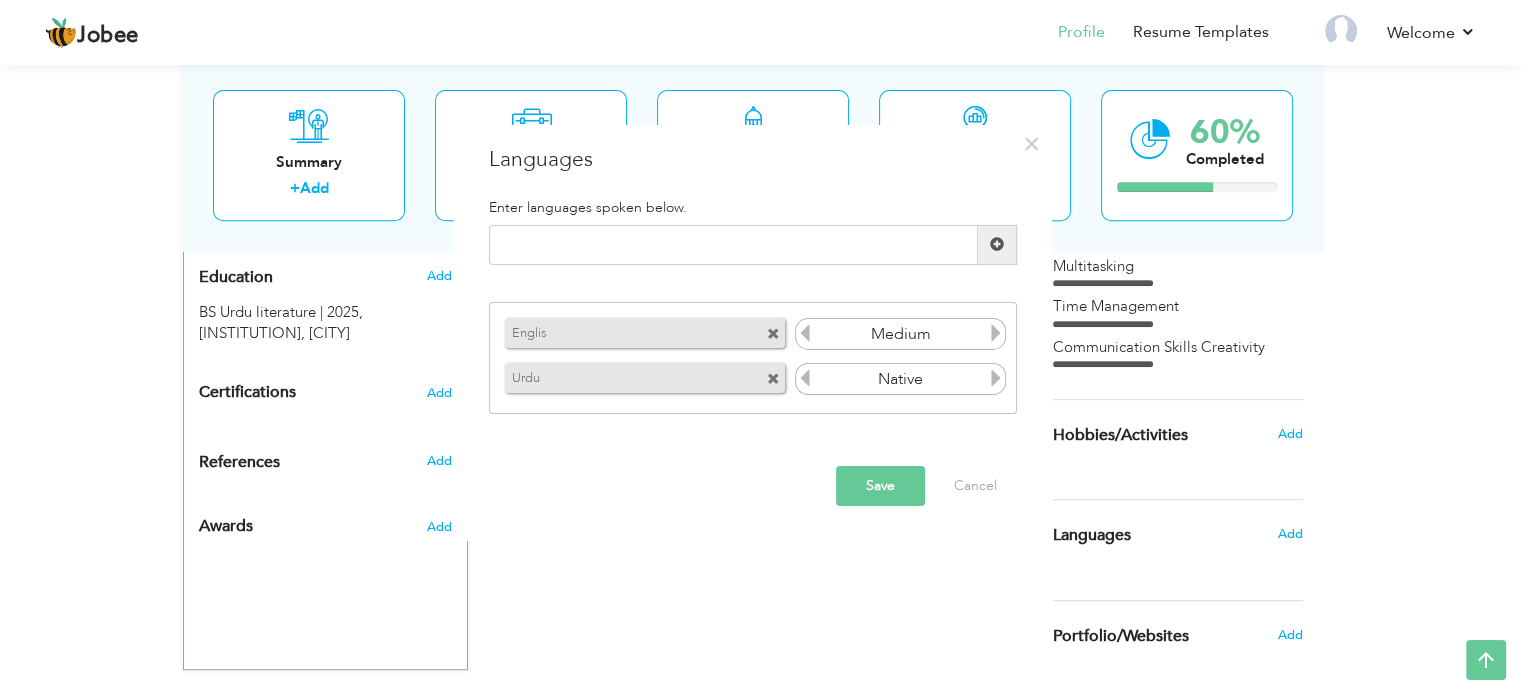 click at bounding box center (996, 378) 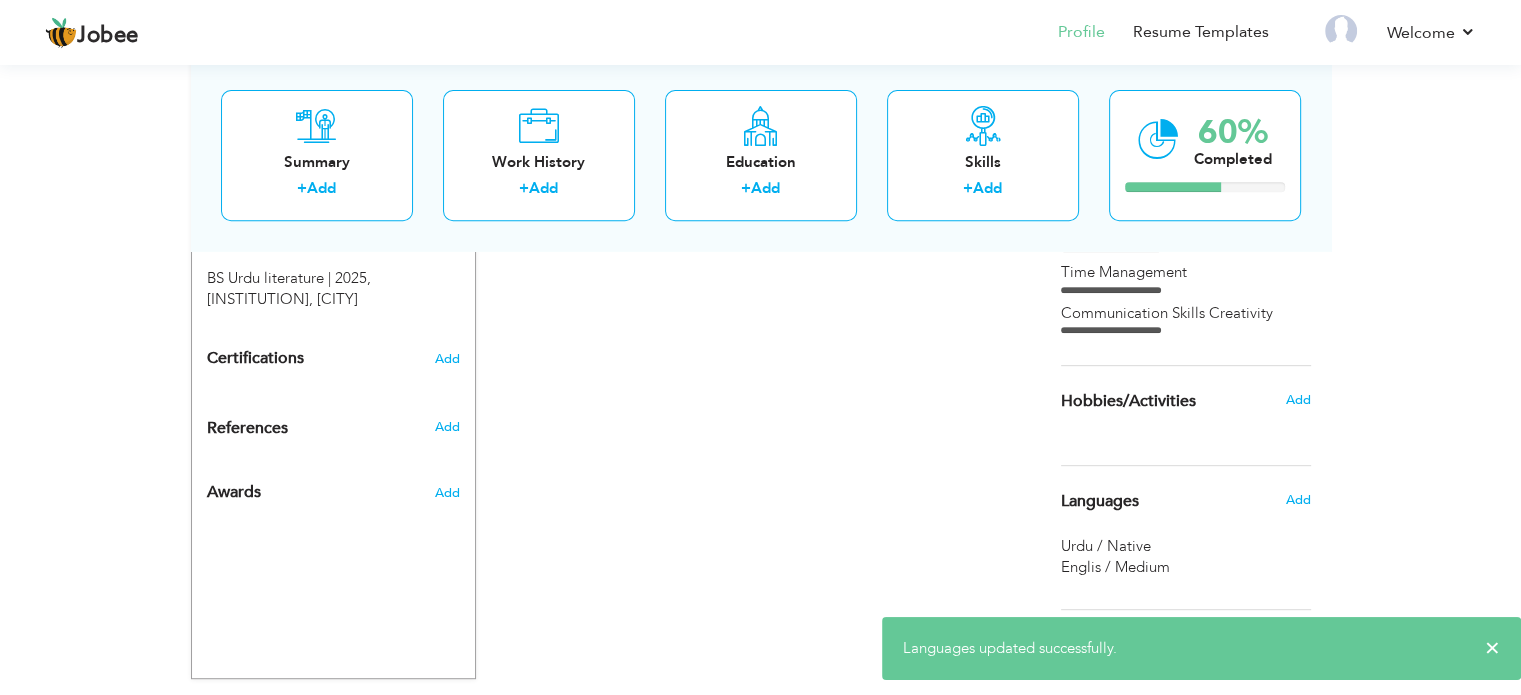 scroll, scrollTop: 902, scrollLeft: 0, axis: vertical 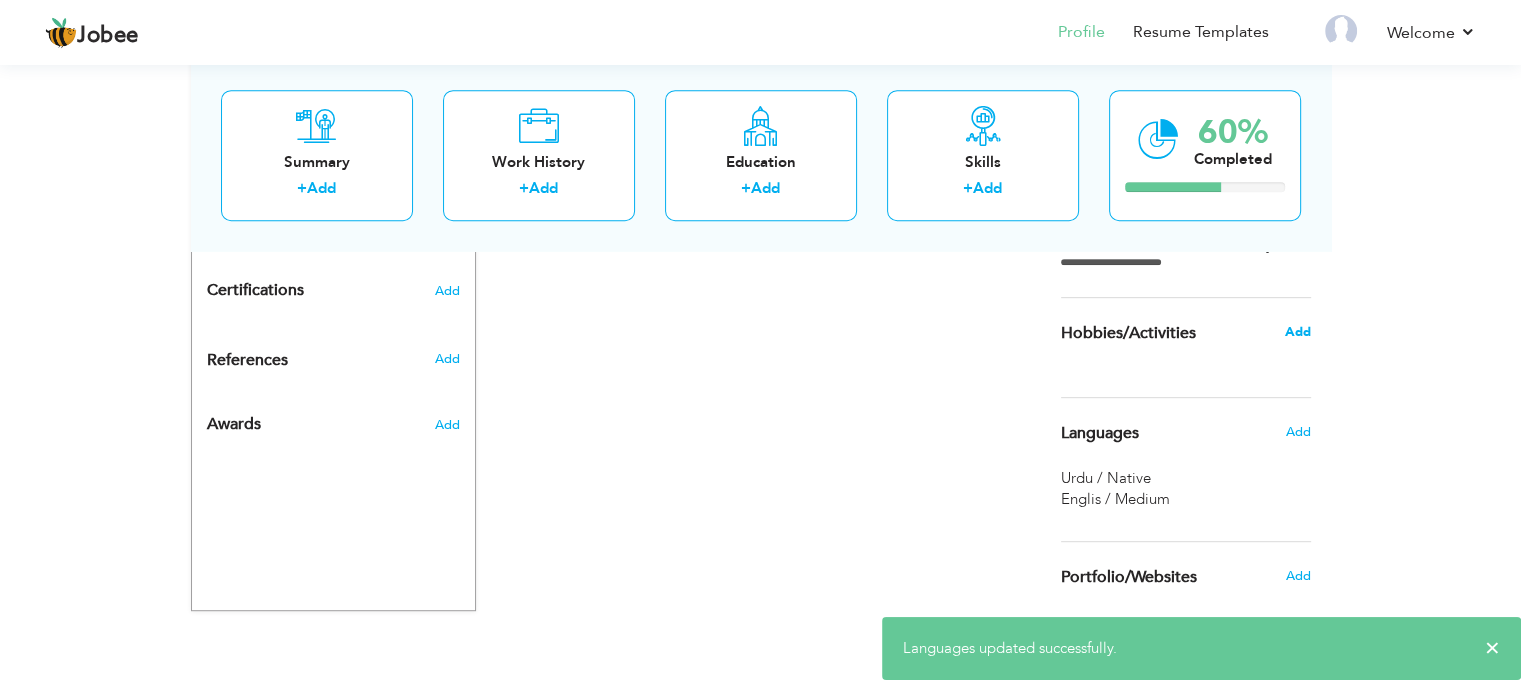 click on "Add" at bounding box center [1297, 332] 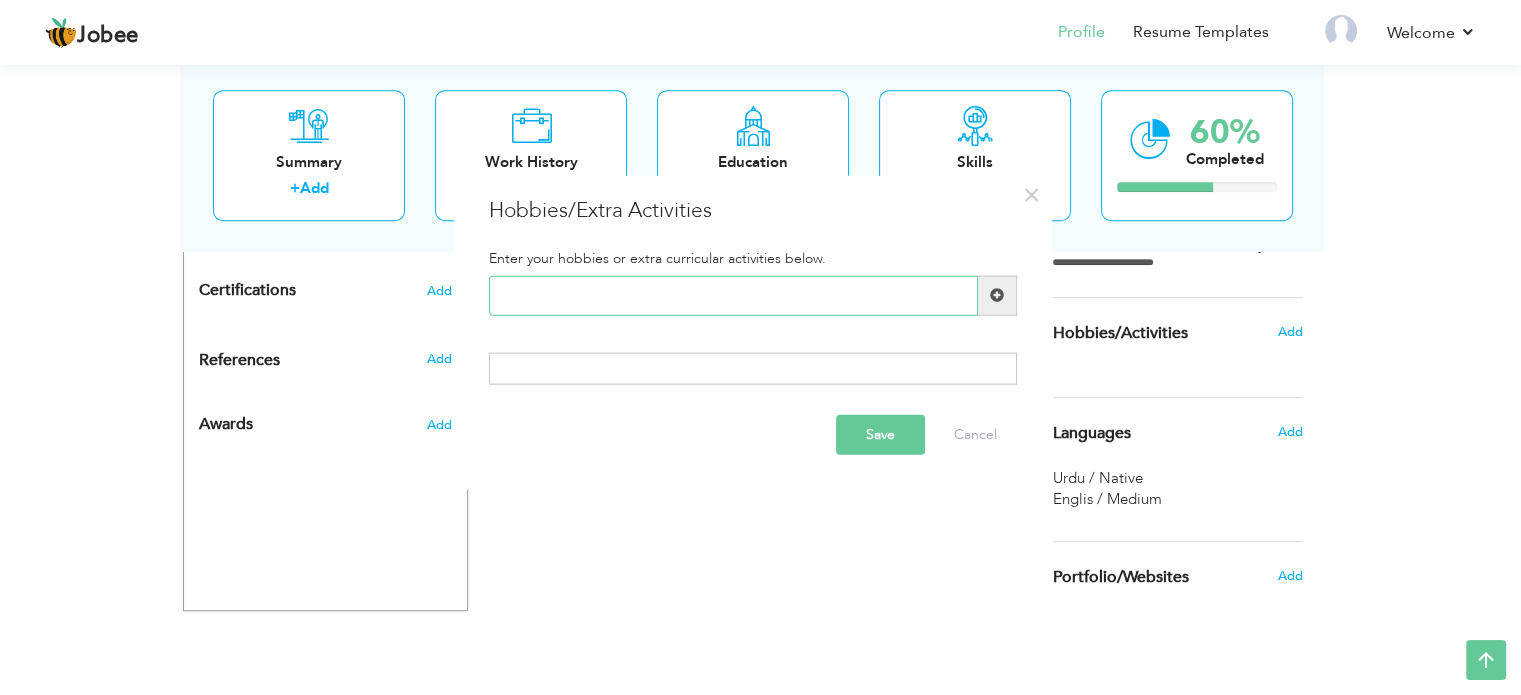 paste on "Reading classical and con" 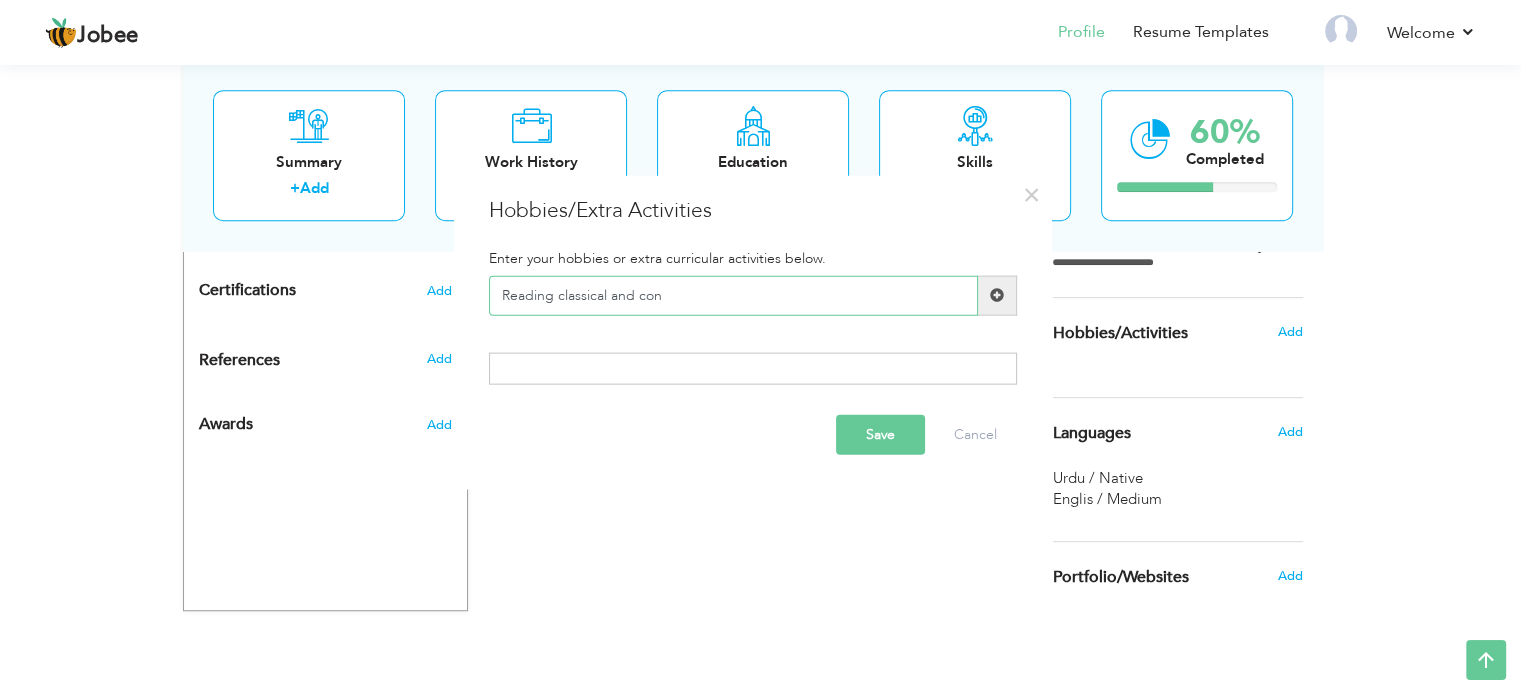 type on "Reading classical and con" 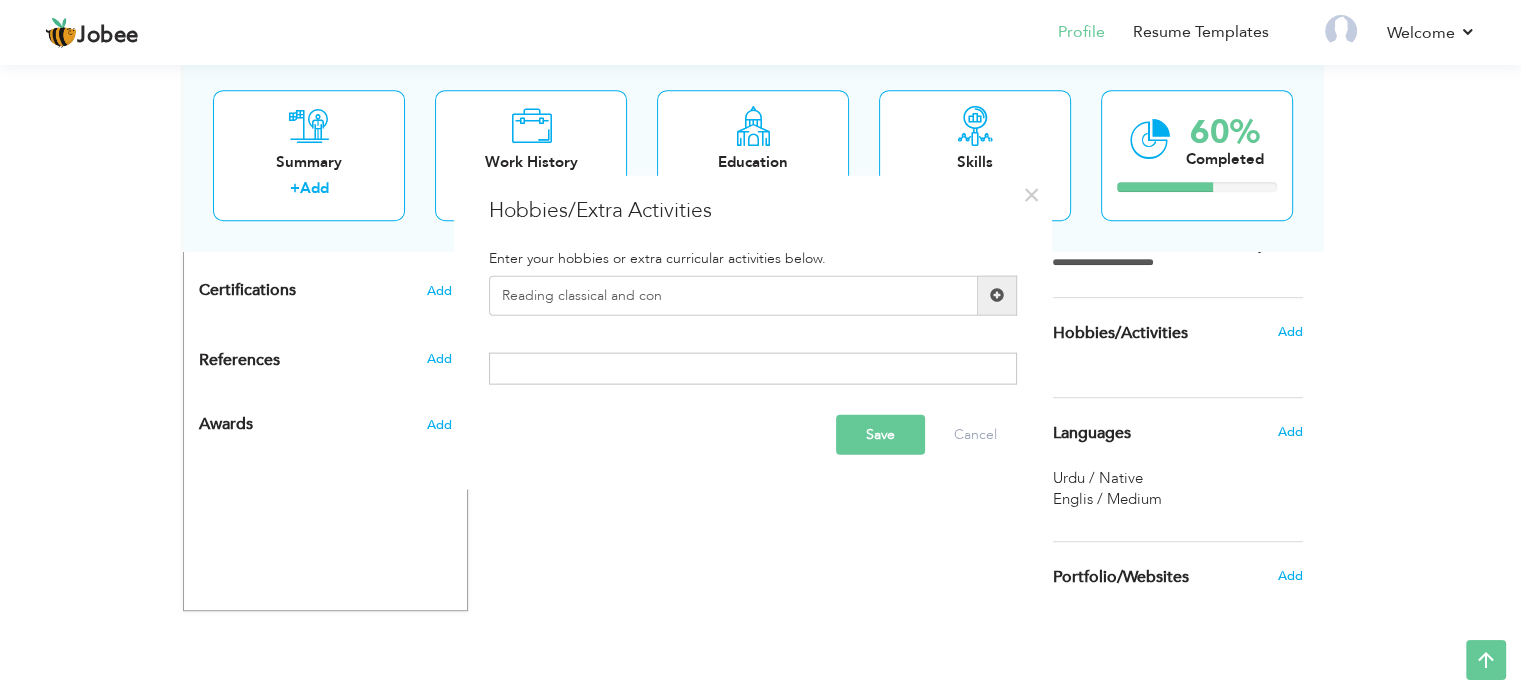 click at bounding box center (997, 295) 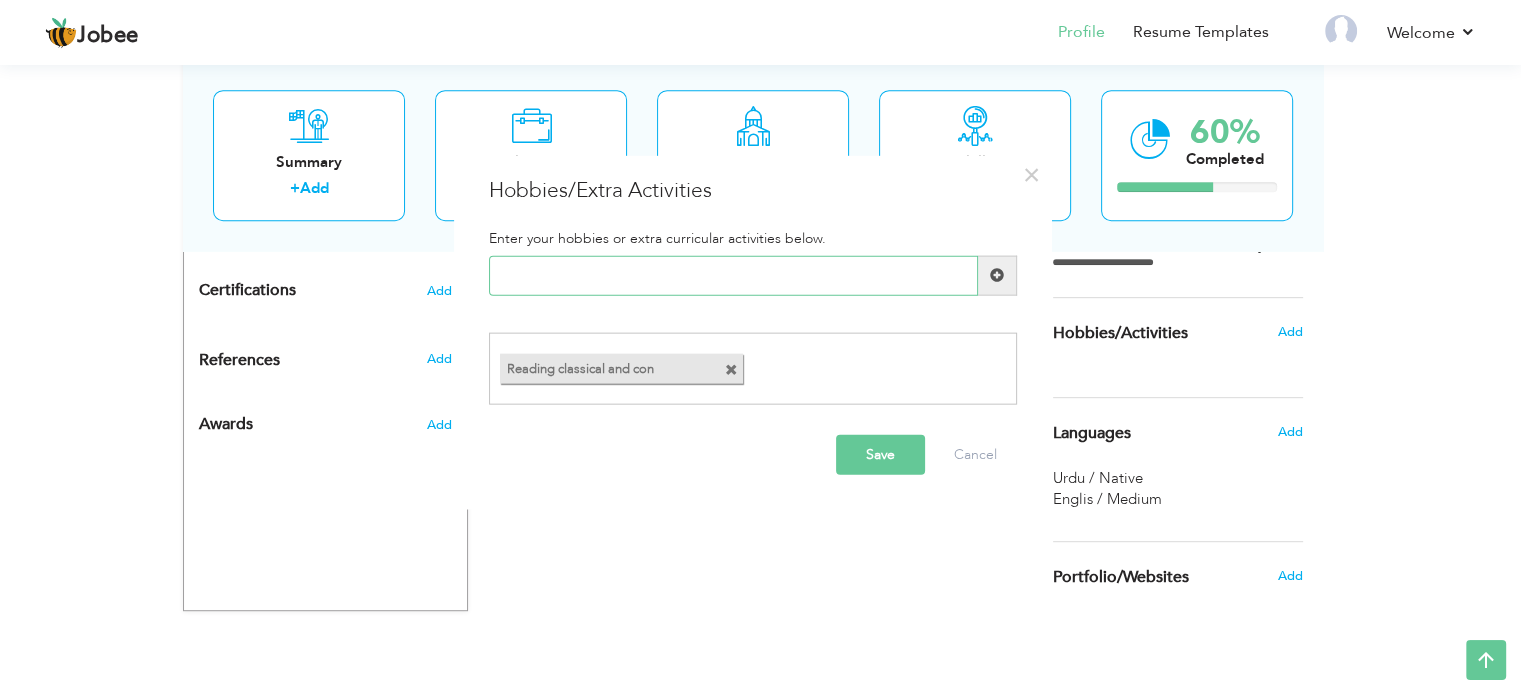 click at bounding box center (733, 275) 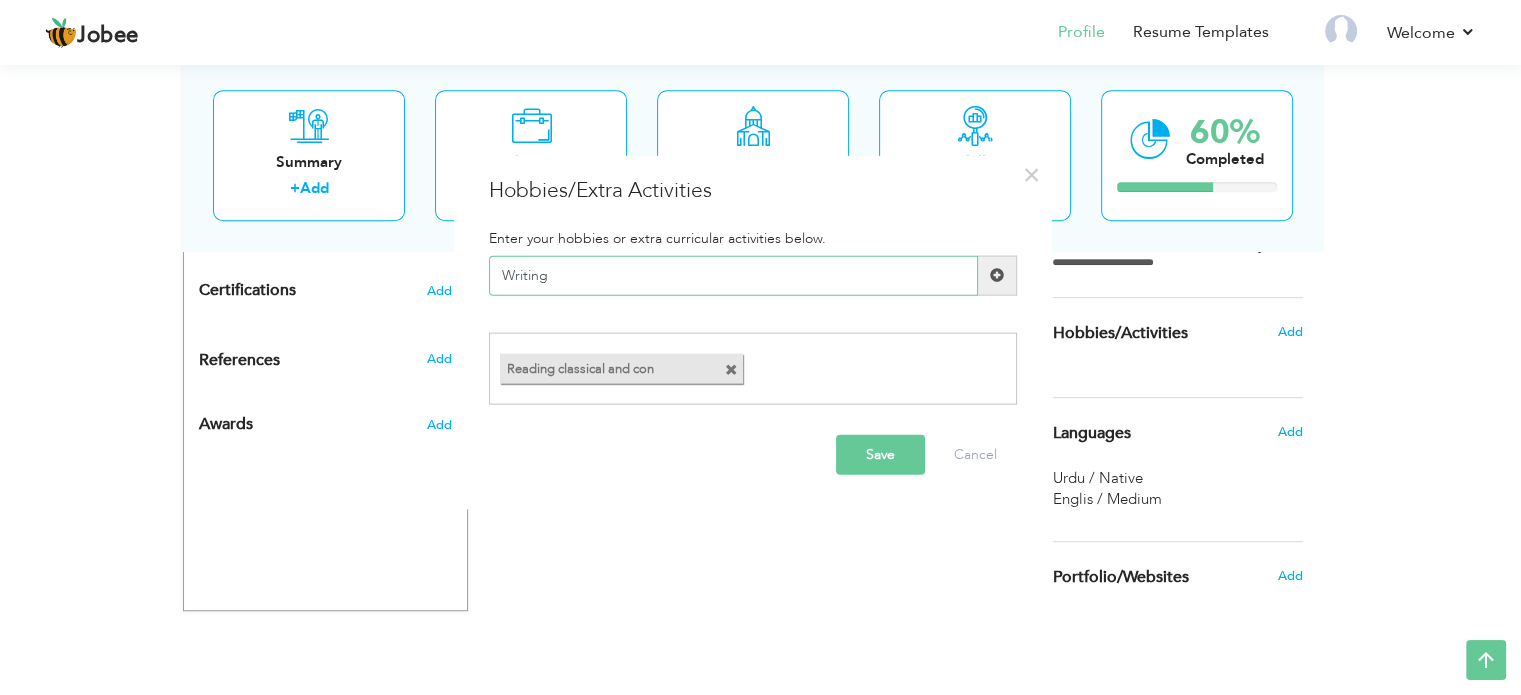 type on "Writing" 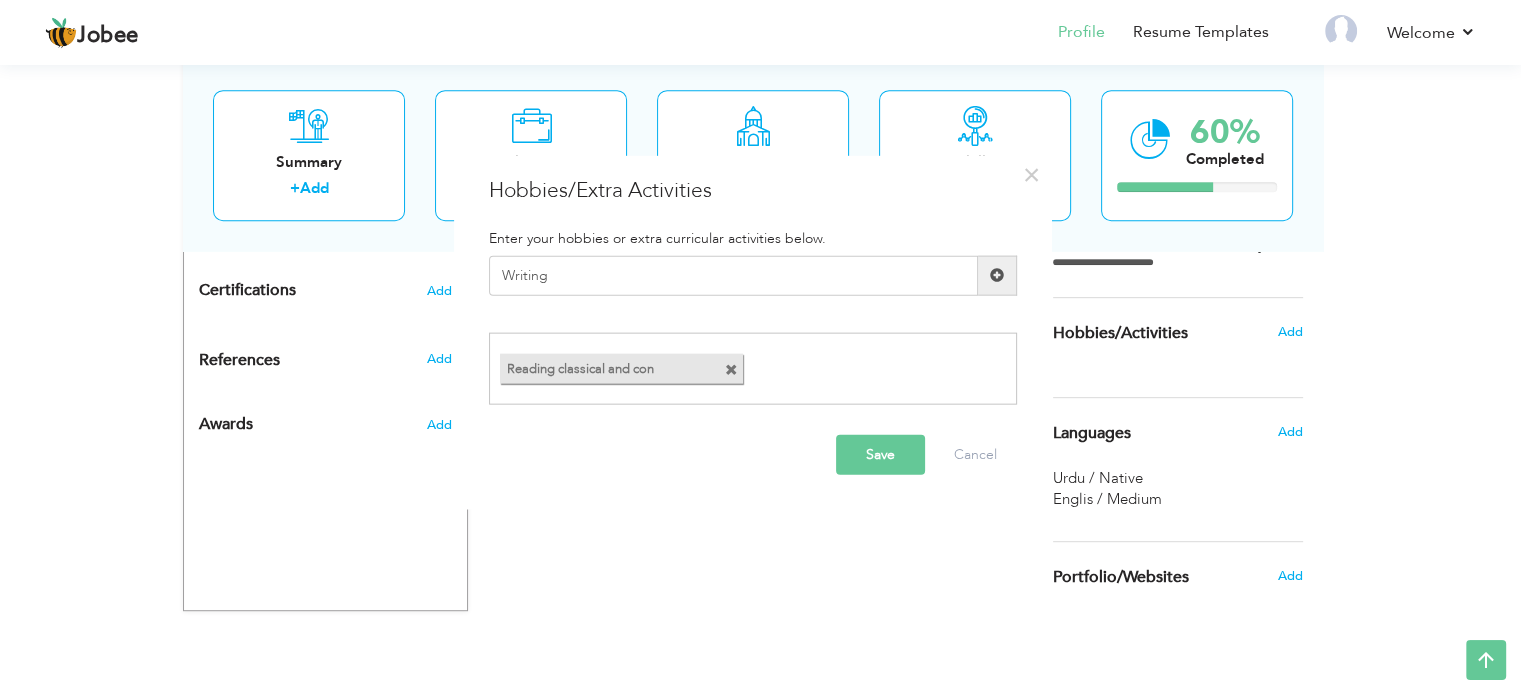 click at bounding box center [997, 275] 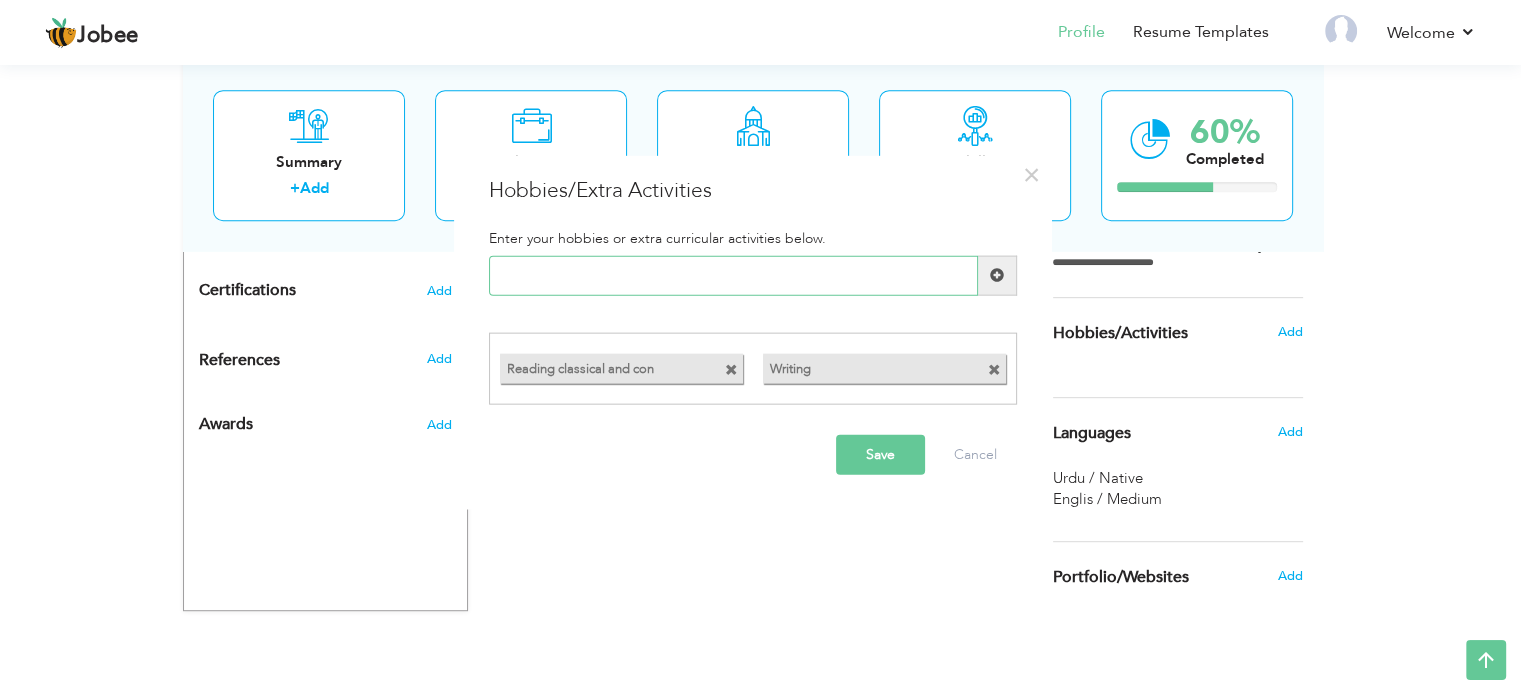 click at bounding box center [733, 275] 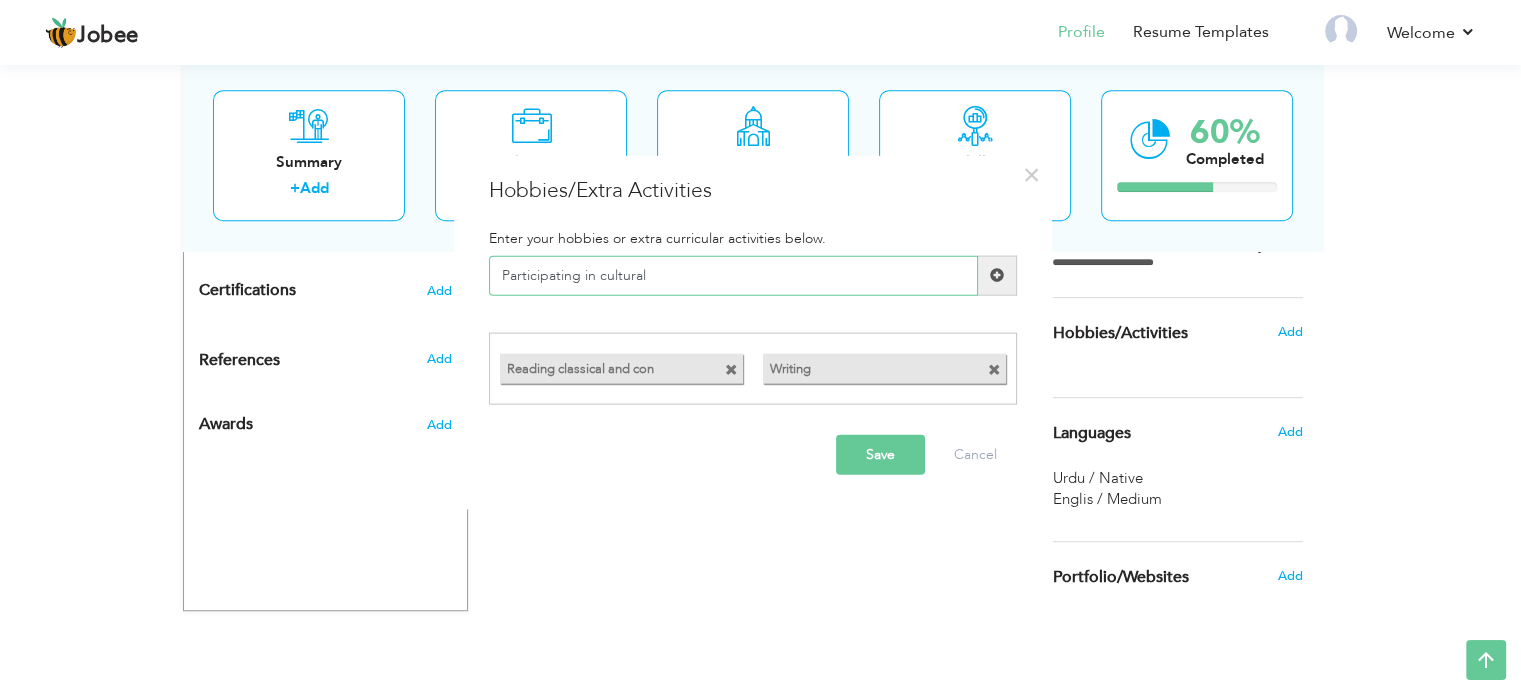 type on "Participating in cultural" 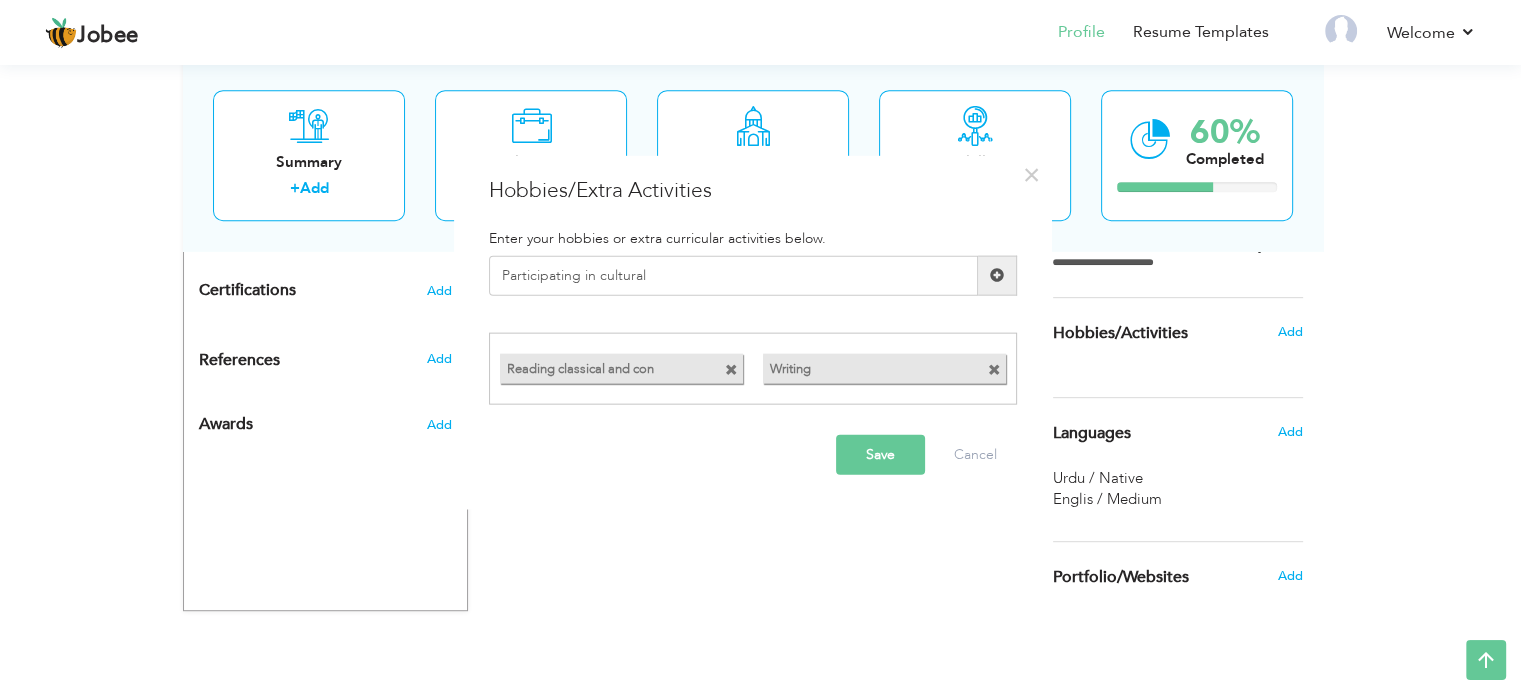 click at bounding box center (997, 275) 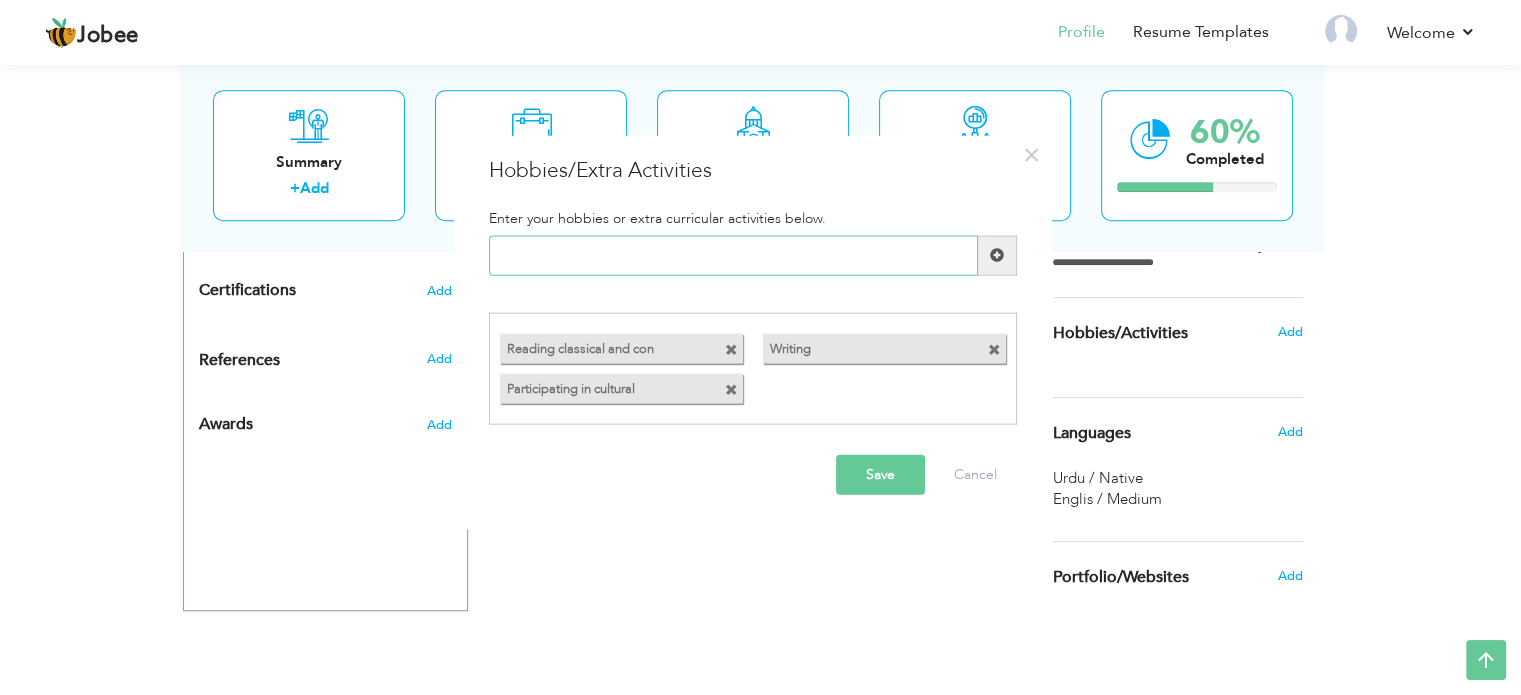 click at bounding box center (733, 255) 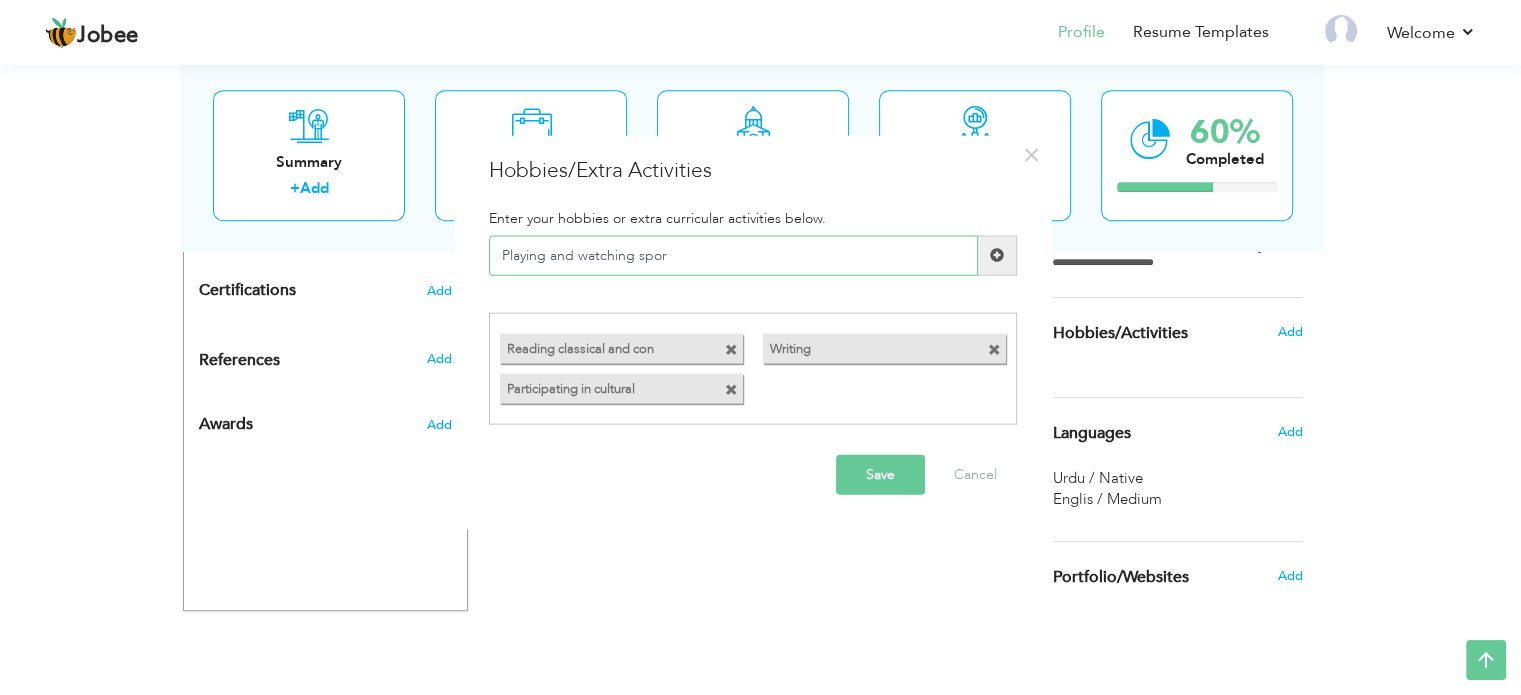 type on "Playing and watching spor" 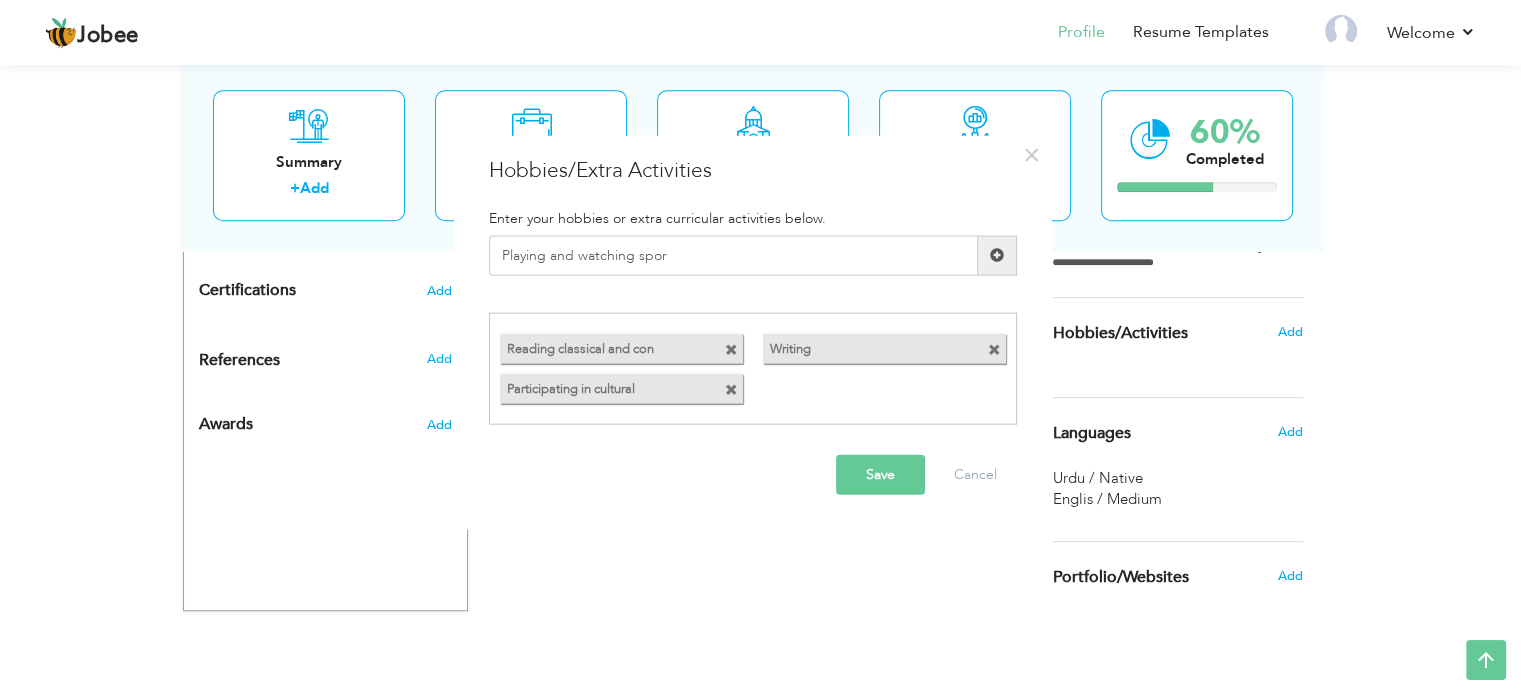 click at bounding box center [997, 255] 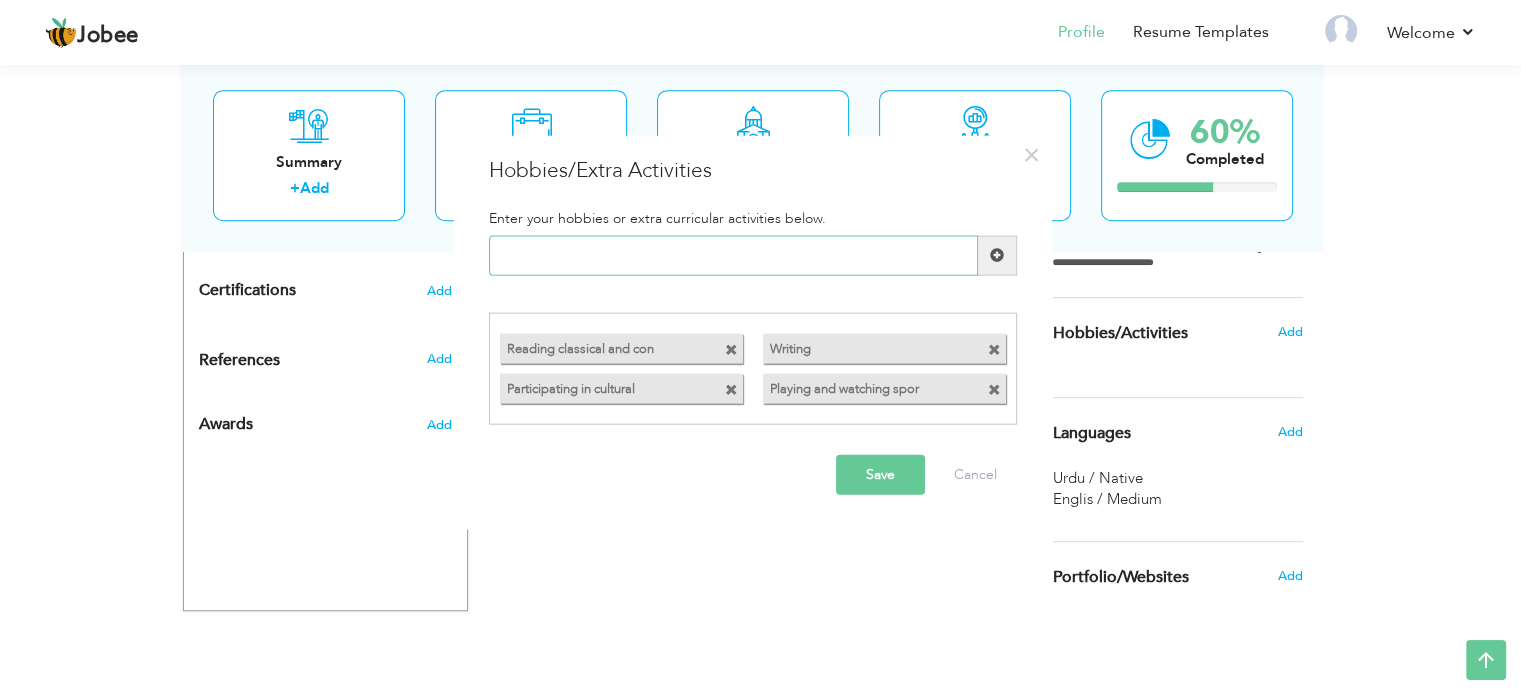 click at bounding box center [733, 255] 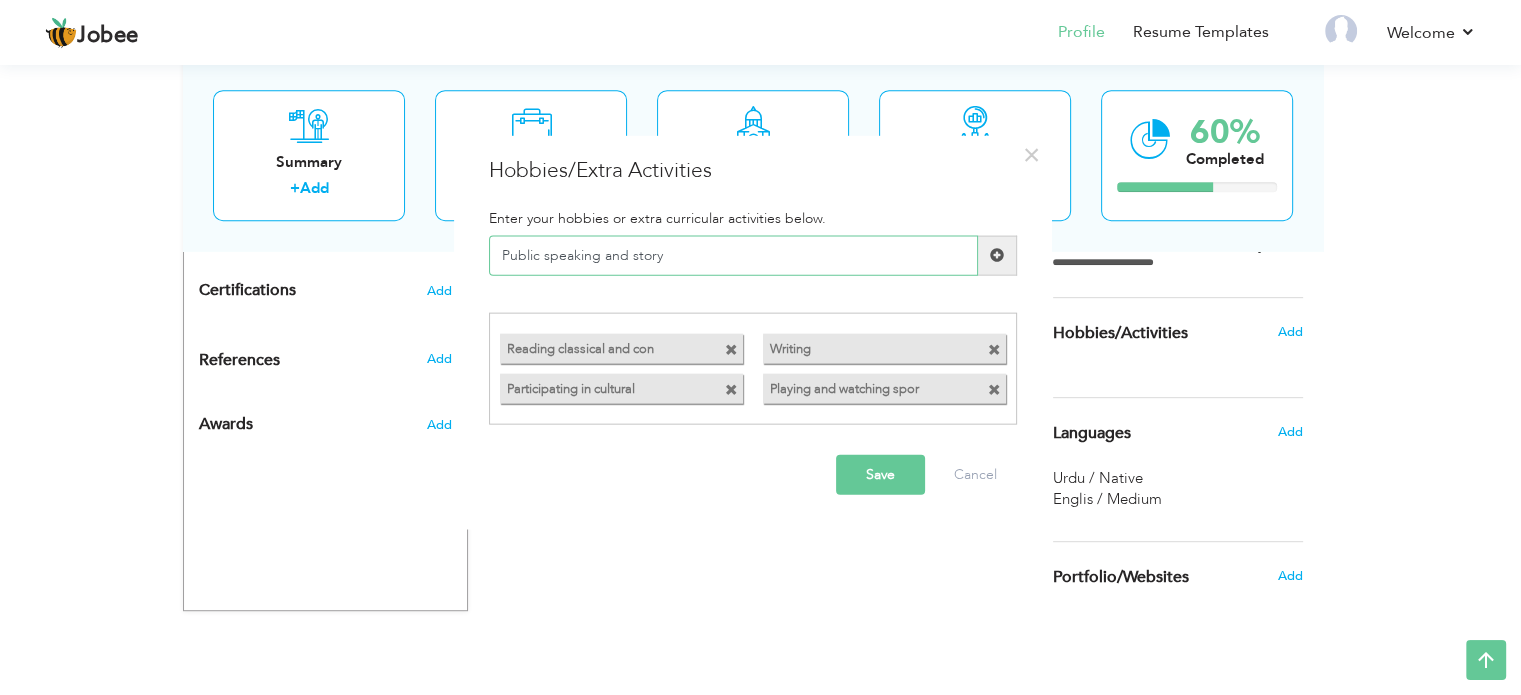 type on "Public speaking and story" 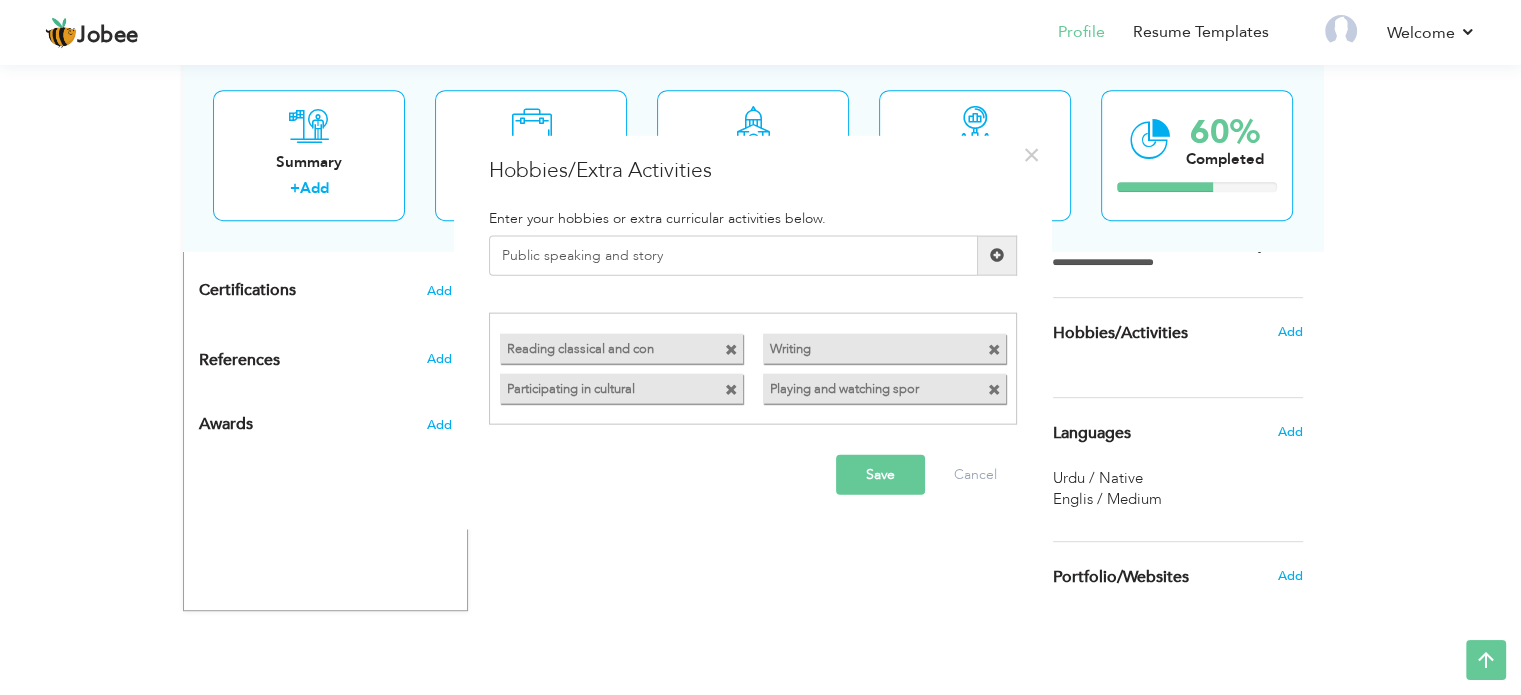 click at bounding box center (997, 255) 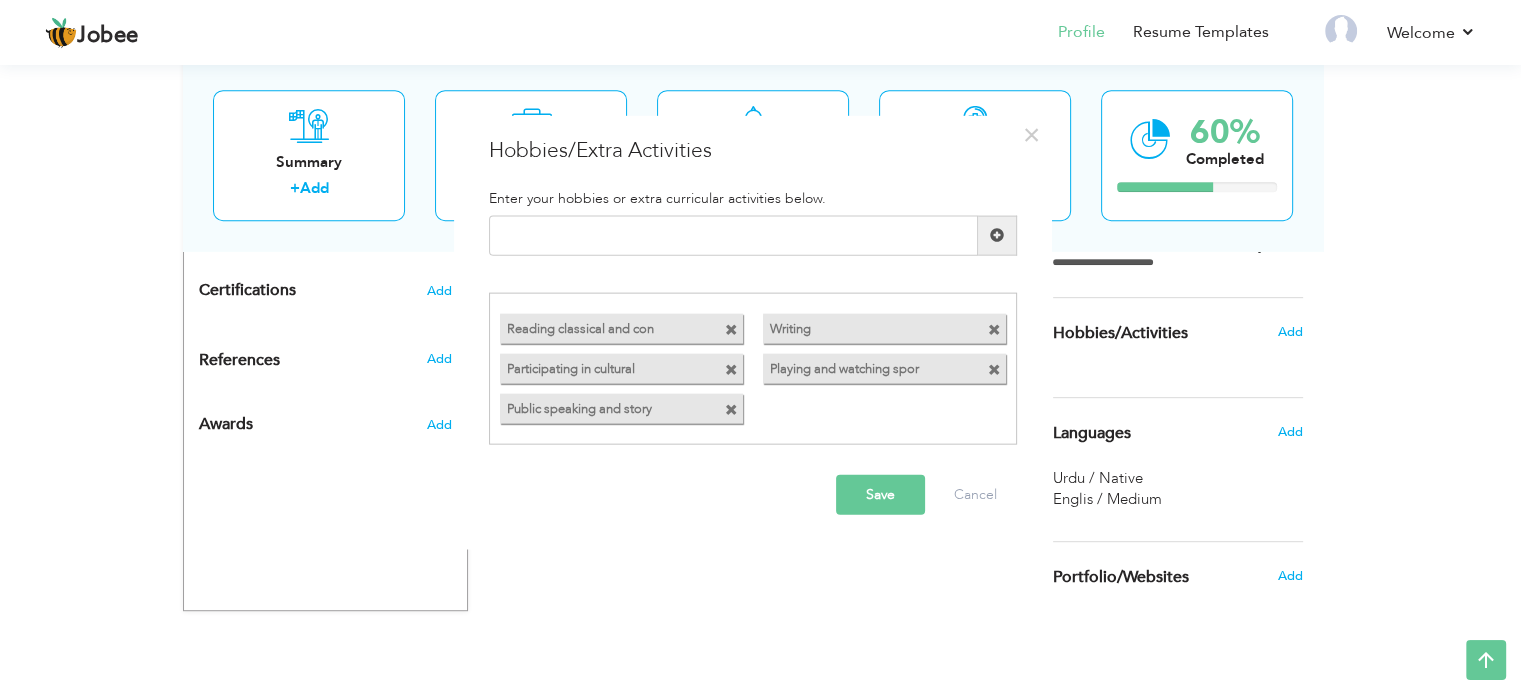 click on "Save" at bounding box center [880, 495] 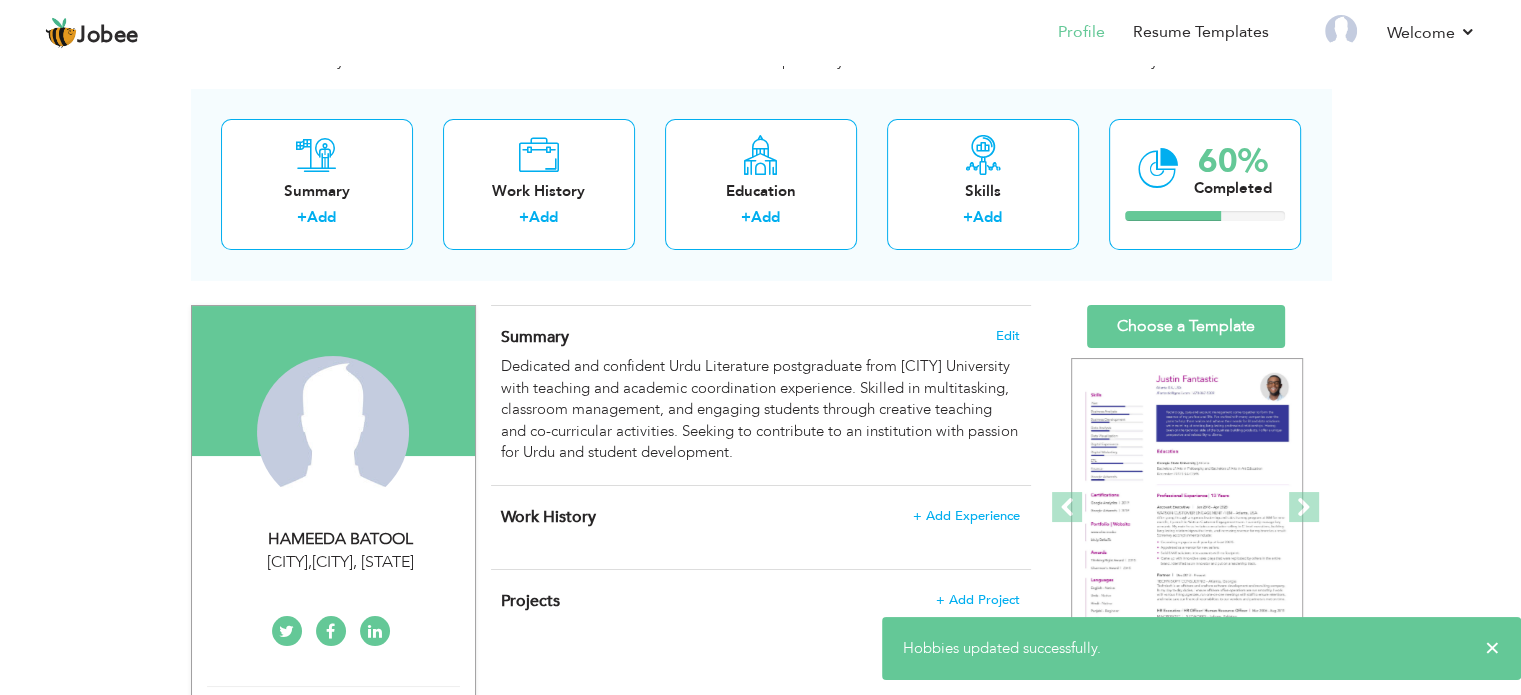 scroll, scrollTop: 2, scrollLeft: 0, axis: vertical 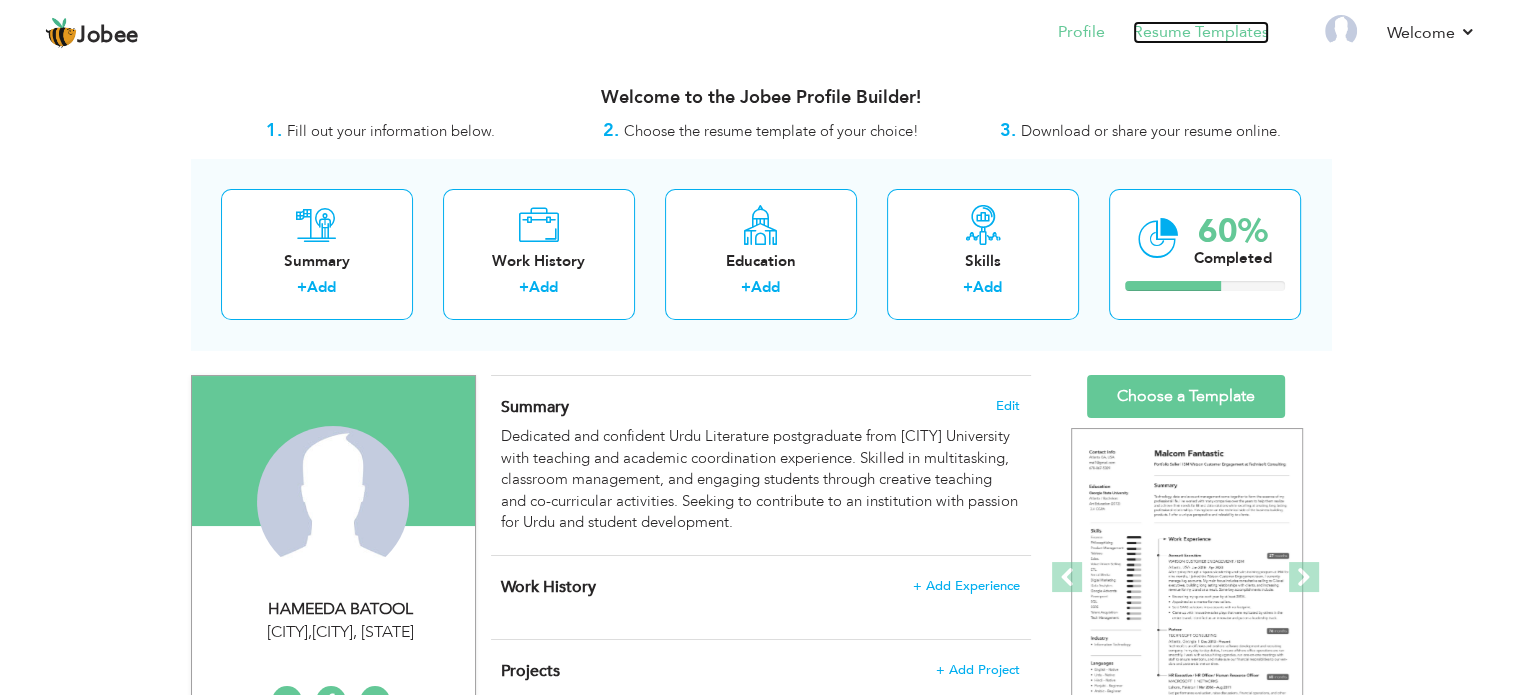 click on "Resume Templates" at bounding box center [1201, 32] 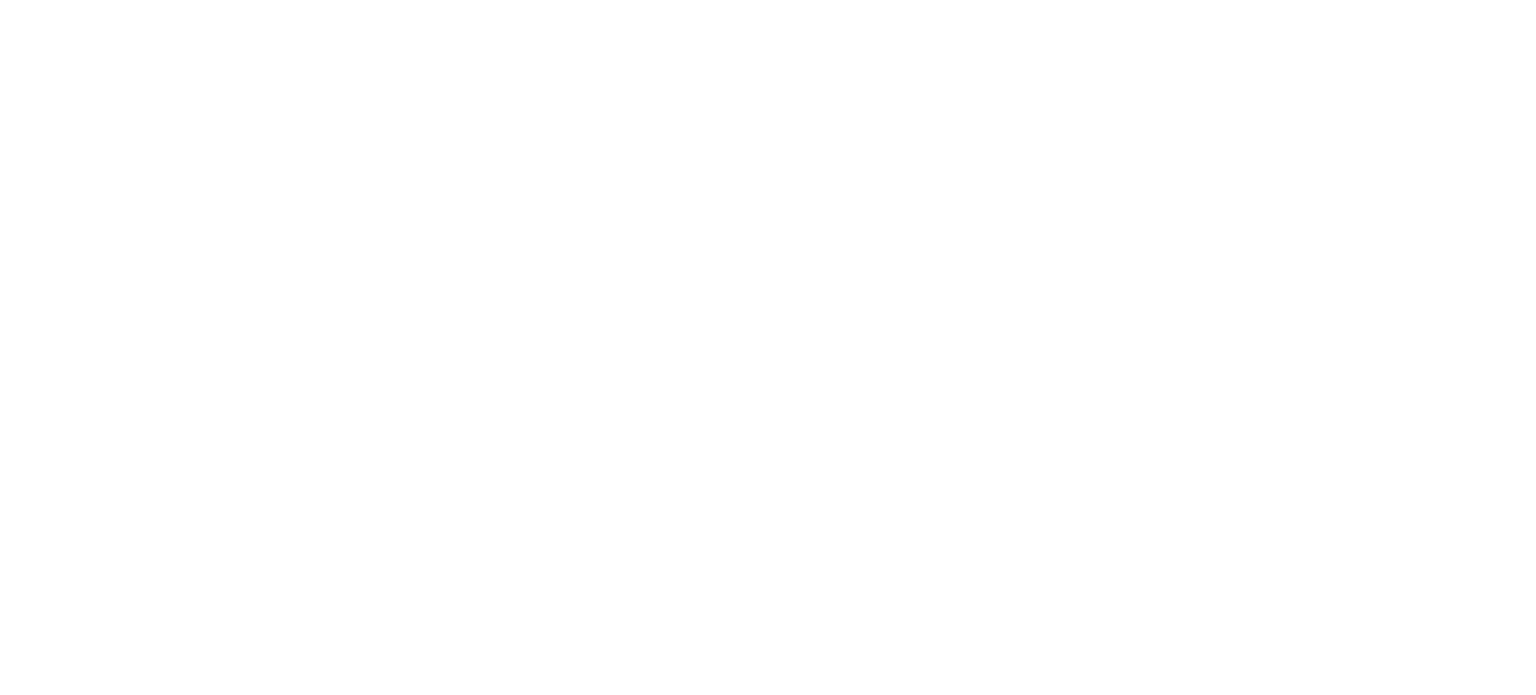 scroll, scrollTop: 0, scrollLeft: 0, axis: both 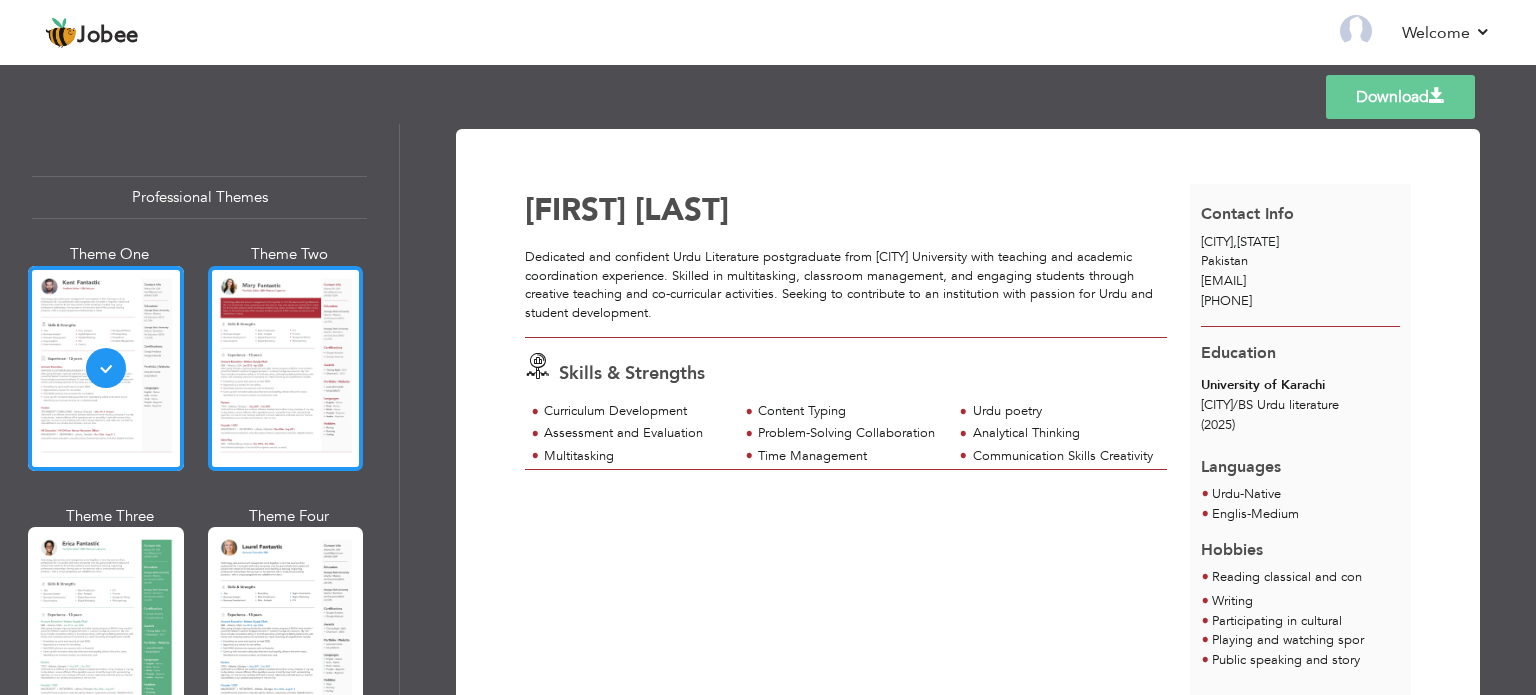 click at bounding box center (286, 368) 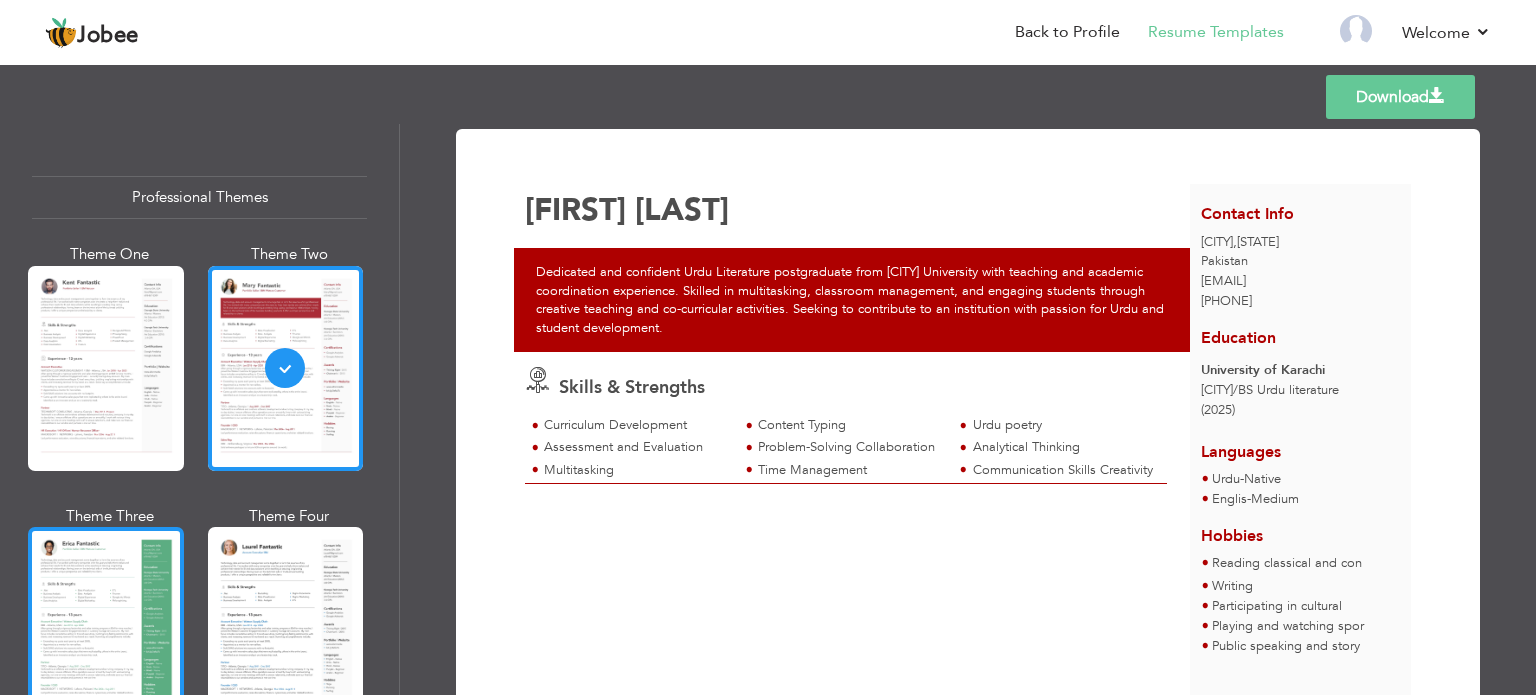 click at bounding box center (106, 629) 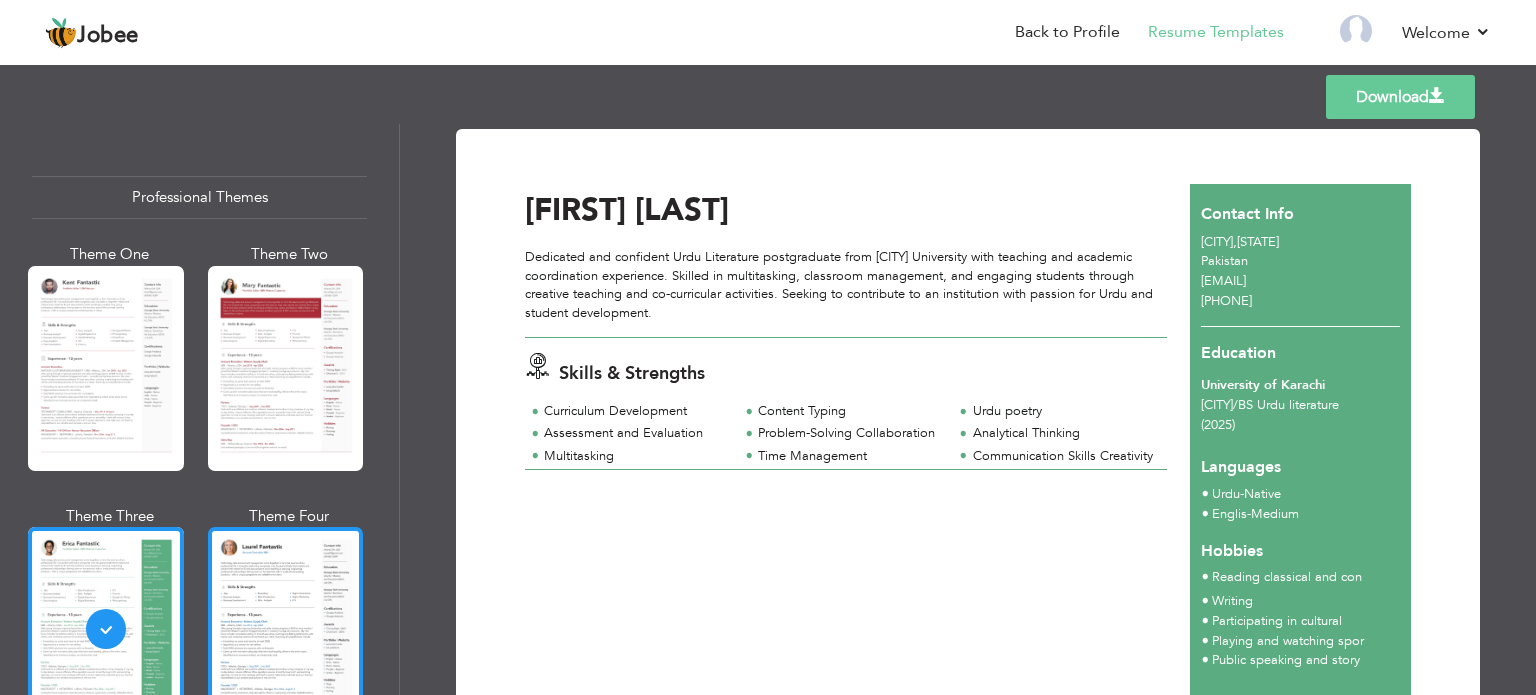 click at bounding box center [286, 629] 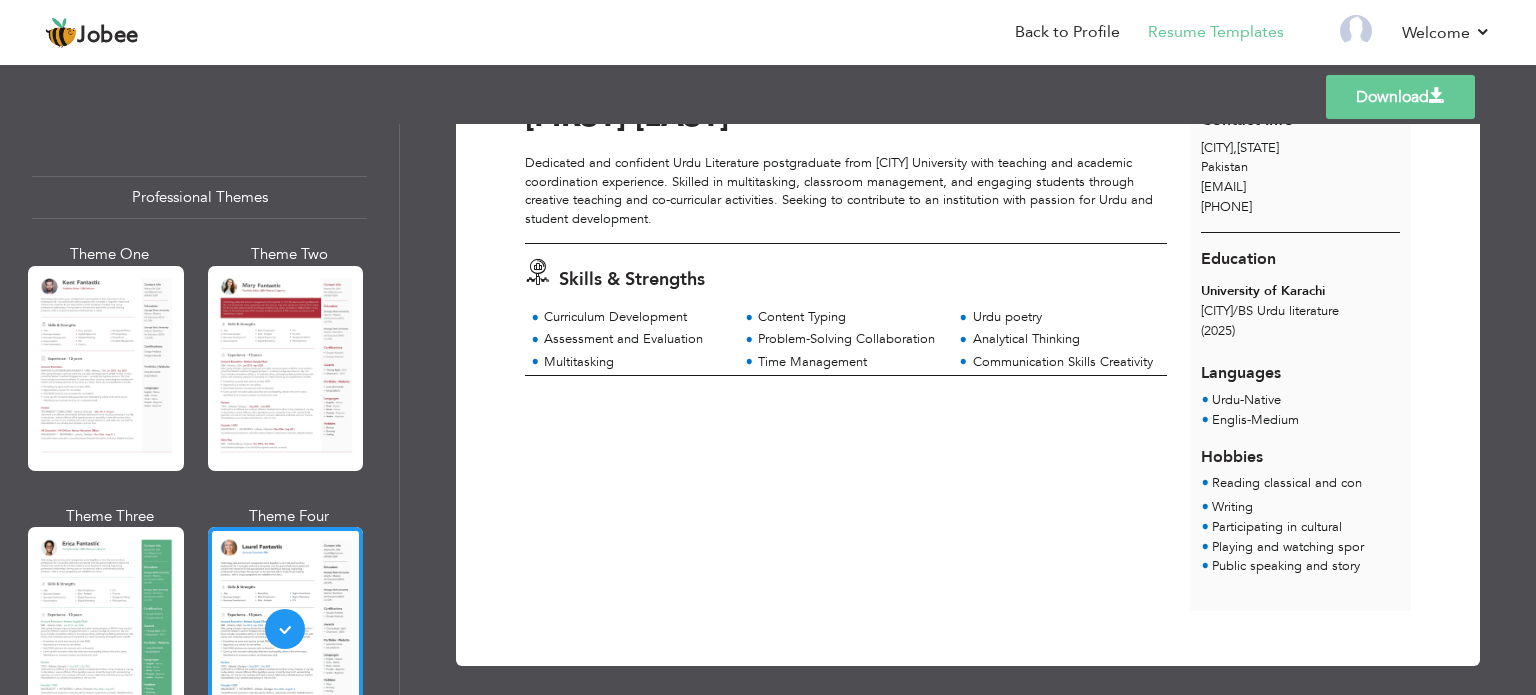 scroll, scrollTop: 107, scrollLeft: 0, axis: vertical 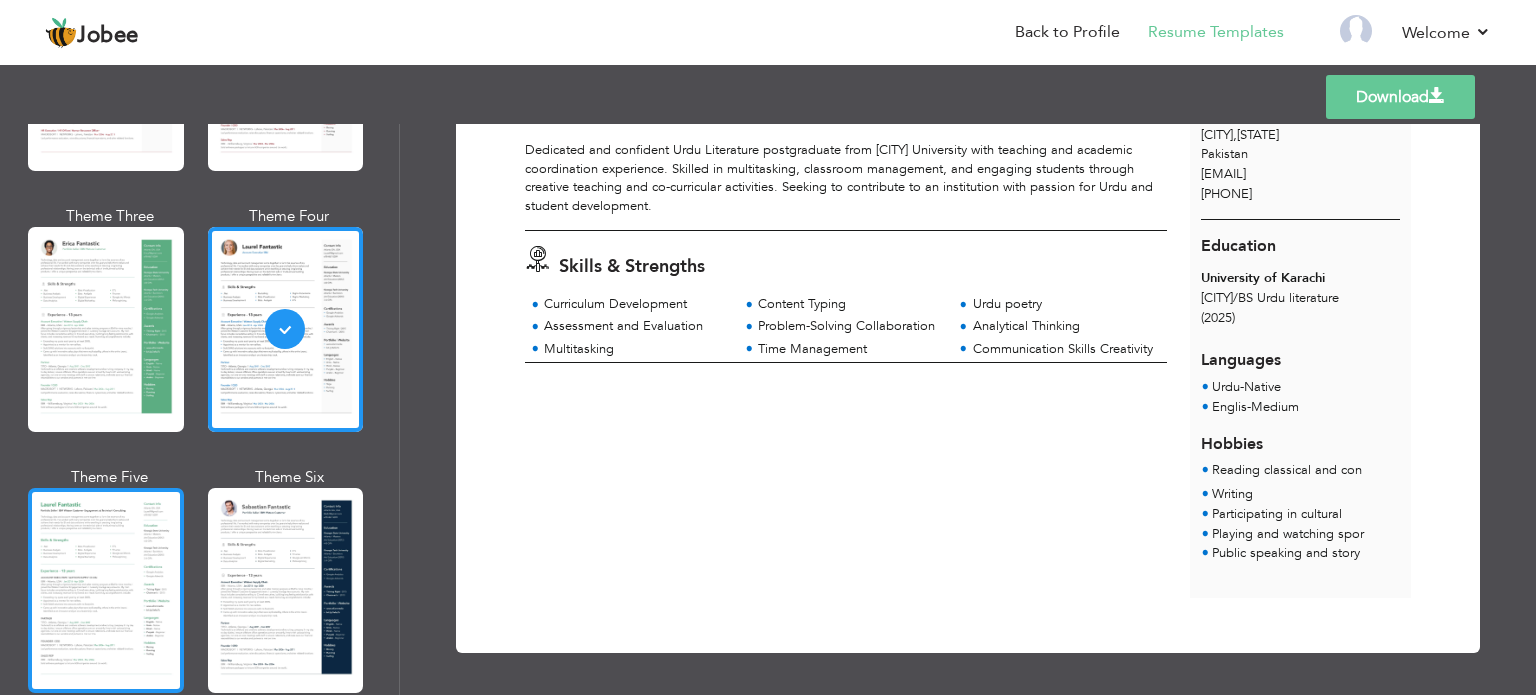 click at bounding box center [106, 590] 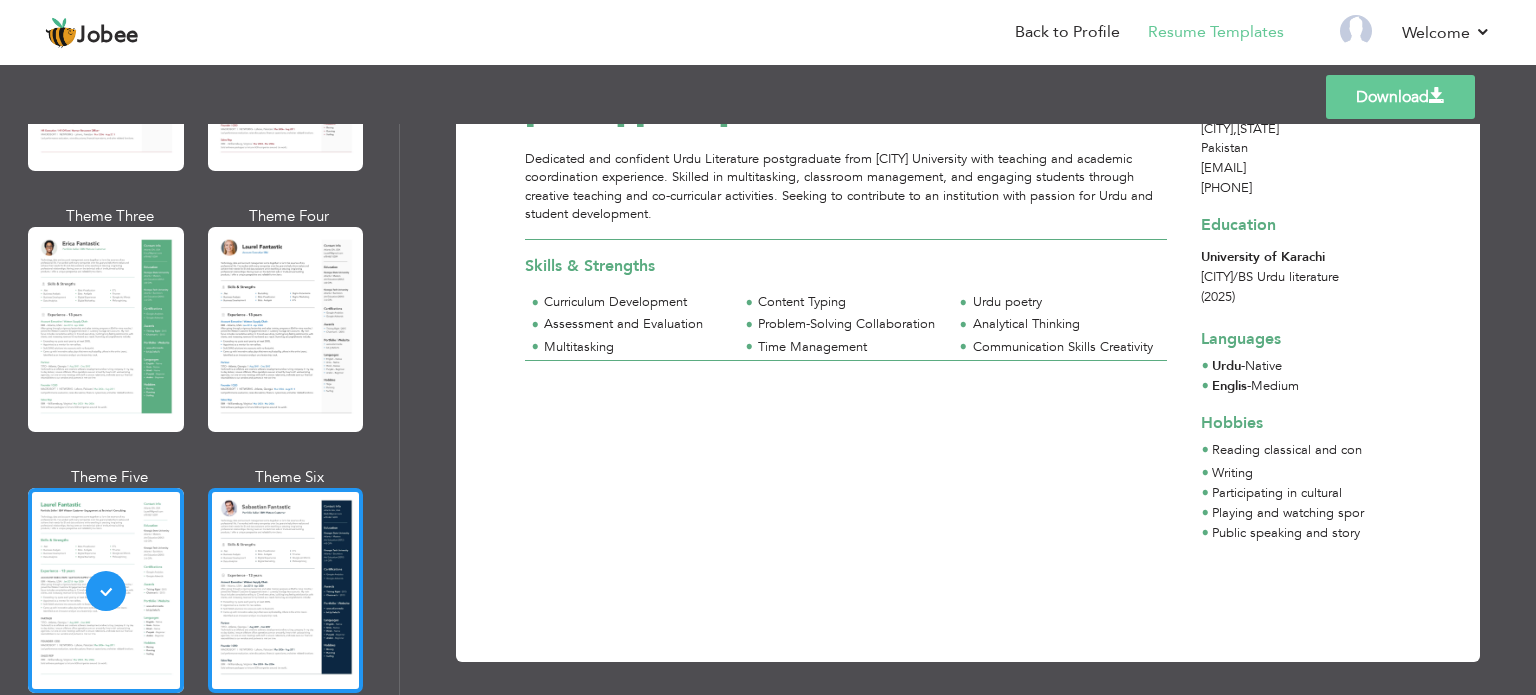 scroll, scrollTop: 107, scrollLeft: 0, axis: vertical 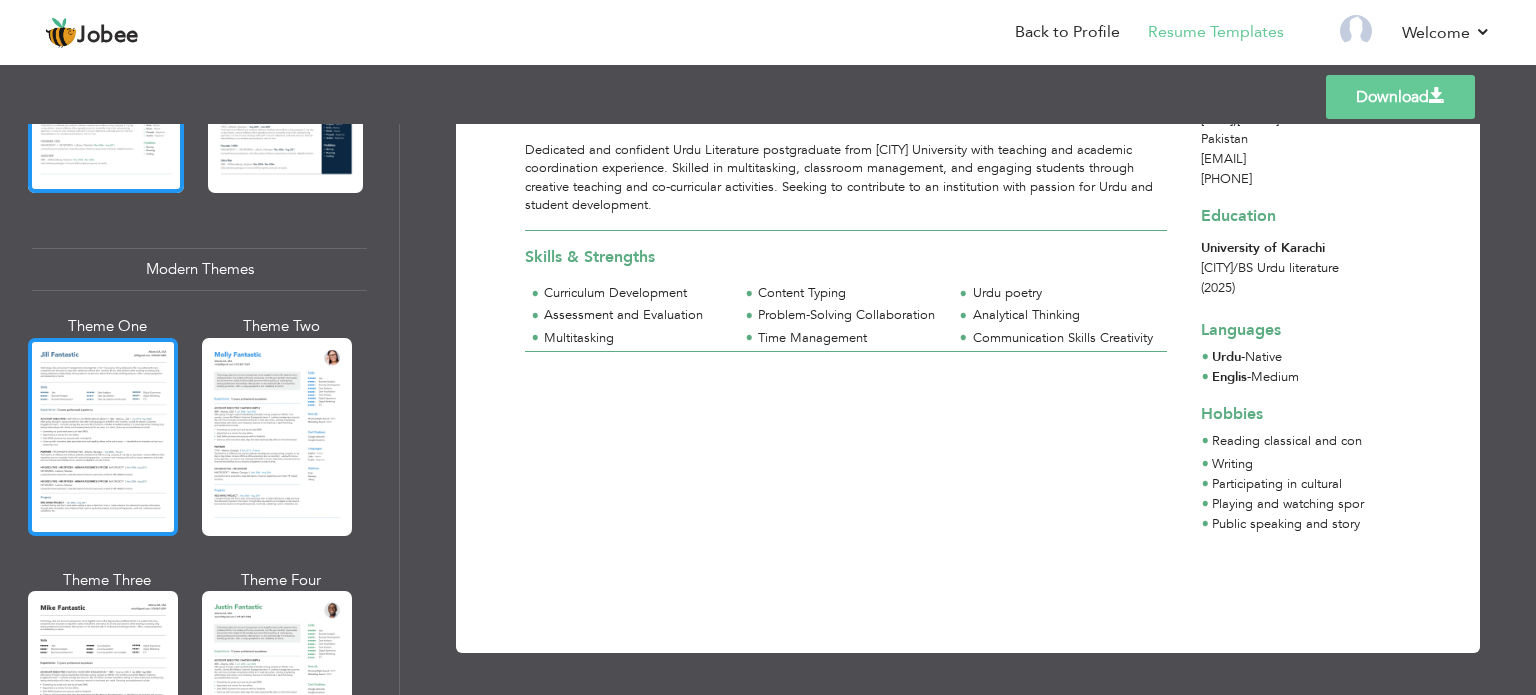 click at bounding box center (103, 437) 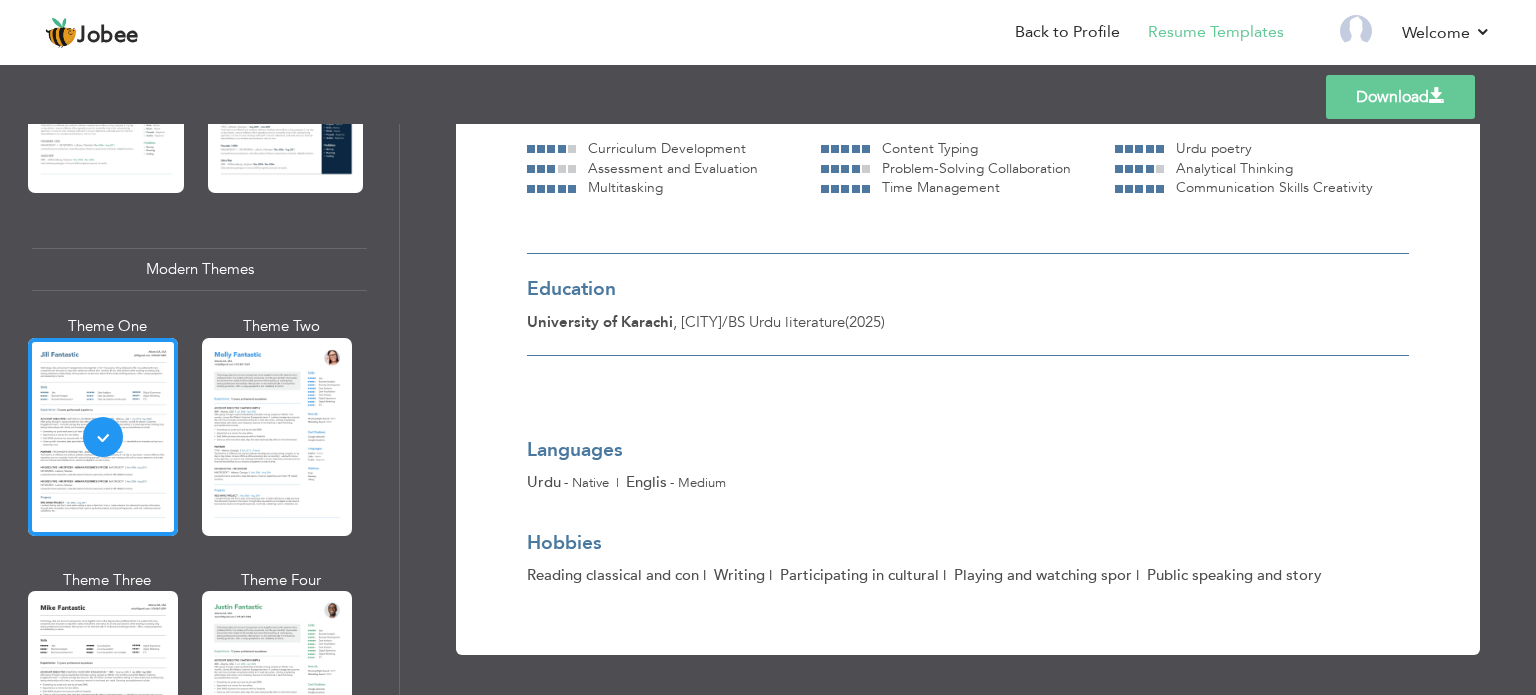 scroll, scrollTop: 316, scrollLeft: 0, axis: vertical 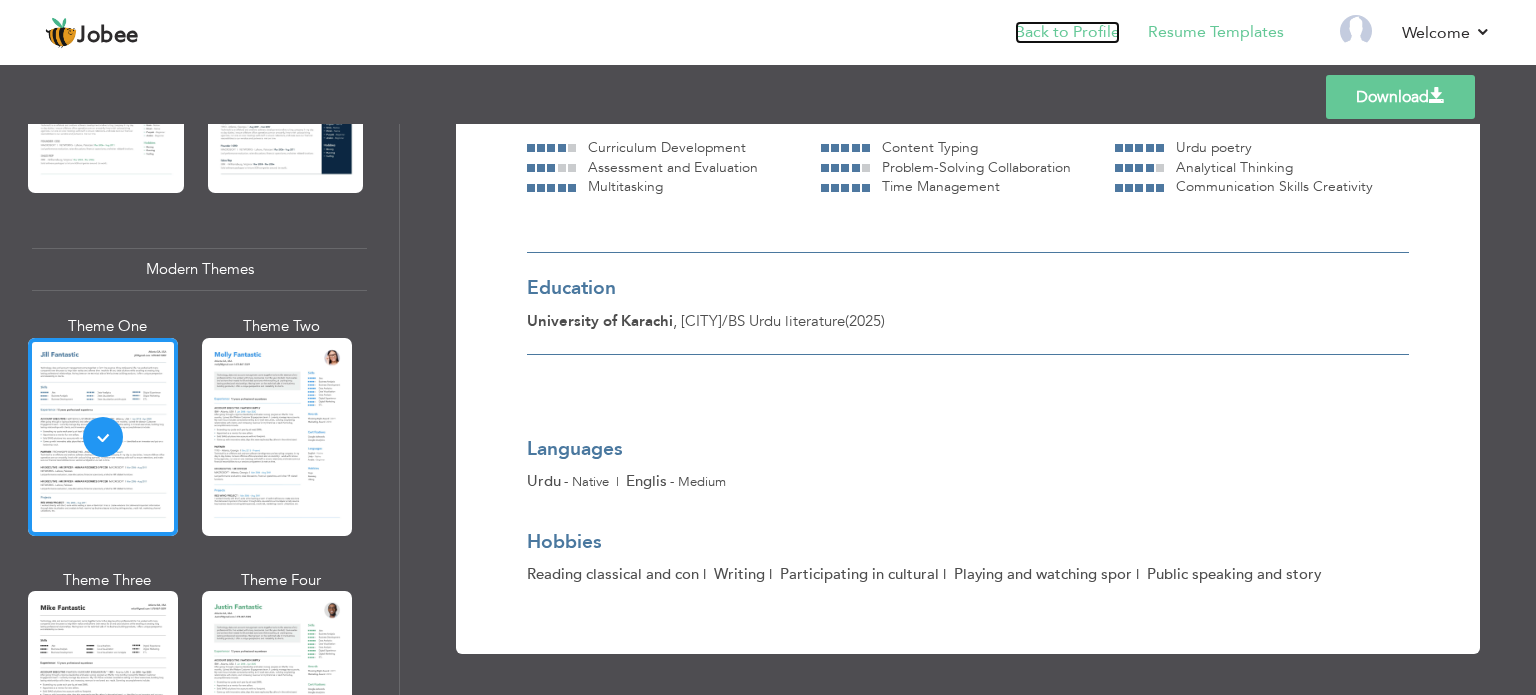 click on "Back to Profile" at bounding box center [1067, 32] 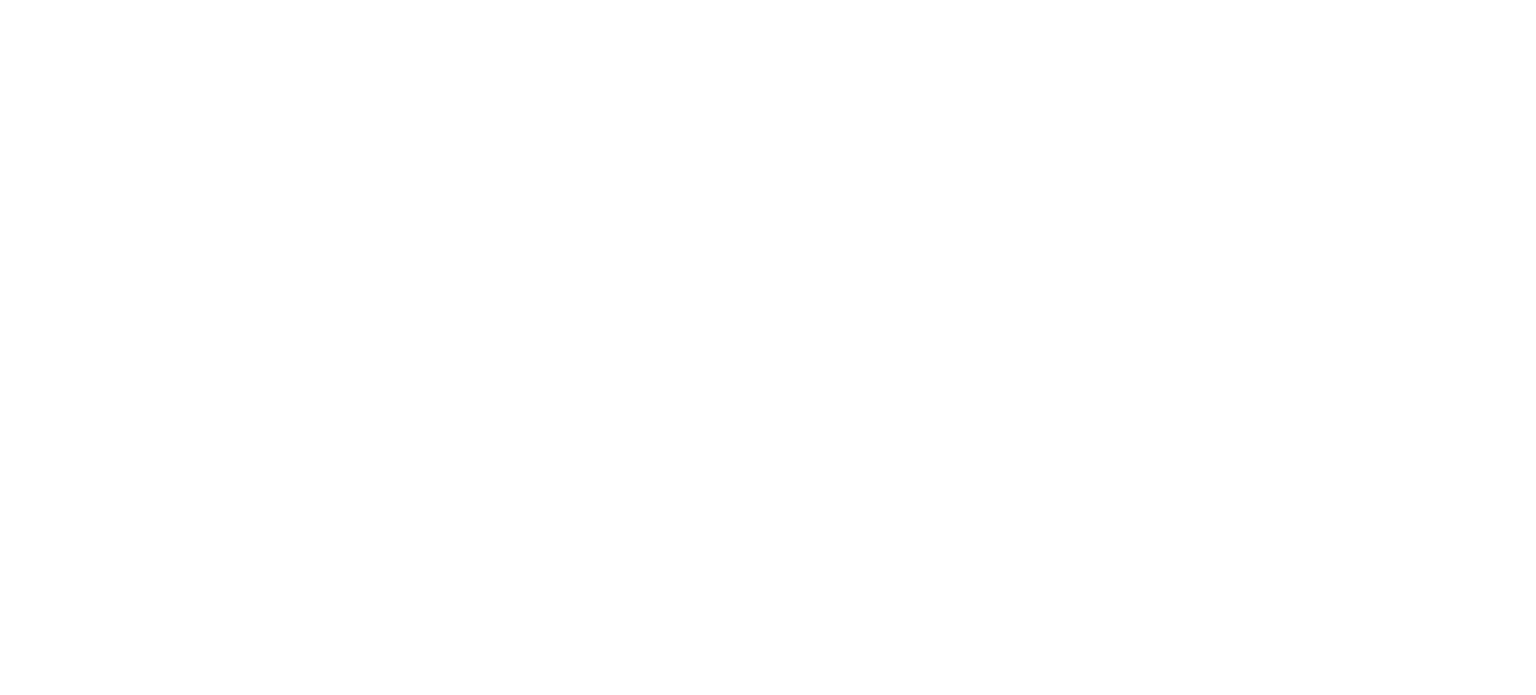 scroll, scrollTop: 0, scrollLeft: 0, axis: both 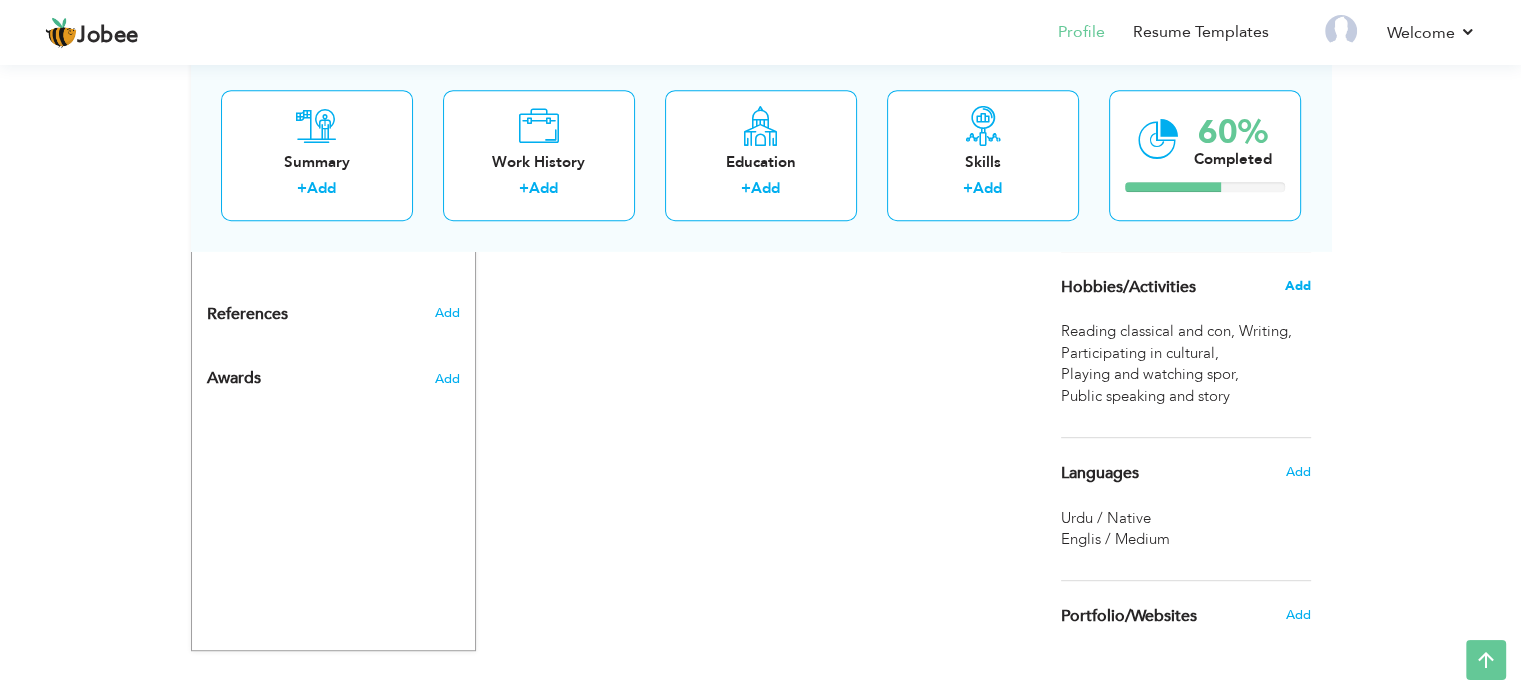 click on "Add" at bounding box center [1297, 286] 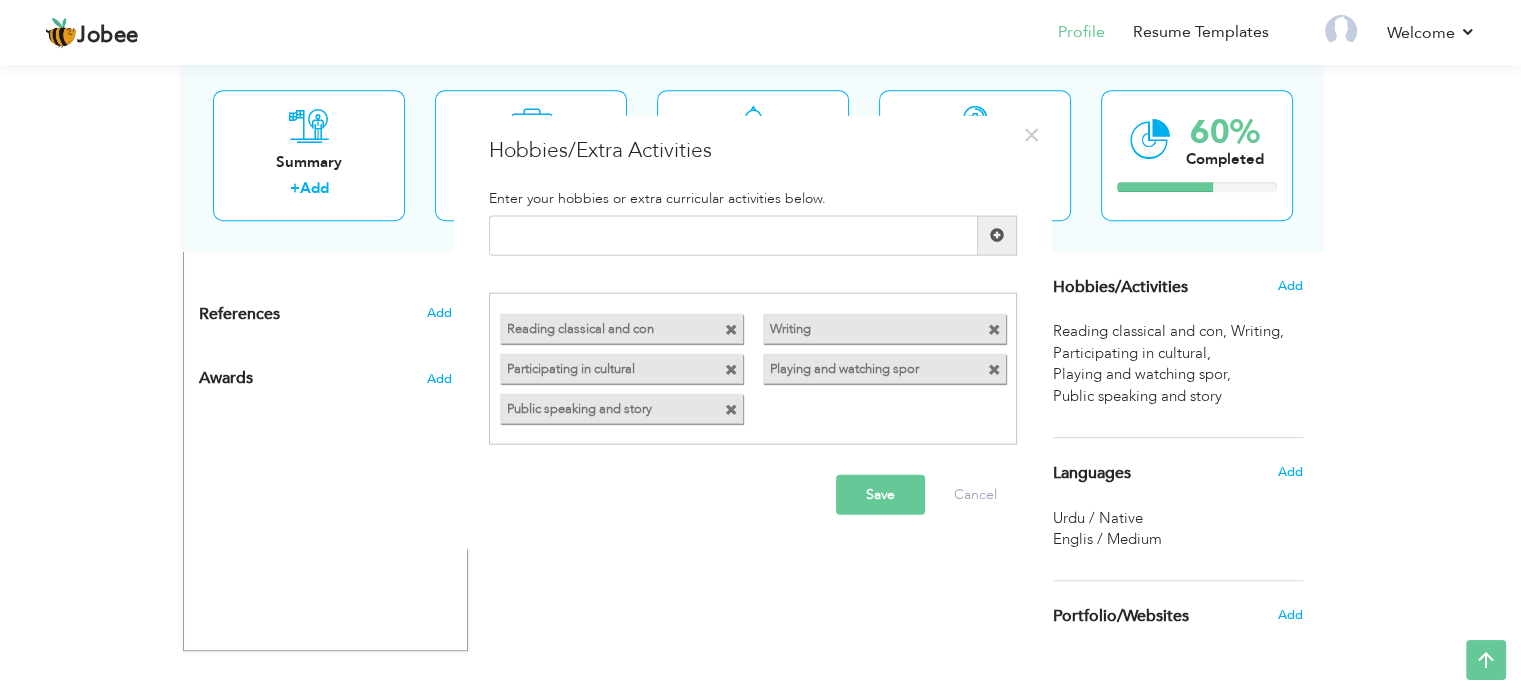 click on "Reading classical and con" at bounding box center [603, 326] 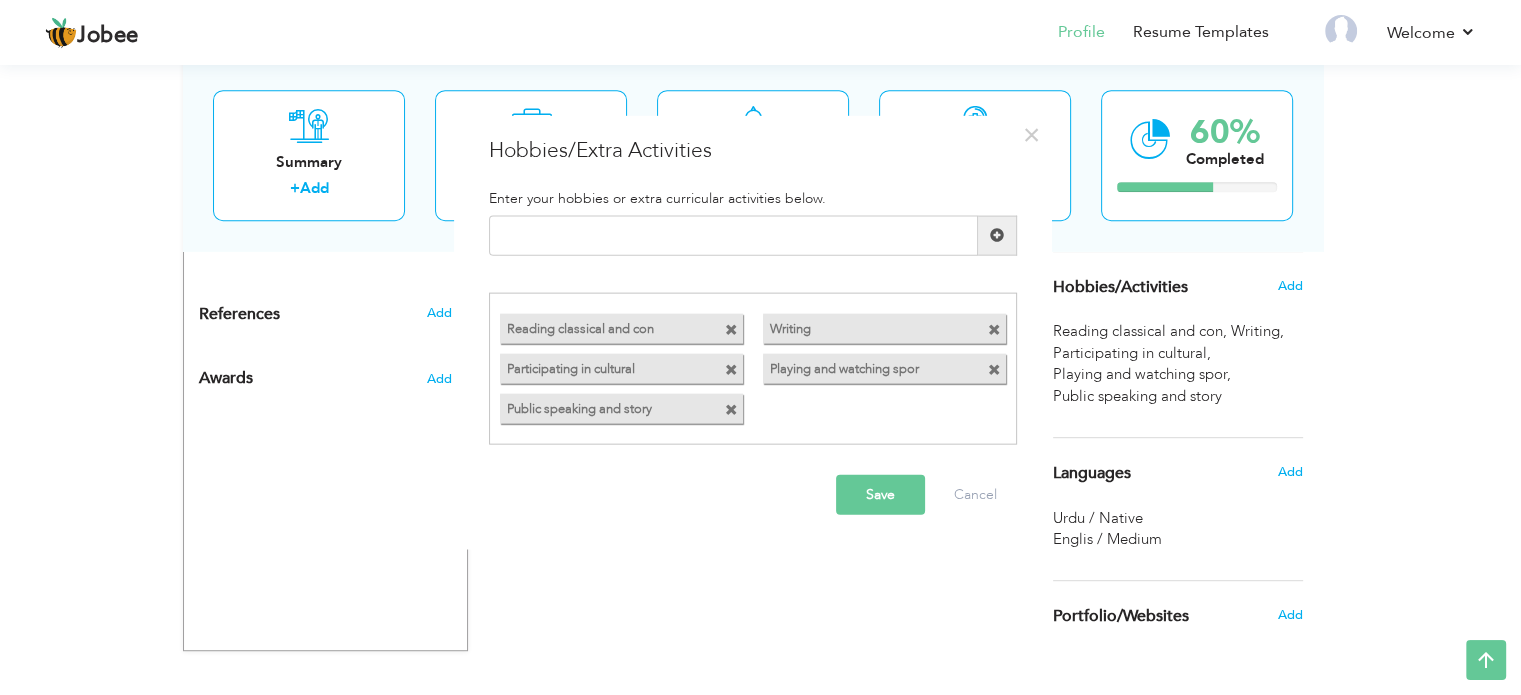 click at bounding box center [731, 330] 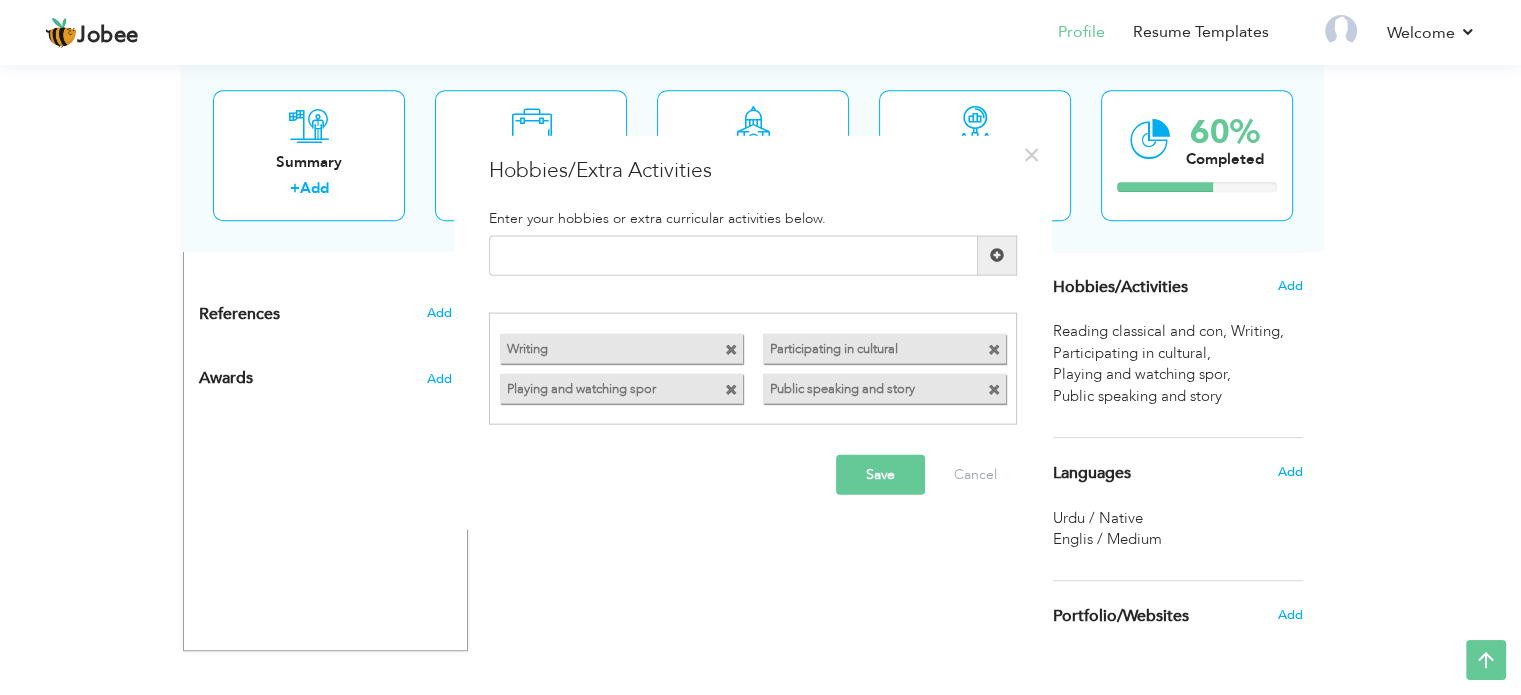 click at bounding box center [731, 390] 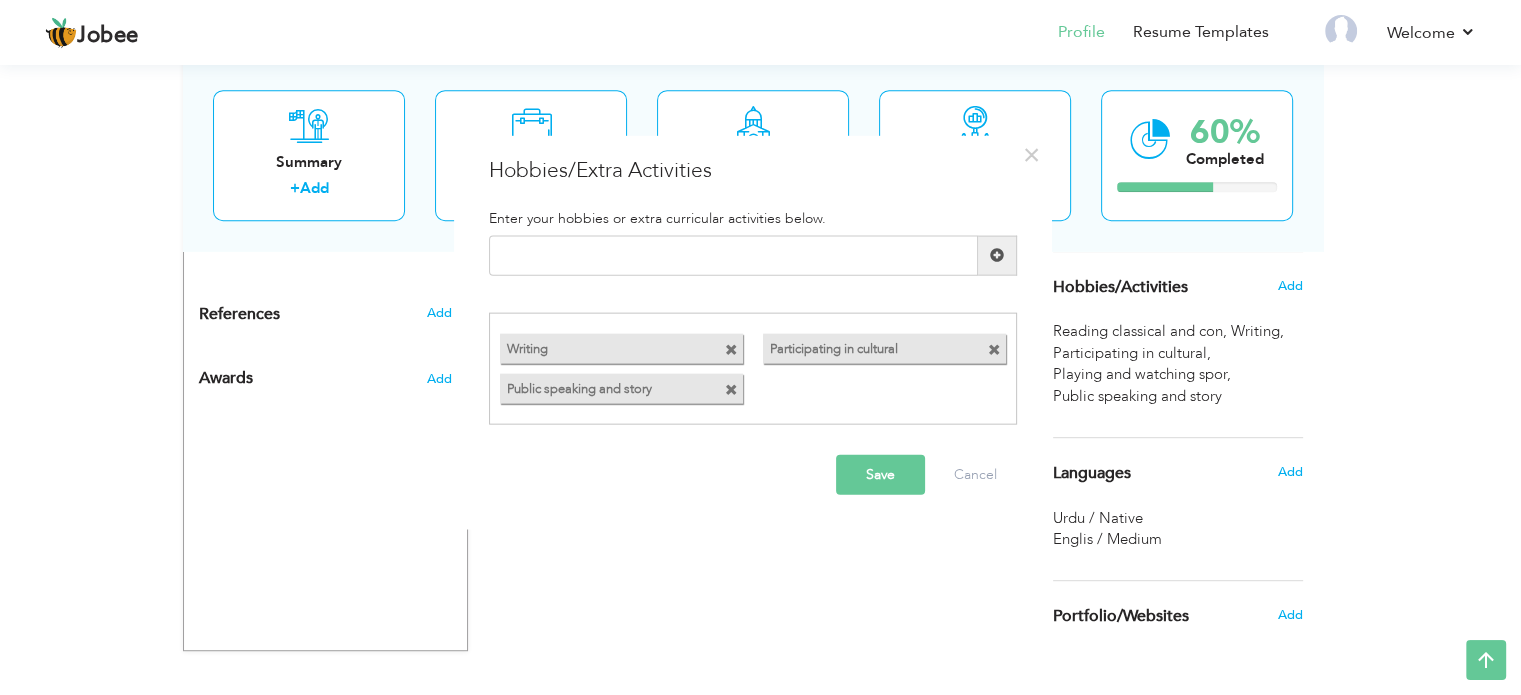 click at bounding box center (731, 390) 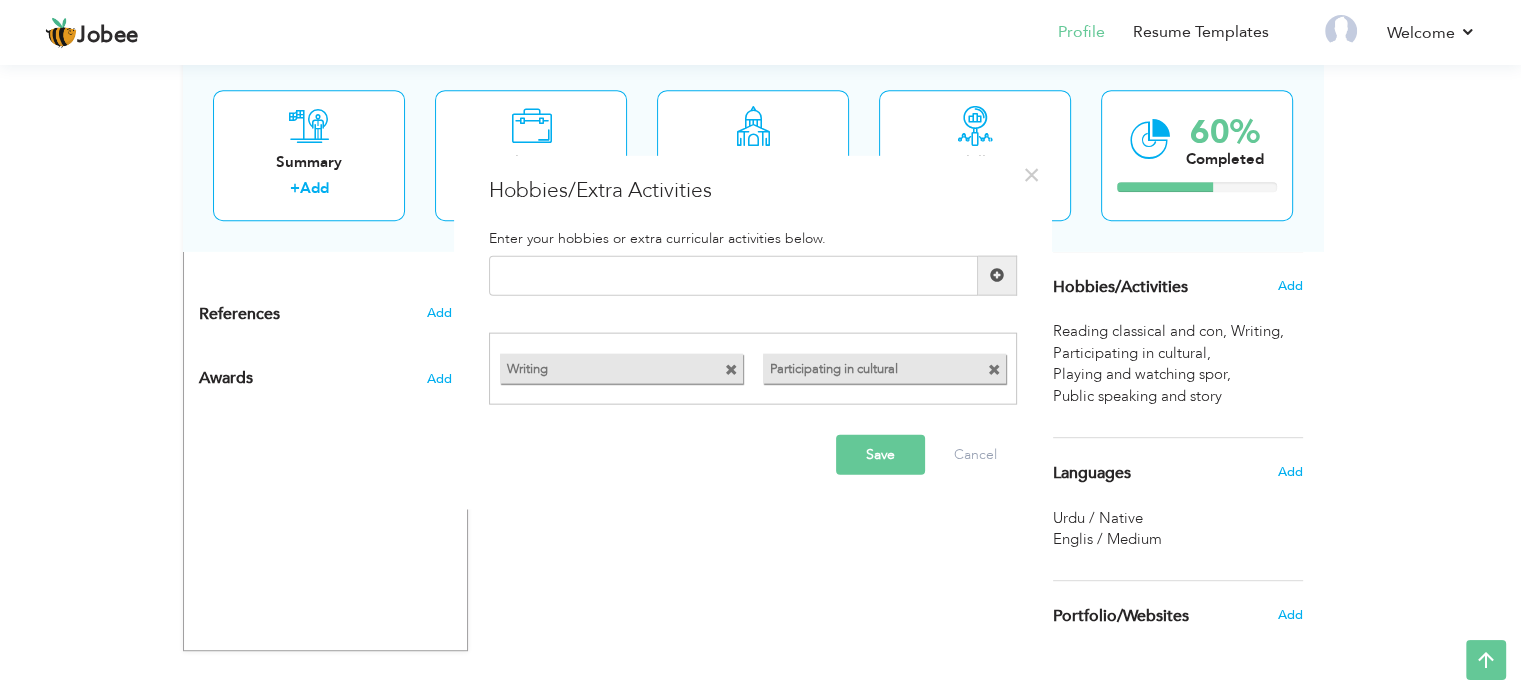 click at bounding box center (994, 370) 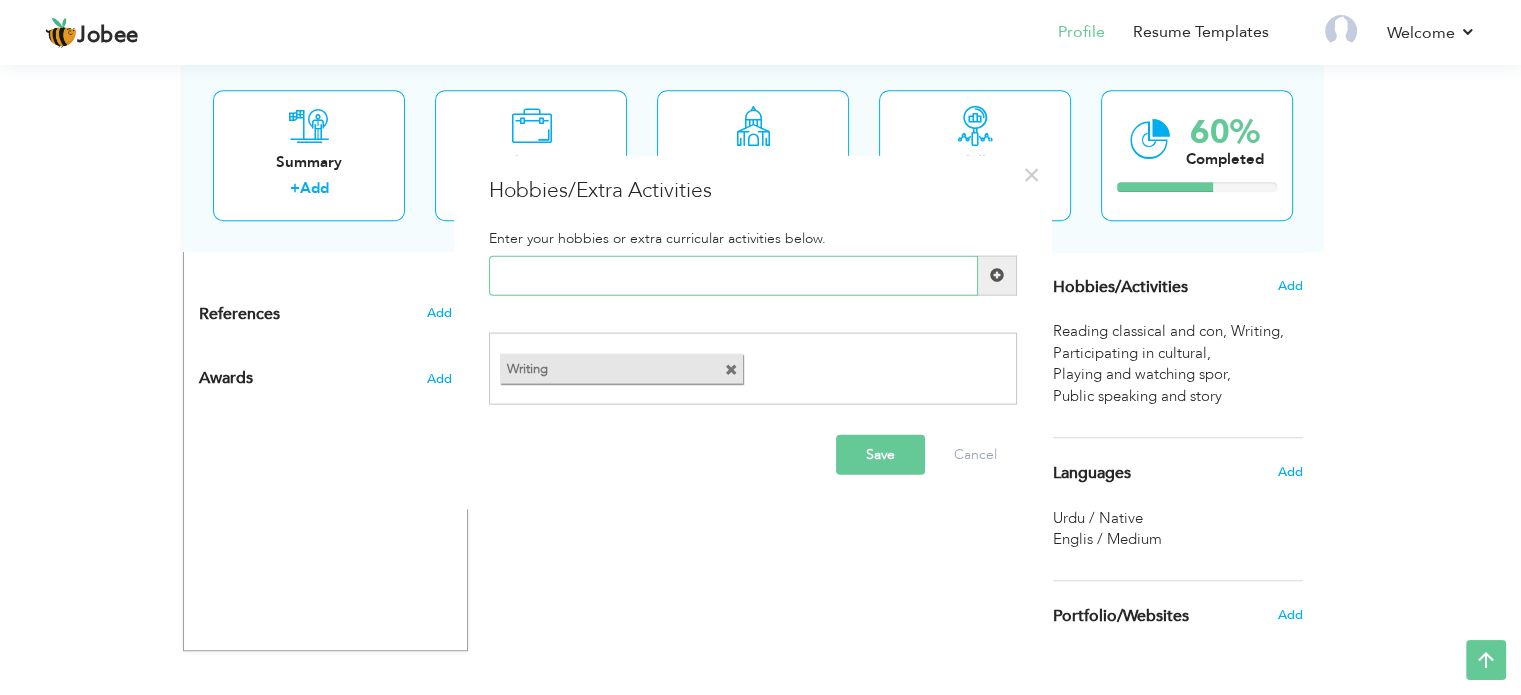 click at bounding box center [733, 275] 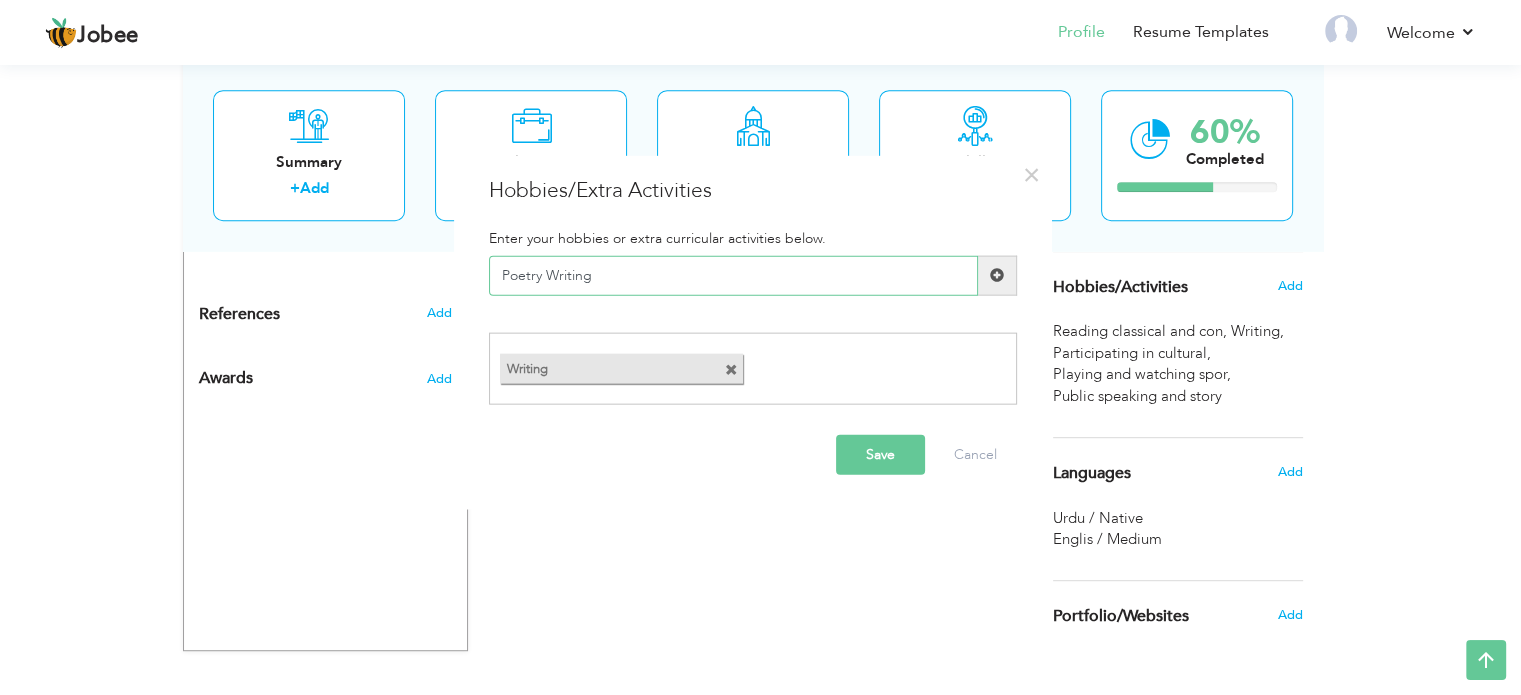 type on "Poetry Writing" 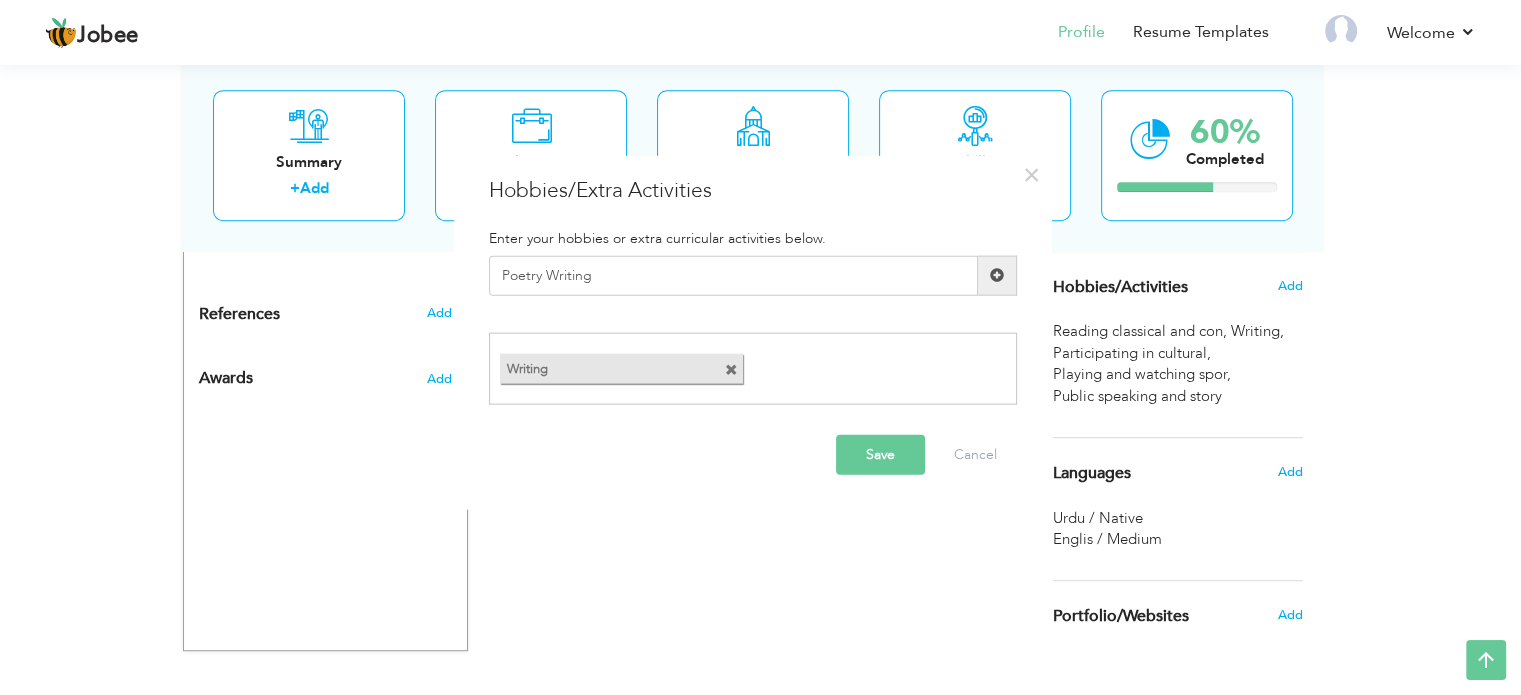 click at bounding box center (997, 275) 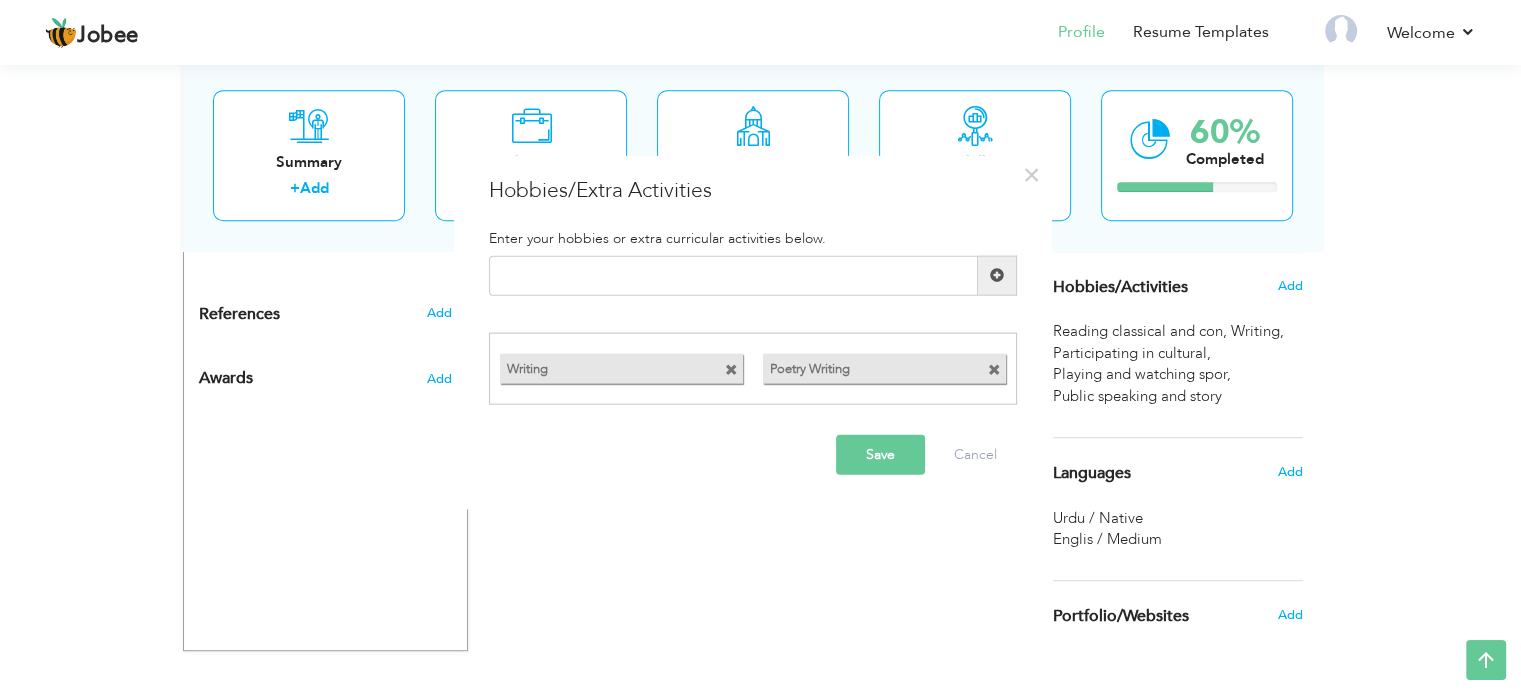 click at bounding box center (731, 370) 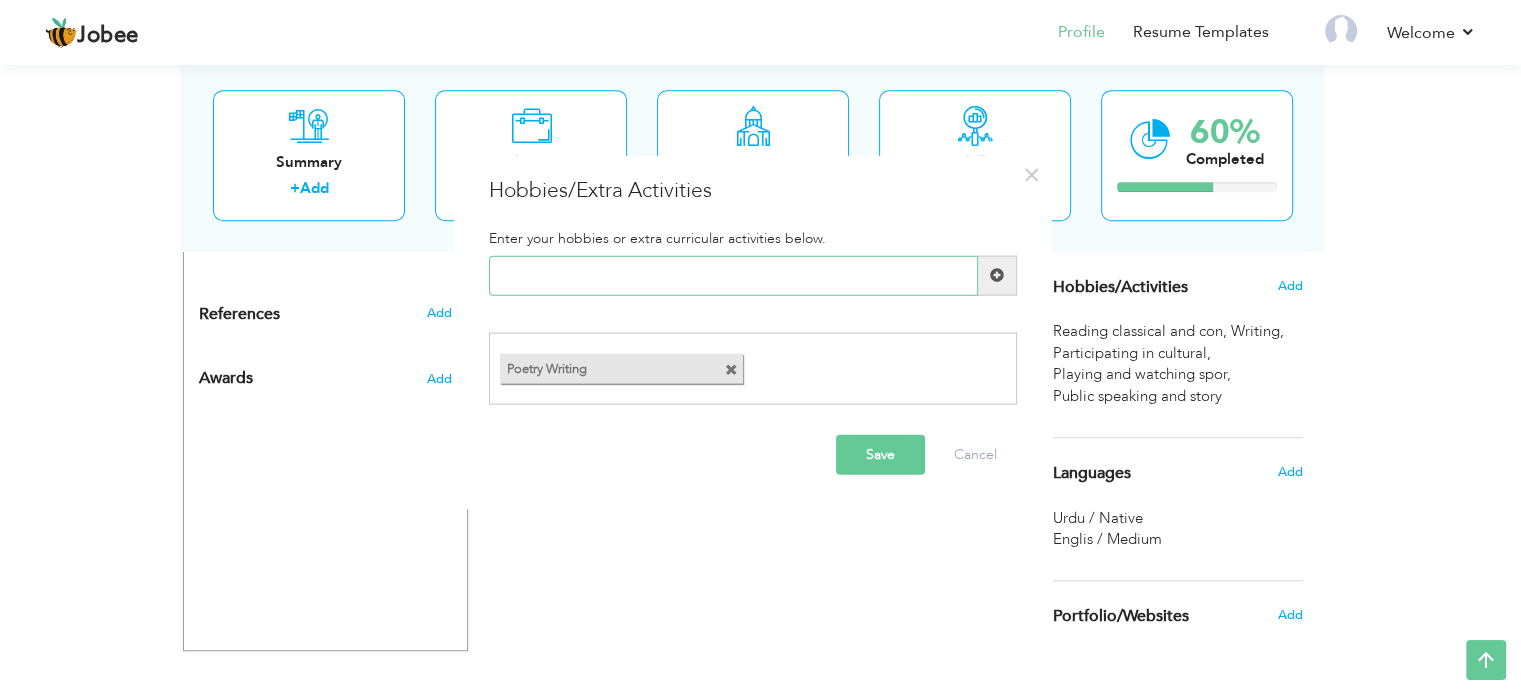 click at bounding box center [733, 275] 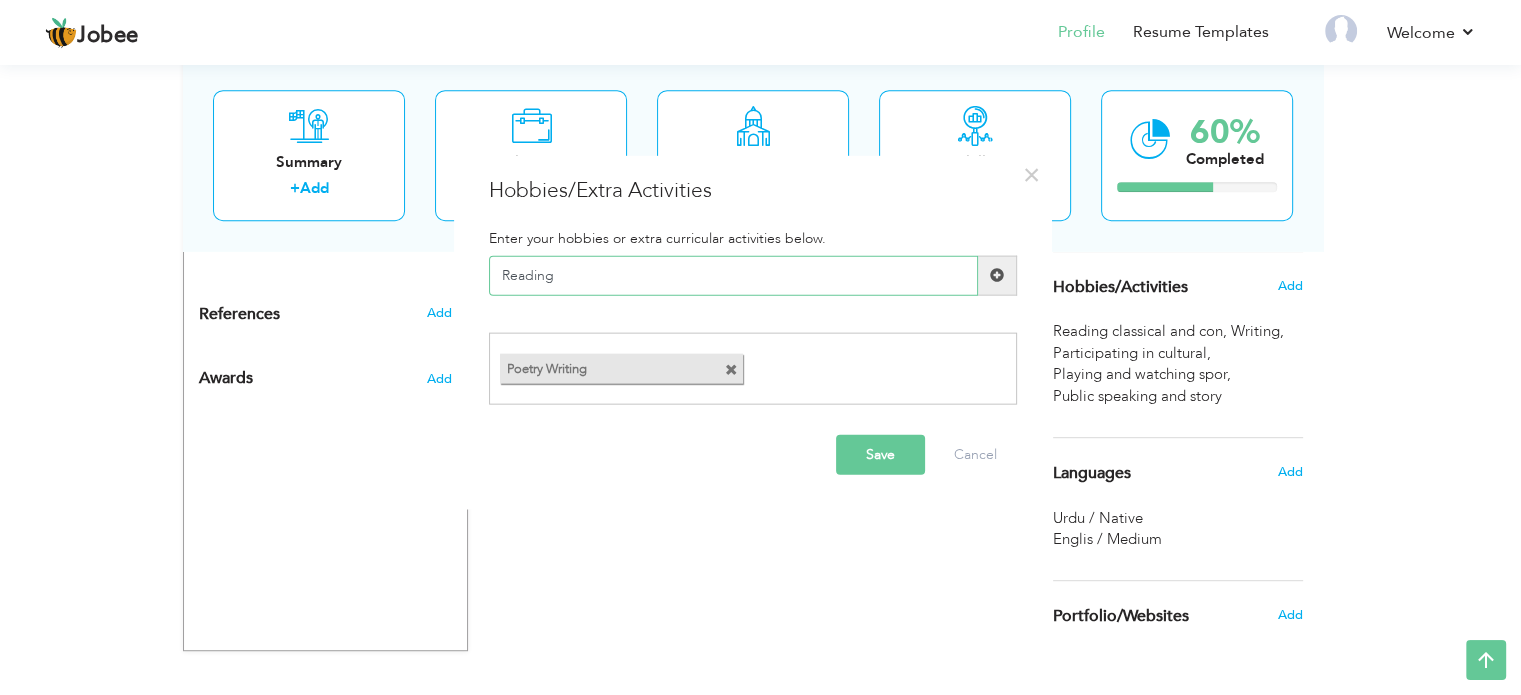 type on "Reading" 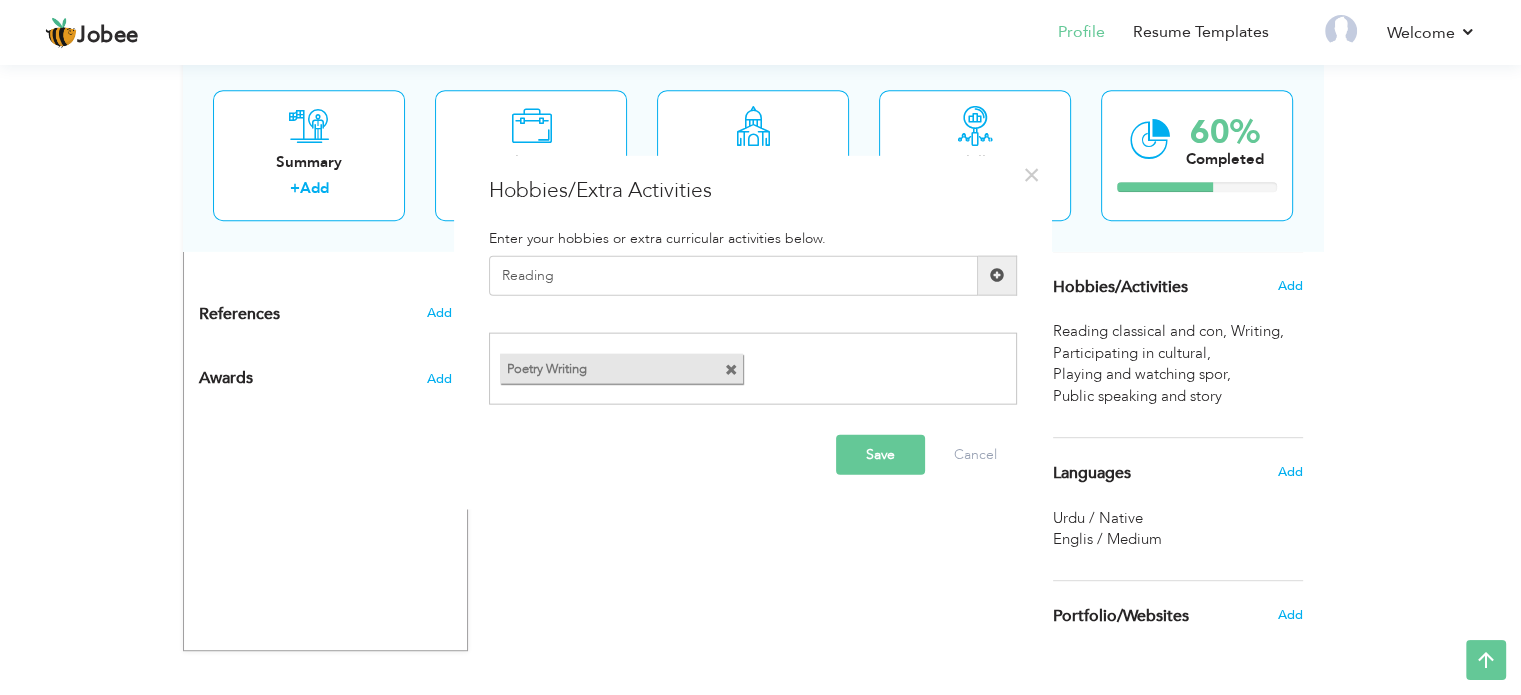 click at bounding box center [997, 275] 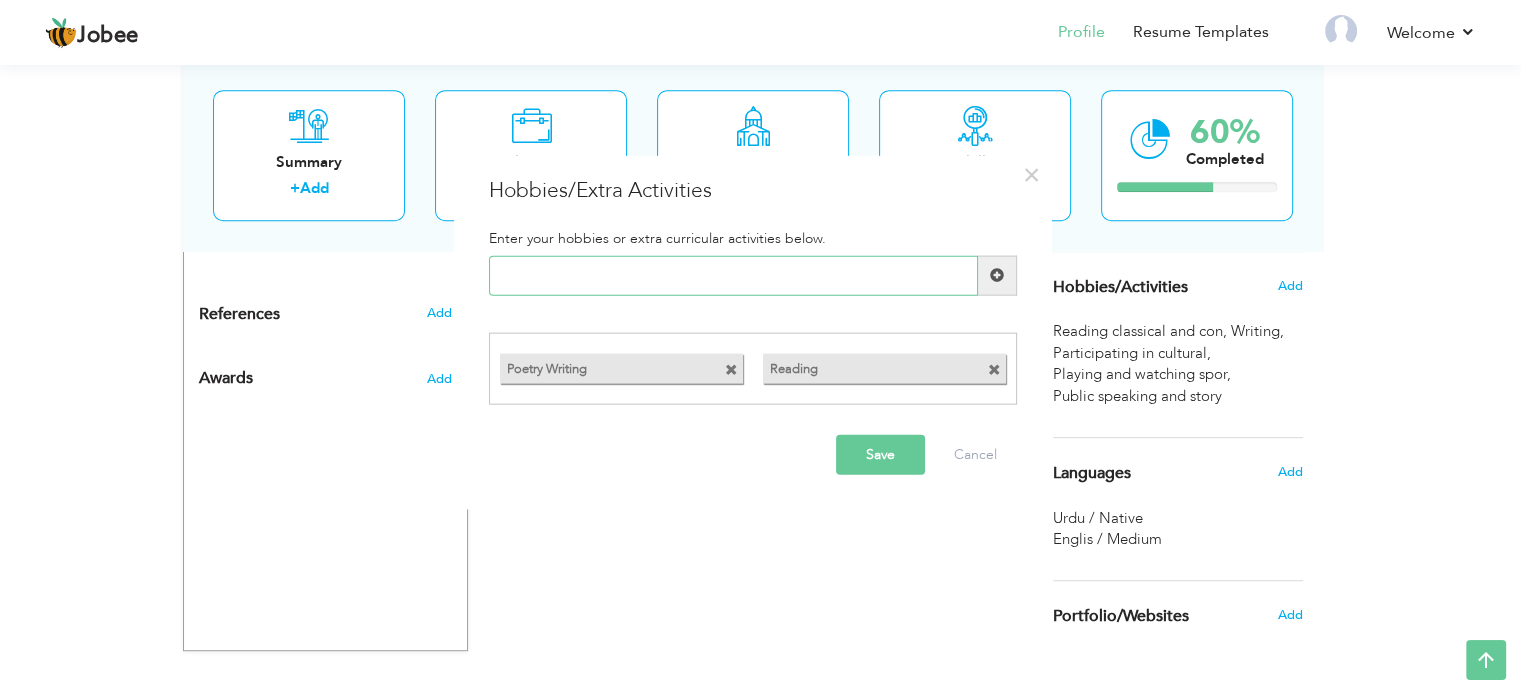 click at bounding box center (733, 275) 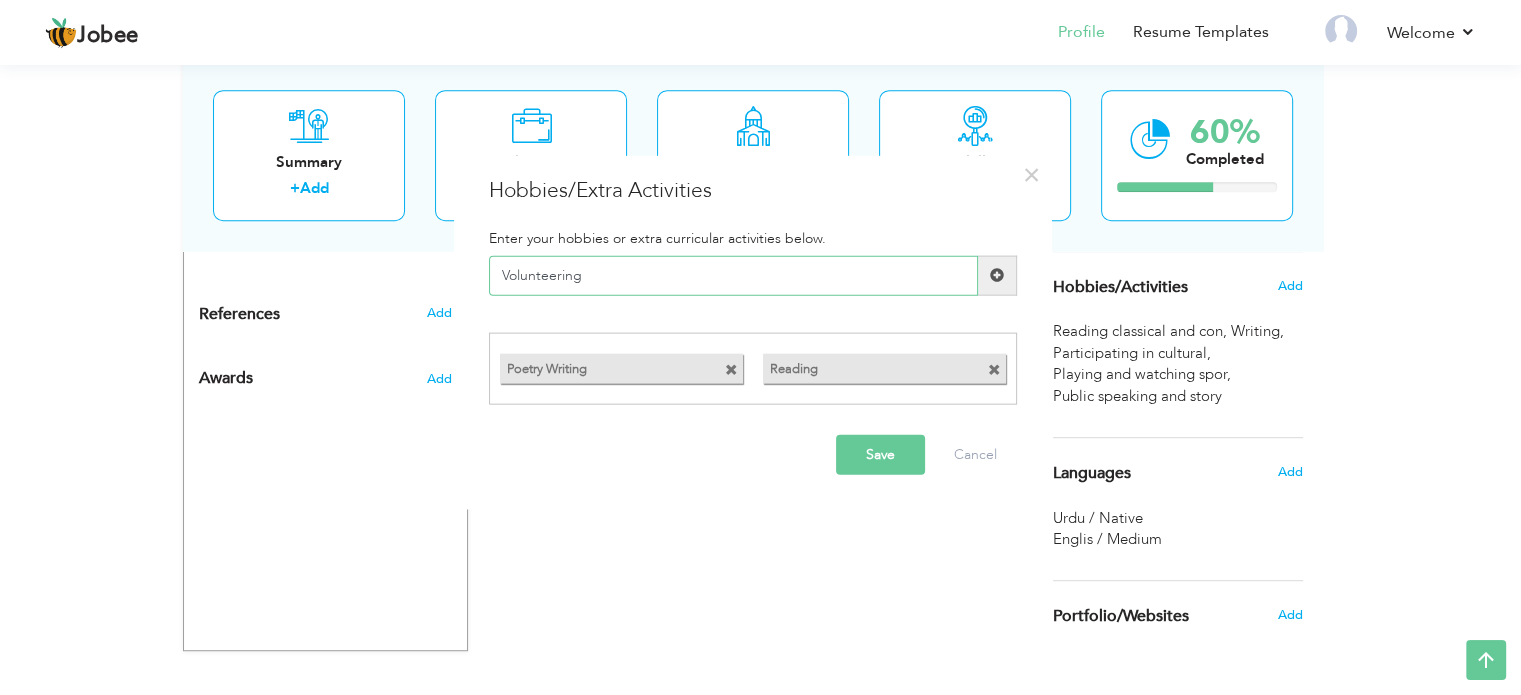 type on "Volunteering" 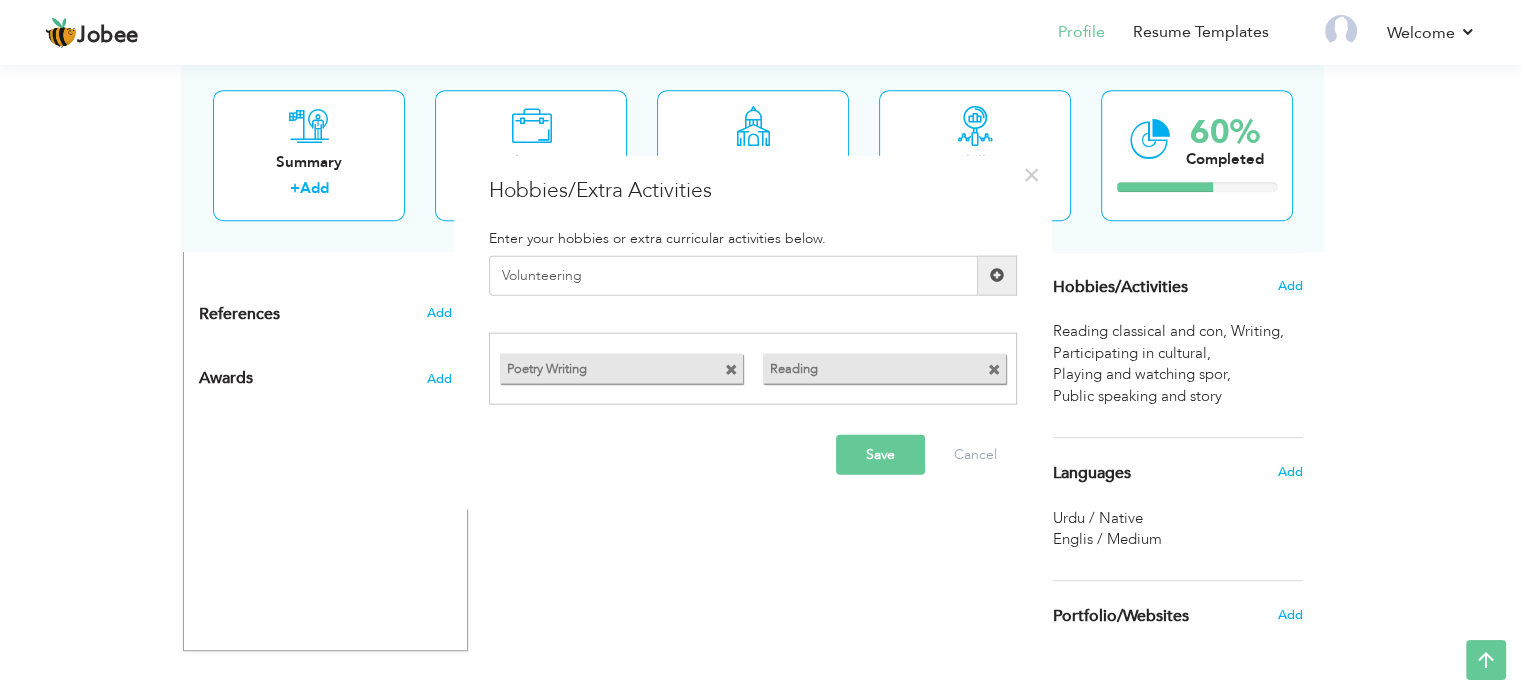 click at bounding box center [997, 275] 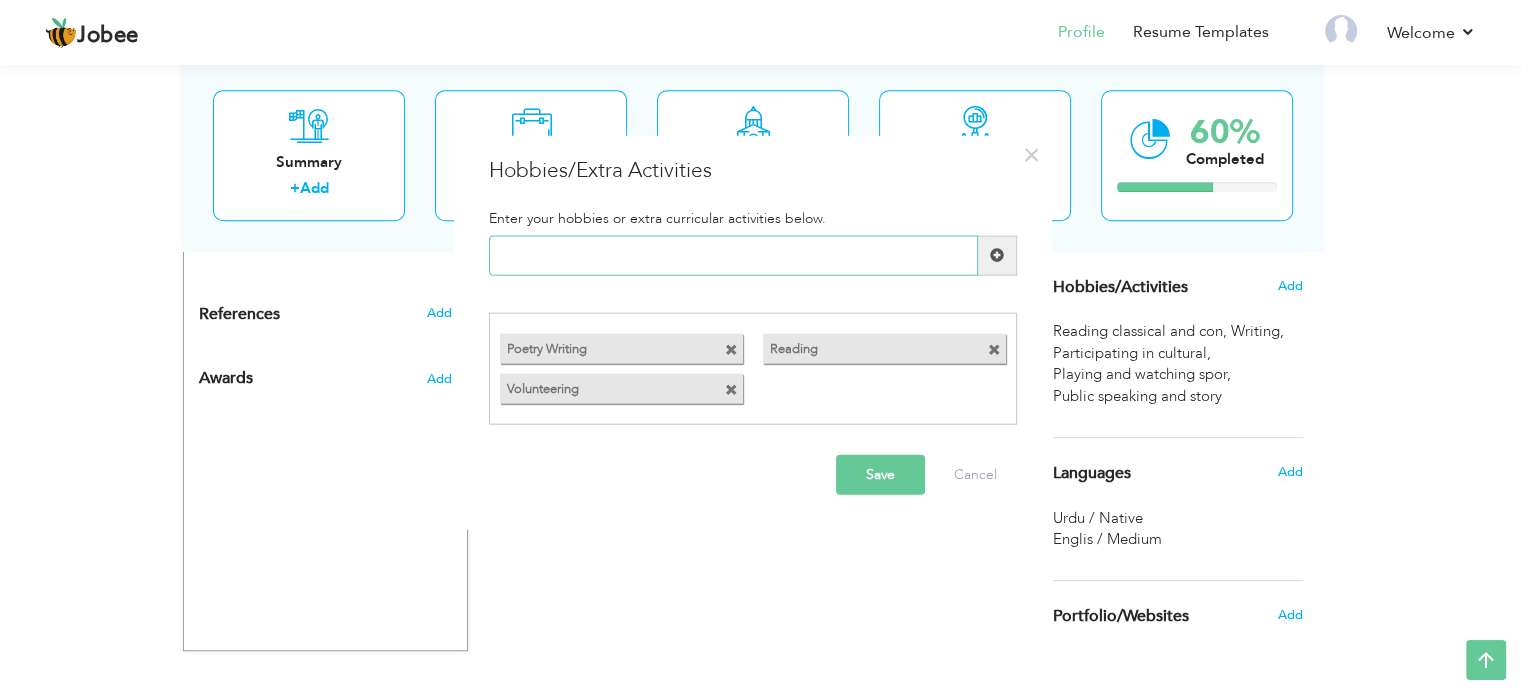 click at bounding box center [733, 255] 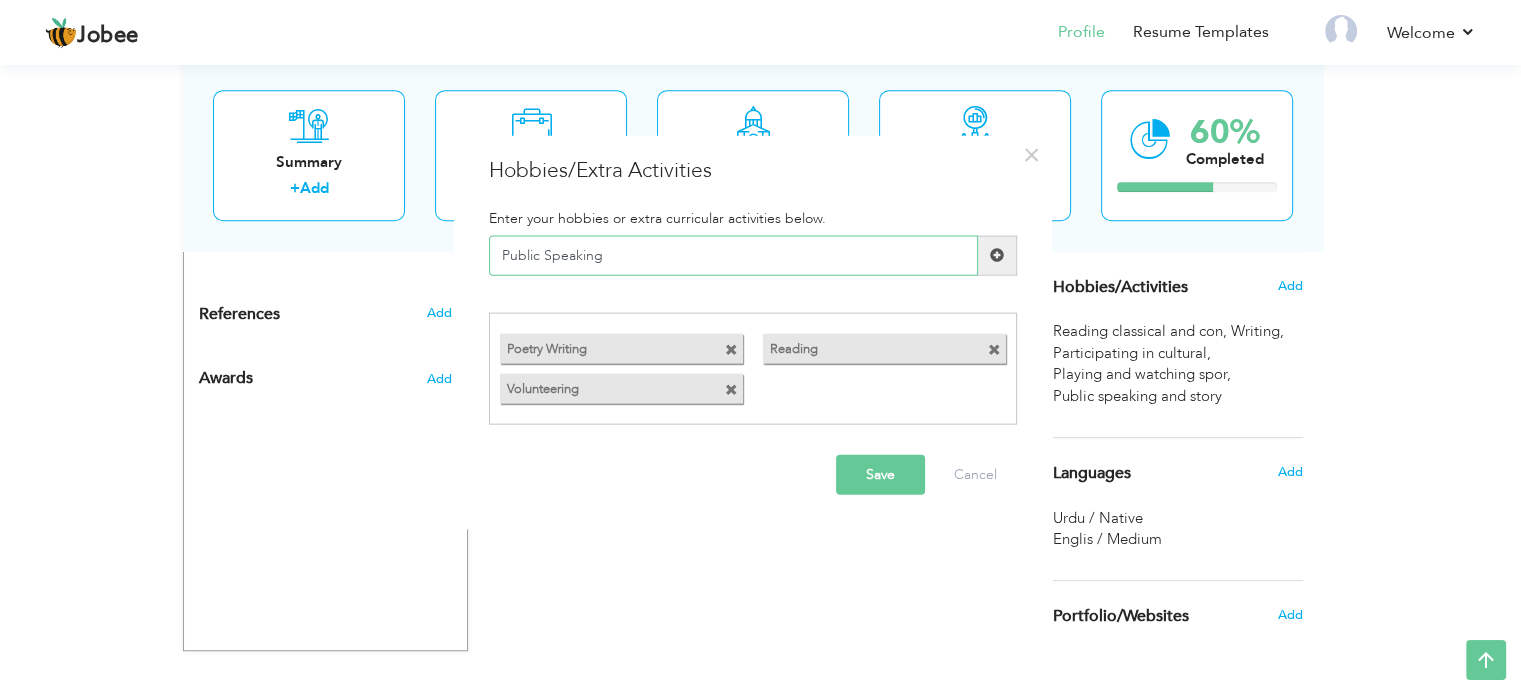 type on "Public Speaking" 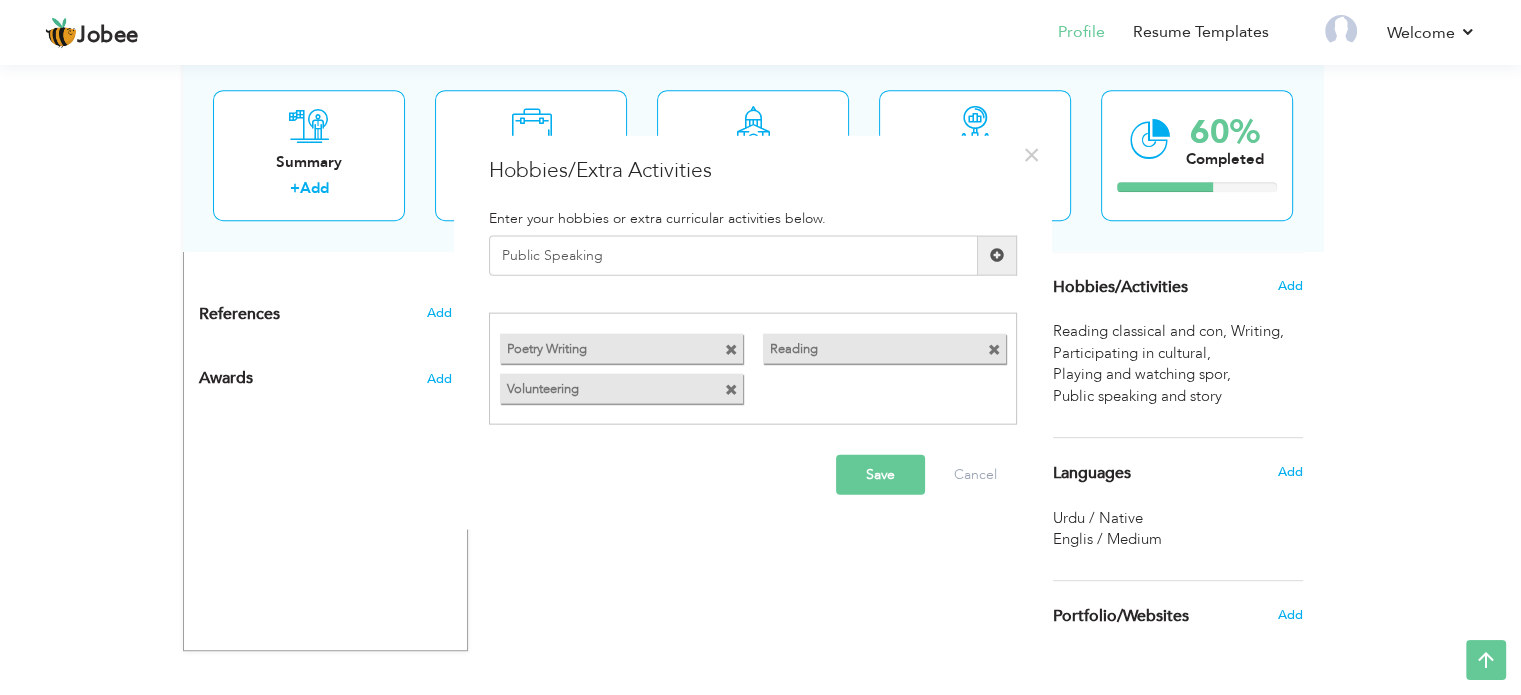 click at bounding box center (997, 255) 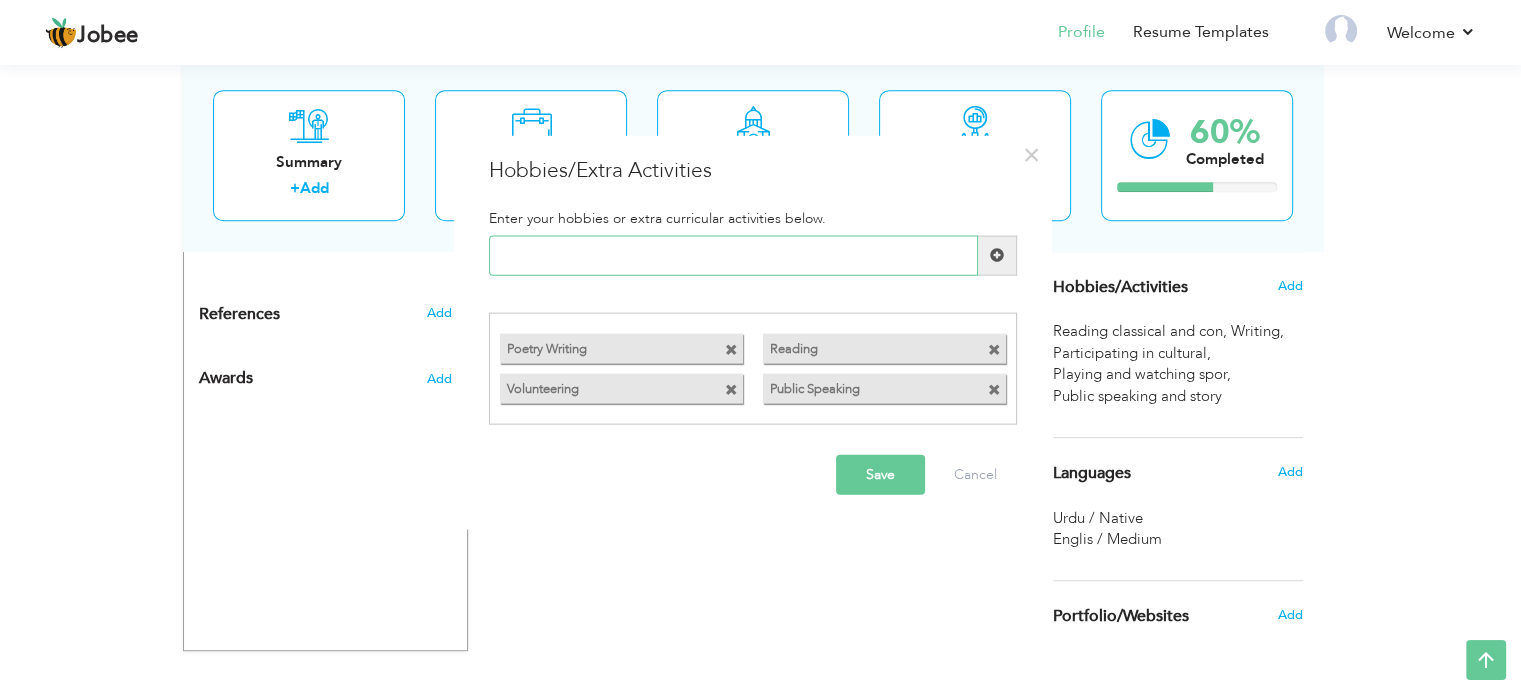 click at bounding box center [733, 255] 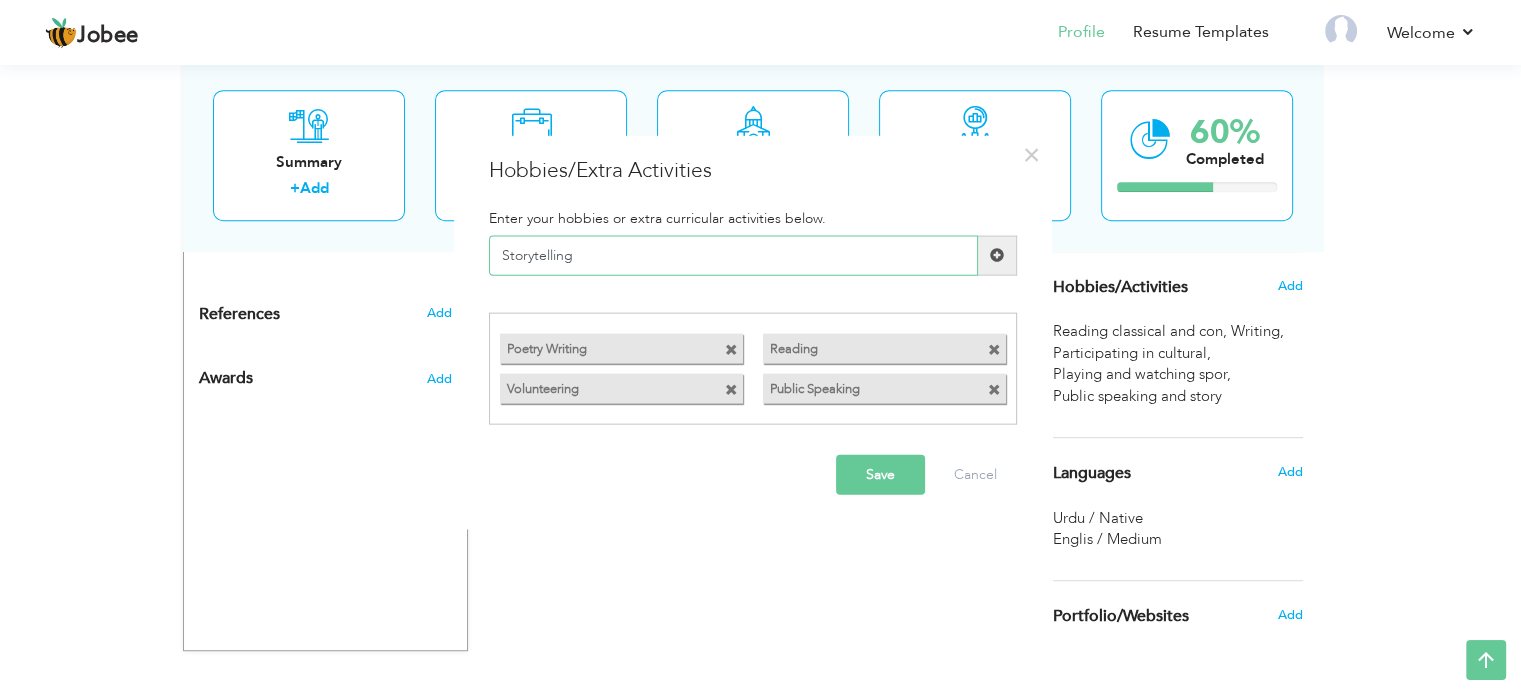 type on "Storytelling" 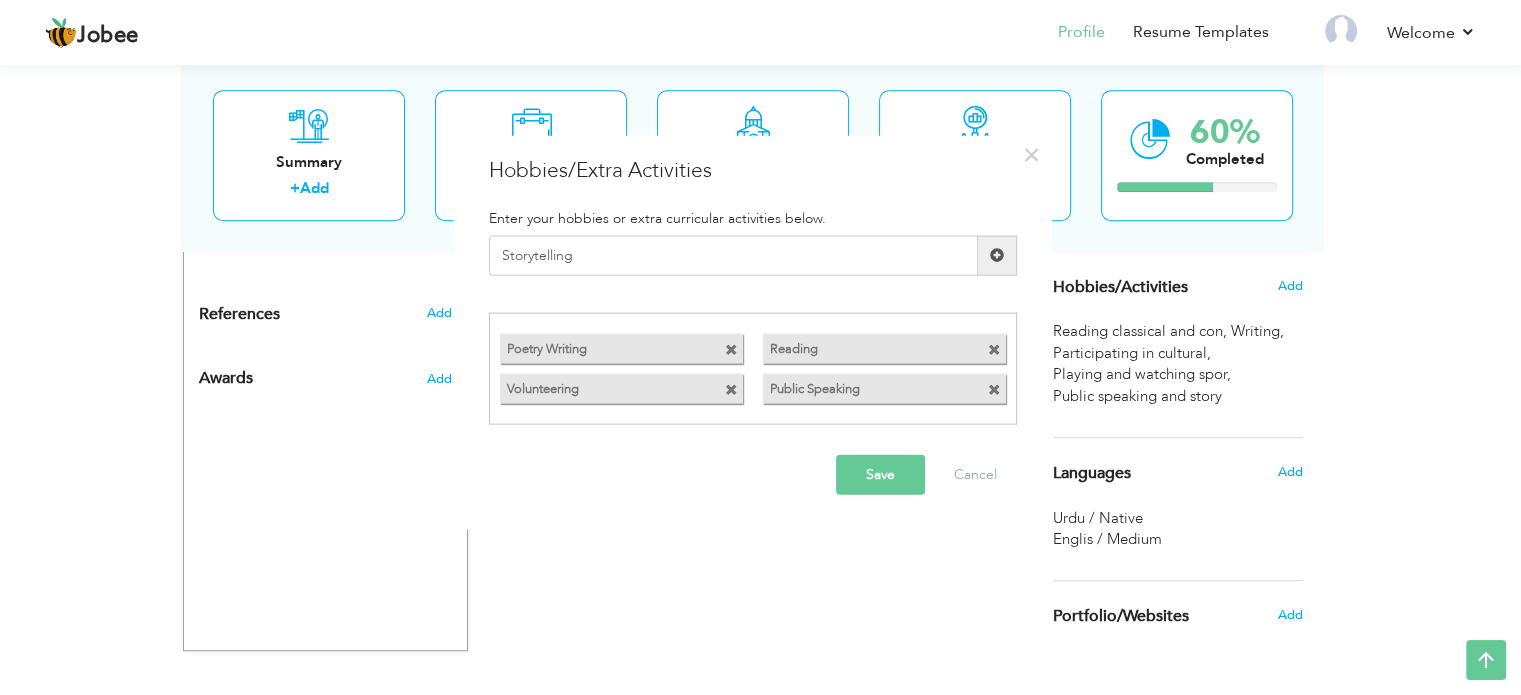 click at bounding box center [997, 255] 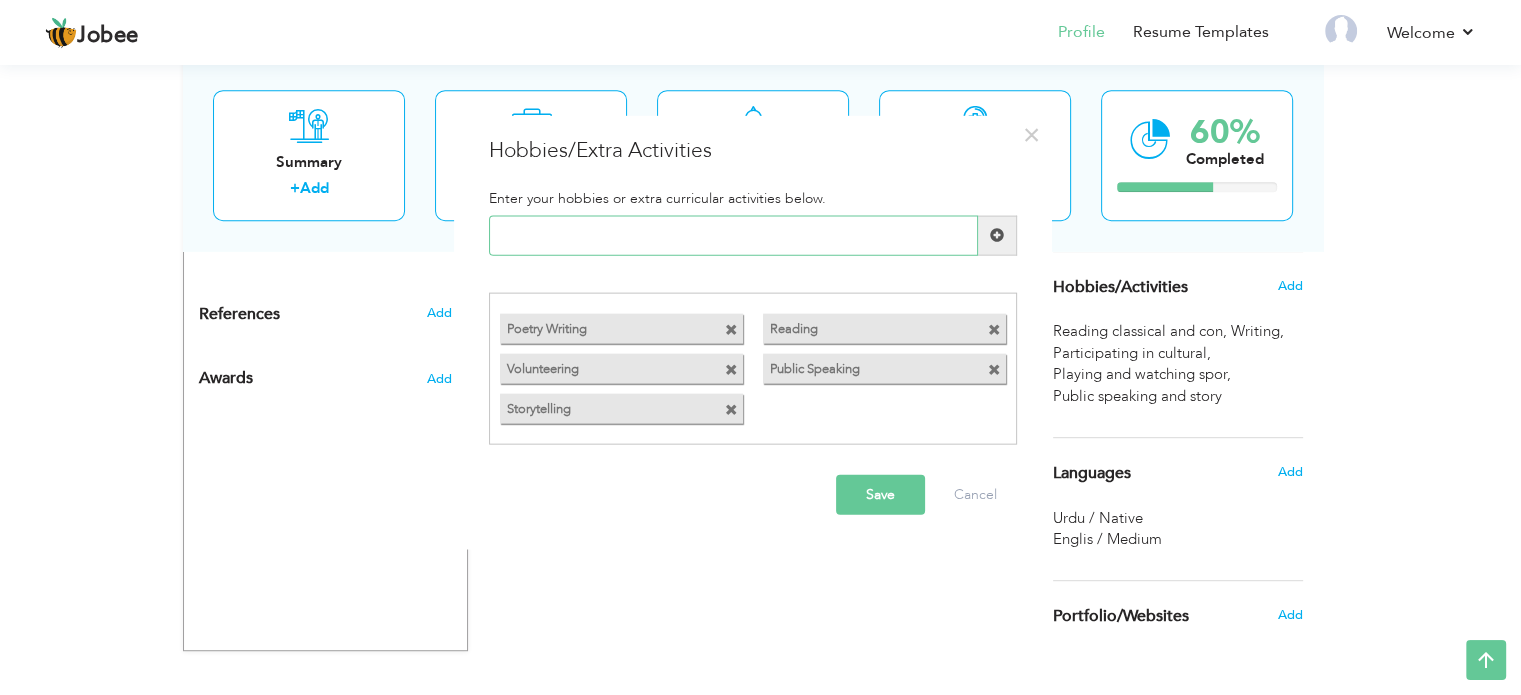 click at bounding box center [733, 235] 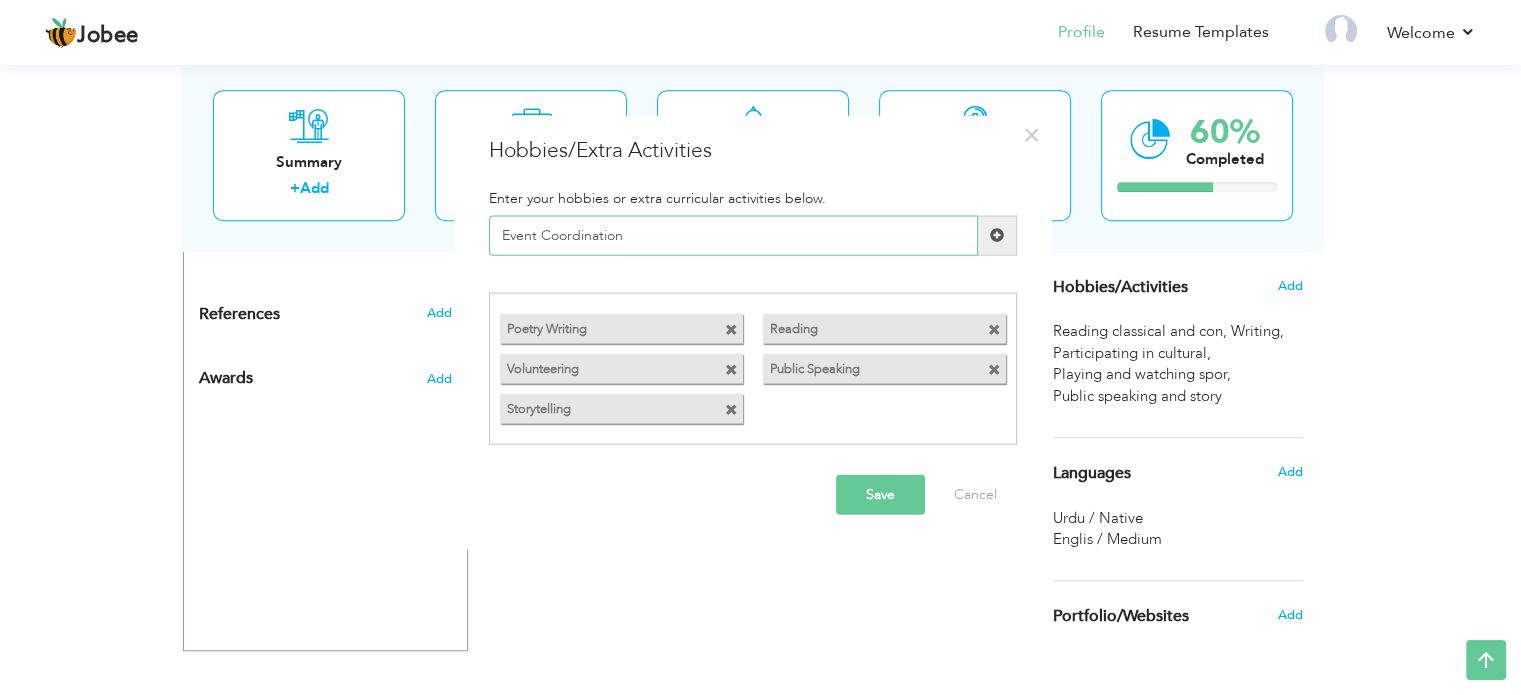 type on "Event Coordination" 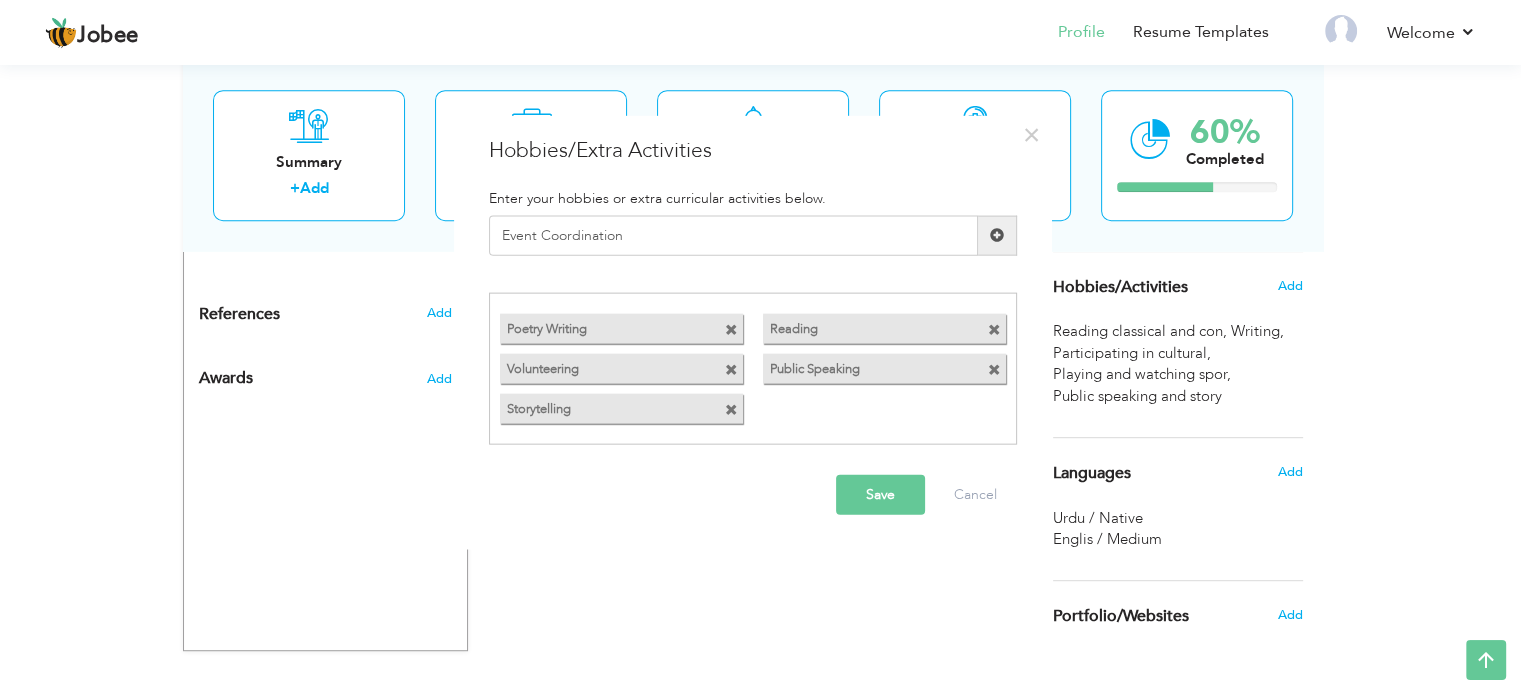 click at bounding box center (997, 235) 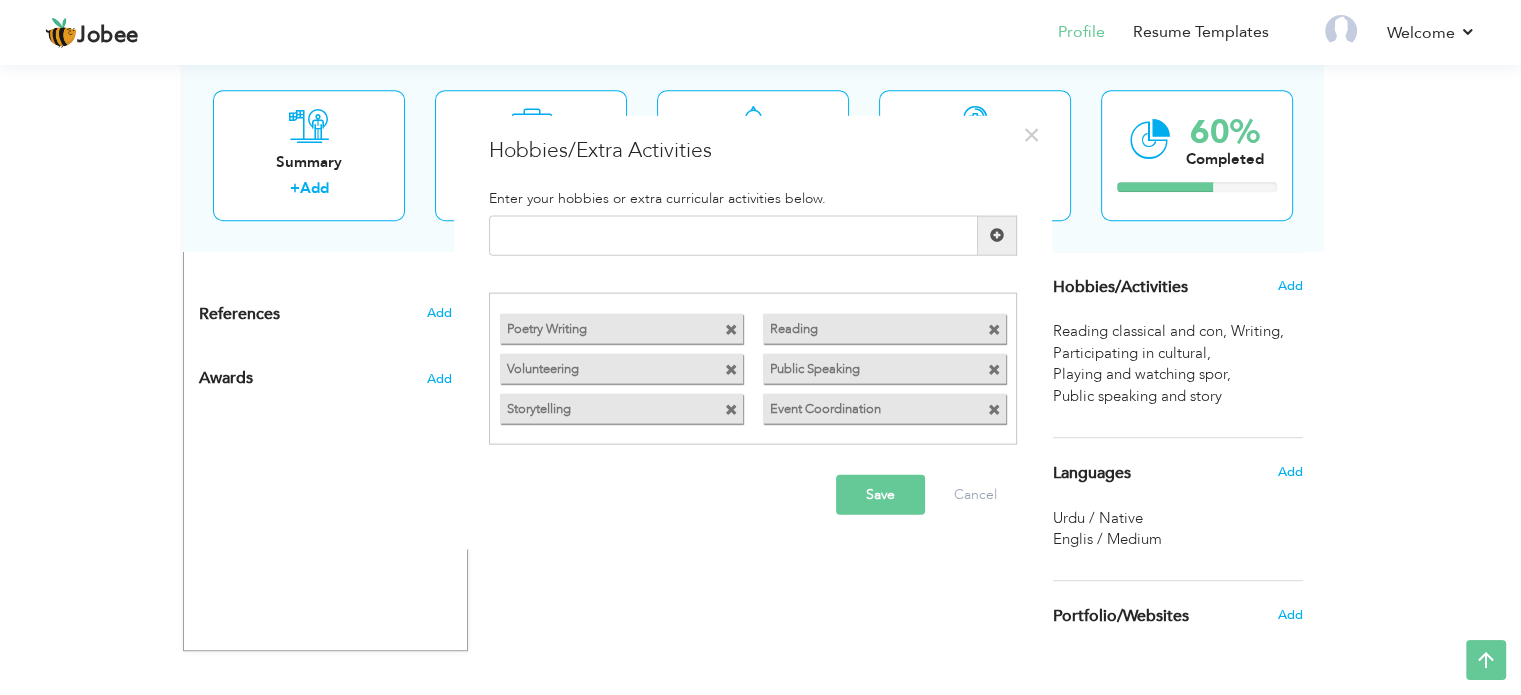click on "Save" at bounding box center [880, 495] 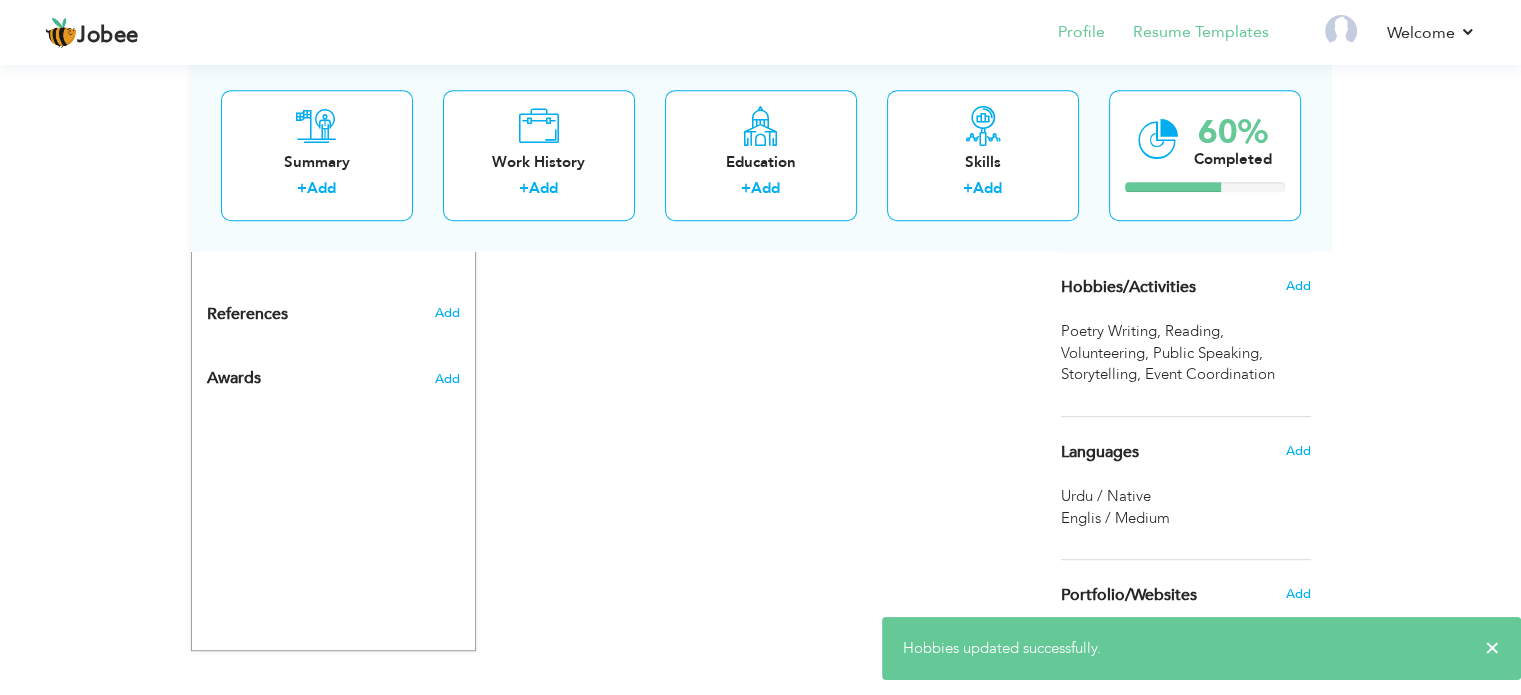 click on "Resume Templates" at bounding box center [1187, 34] 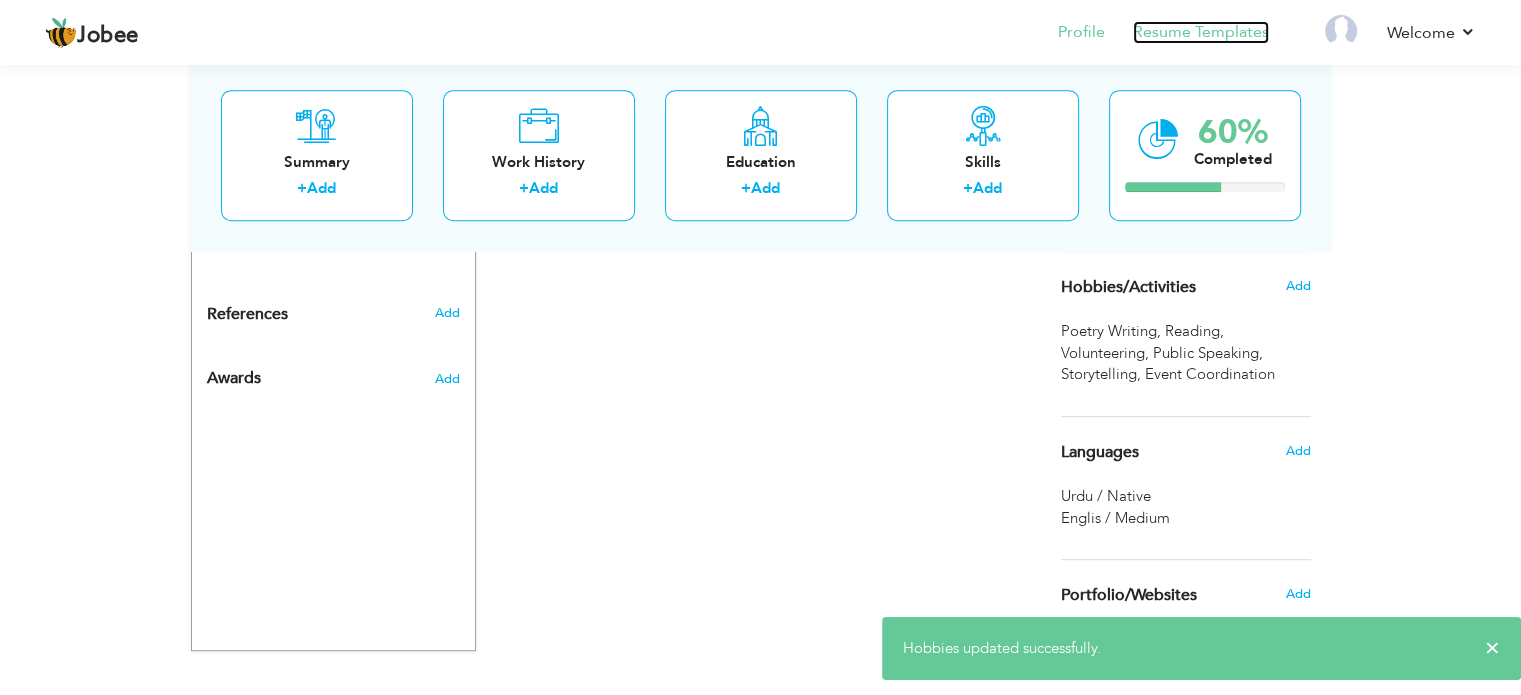 click on "Resume Templates" at bounding box center (1201, 32) 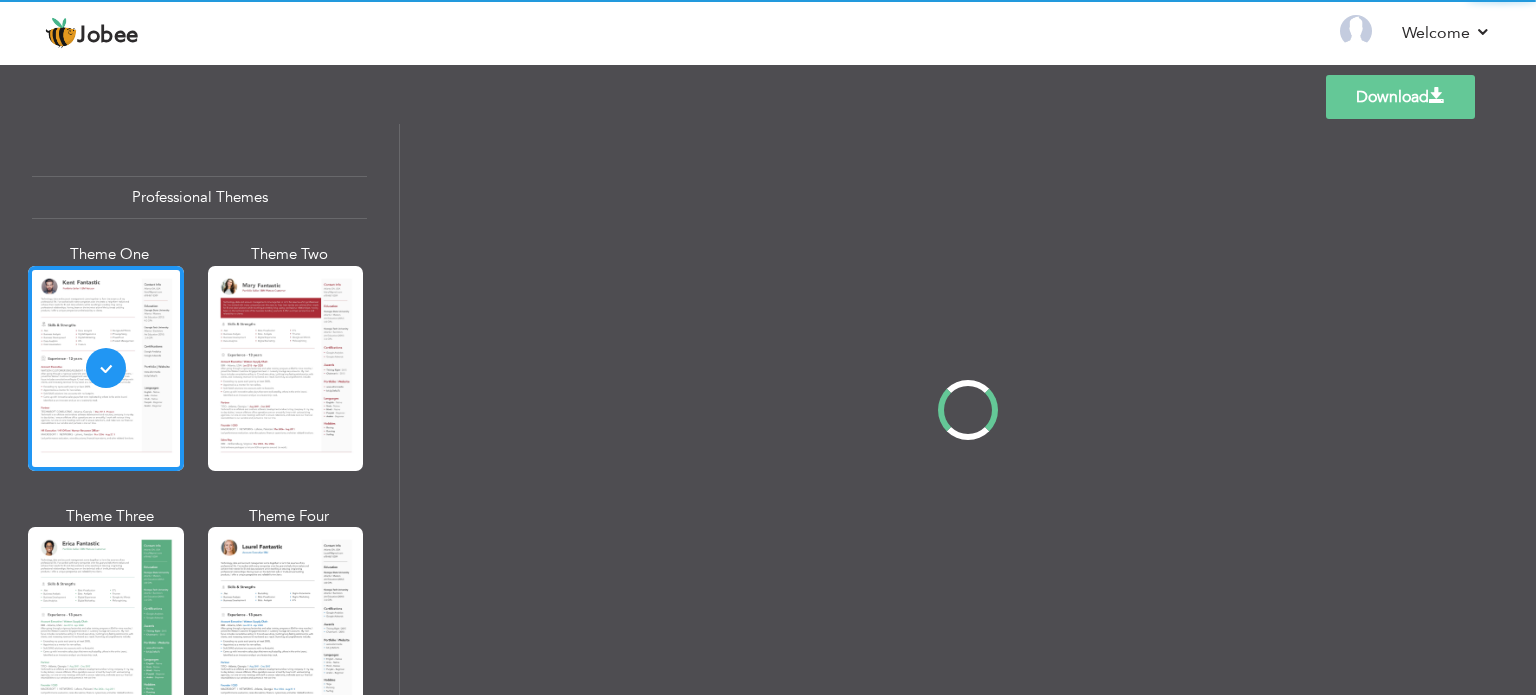 scroll, scrollTop: 0, scrollLeft: 0, axis: both 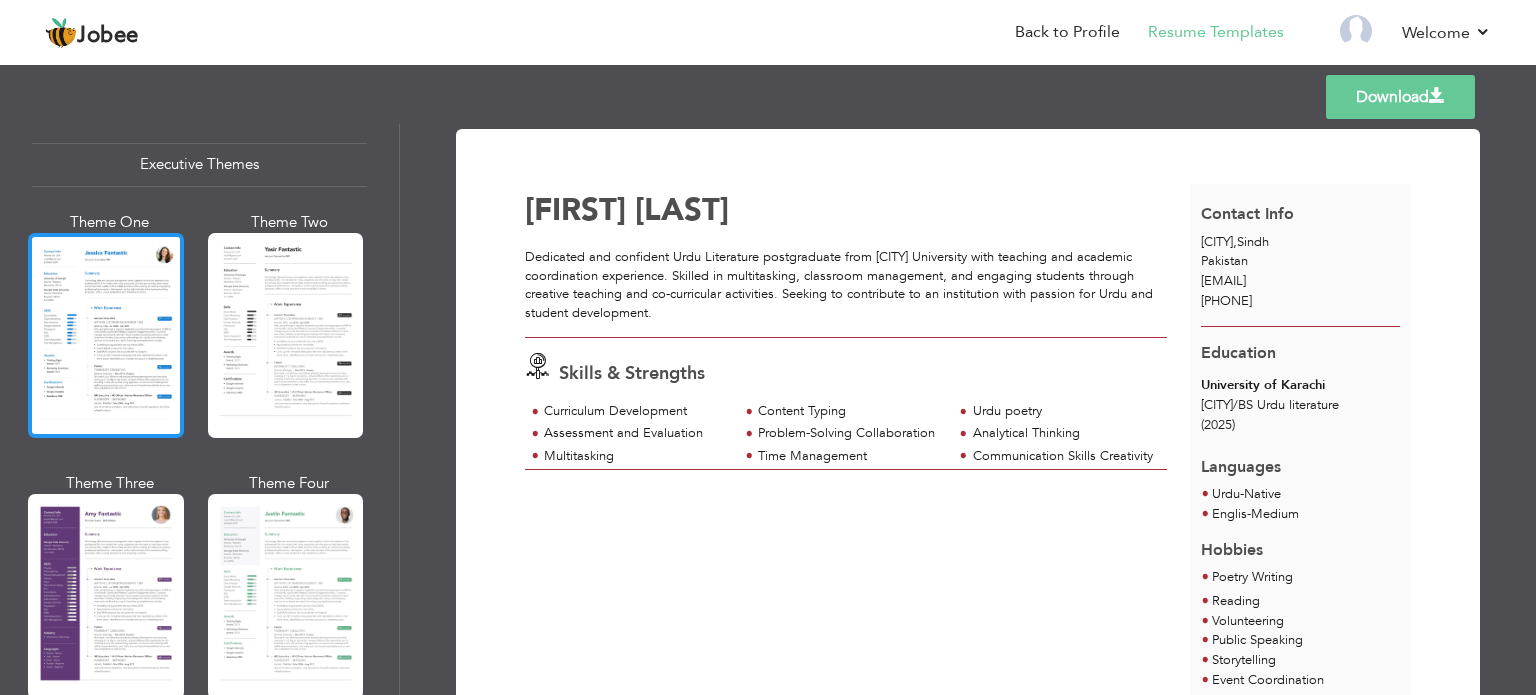 click at bounding box center (106, 335) 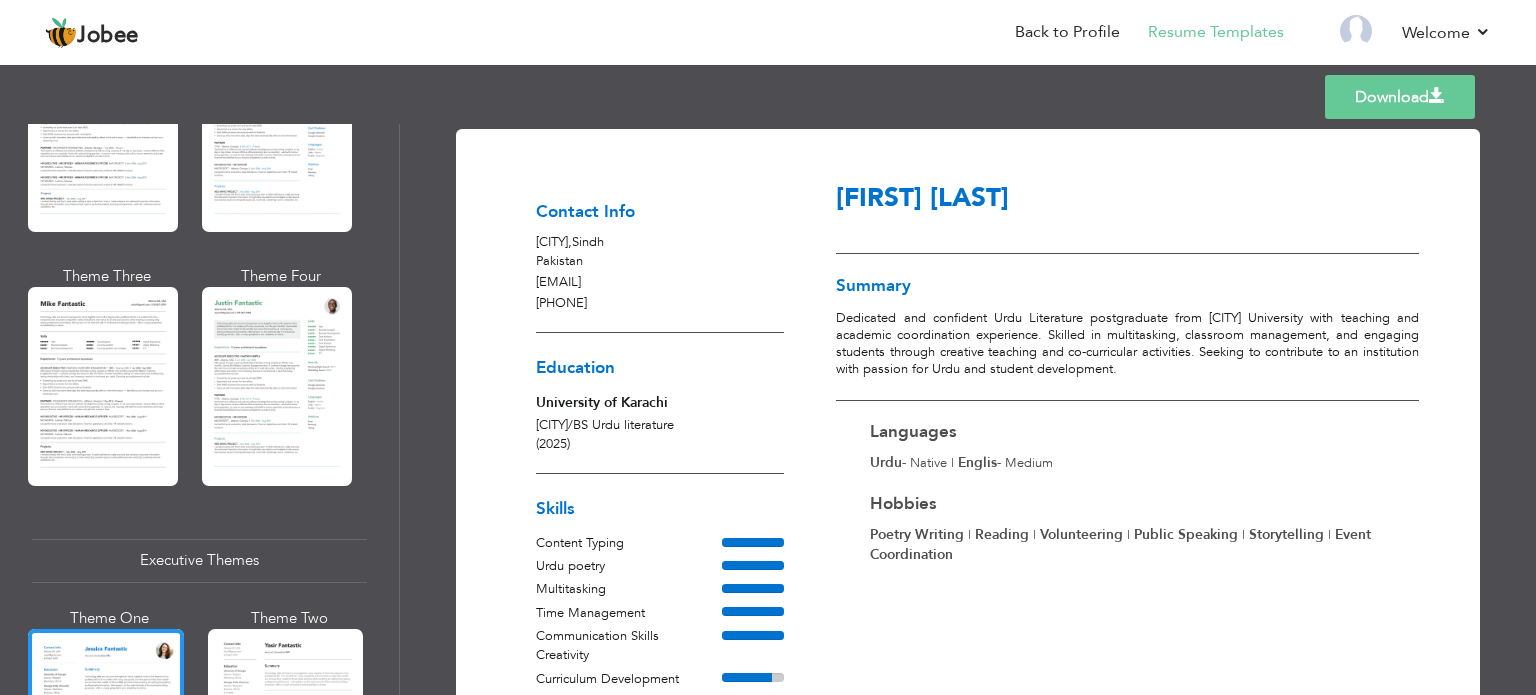 scroll, scrollTop: 998, scrollLeft: 0, axis: vertical 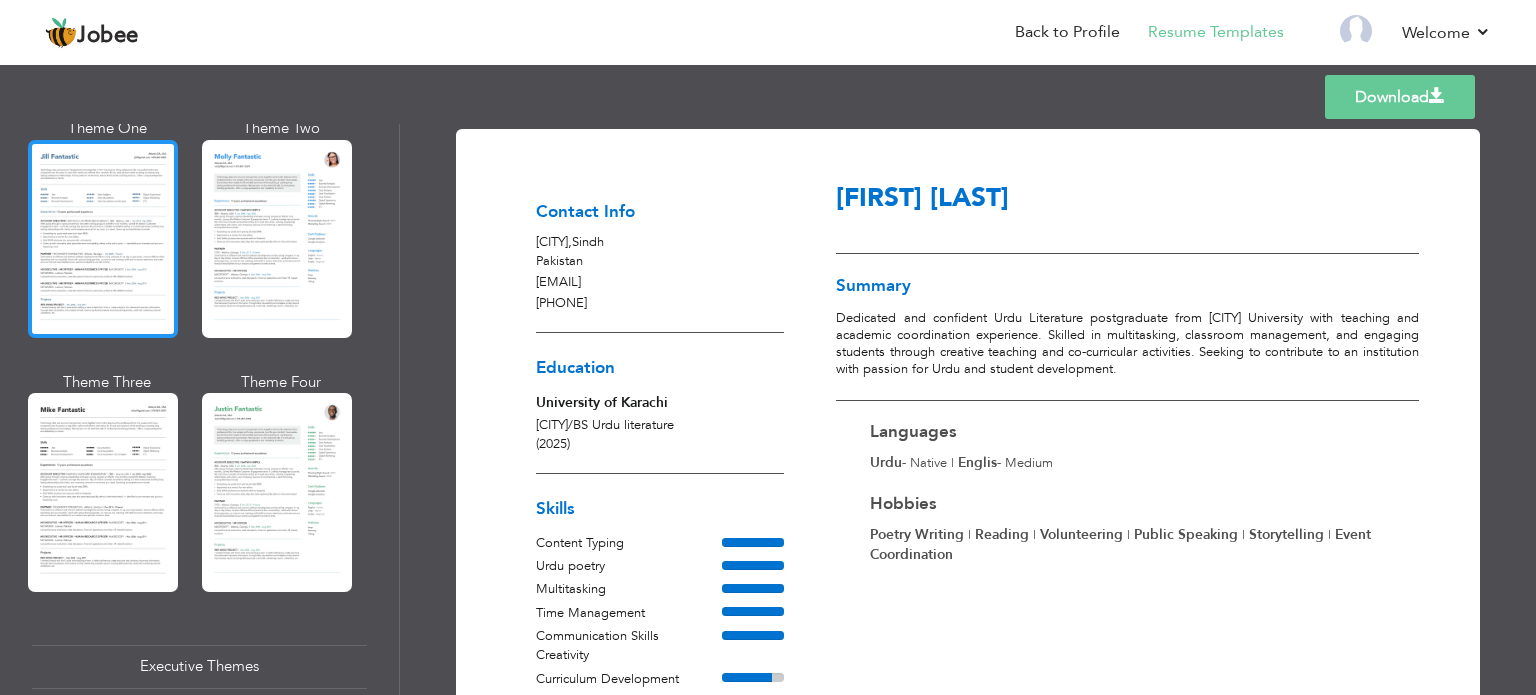click at bounding box center [103, 239] 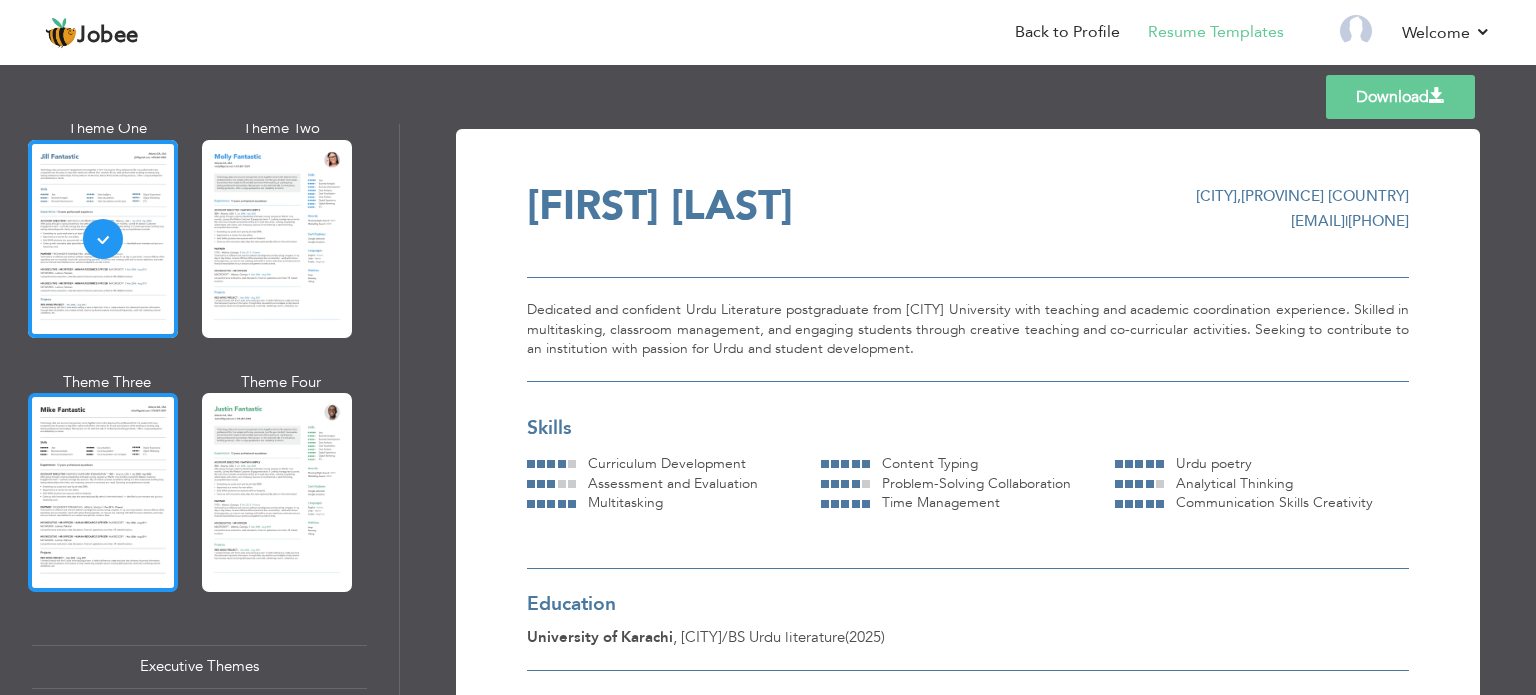 click at bounding box center (103, 492) 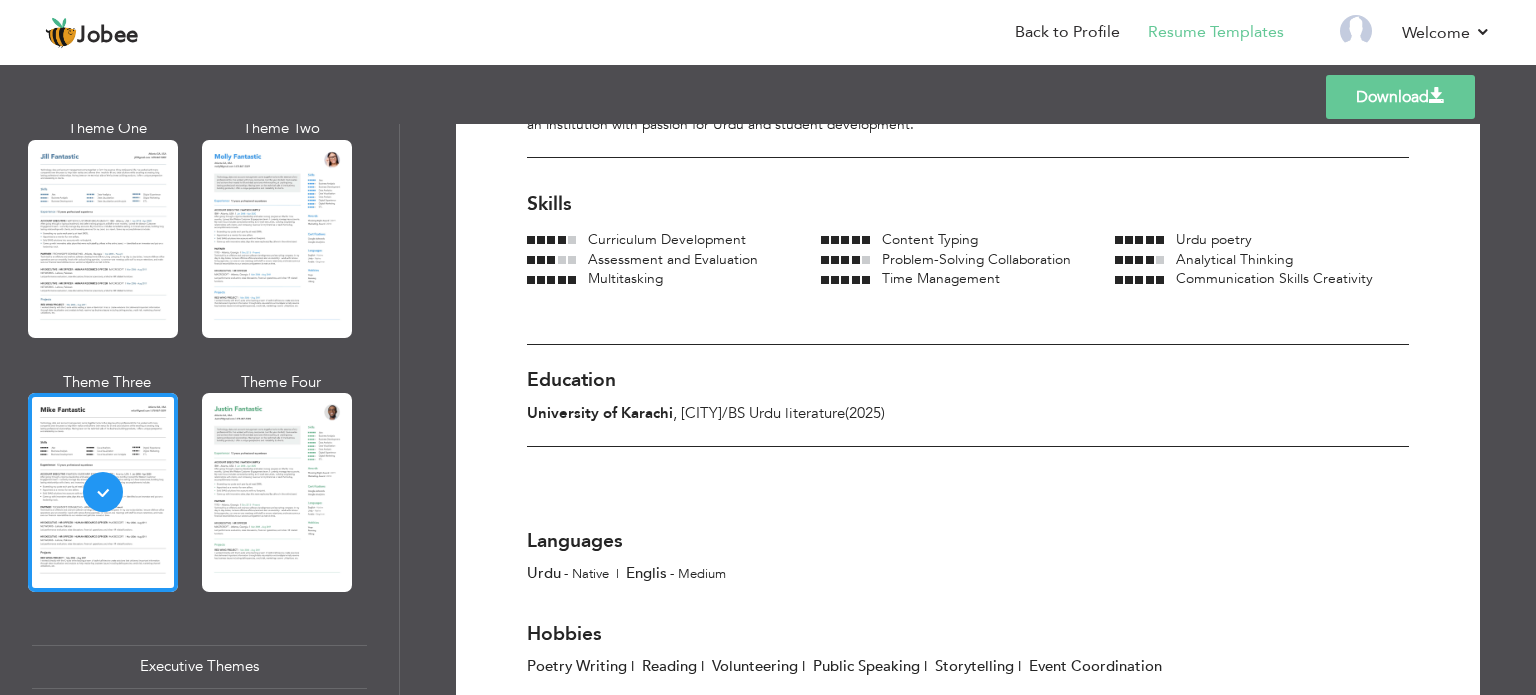 scroll, scrollTop: 216, scrollLeft: 0, axis: vertical 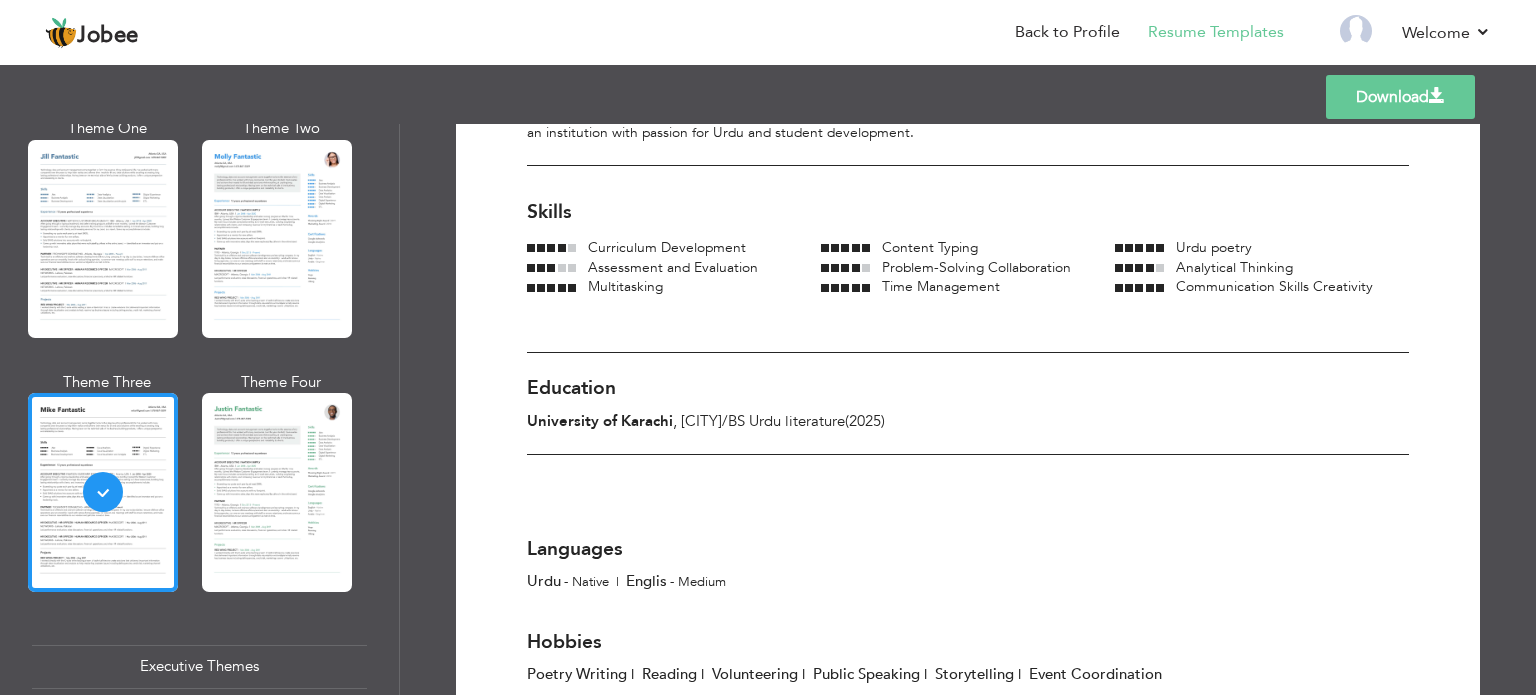click on "Dedicated and confident Urdu Literature postgraduate from [CITY] University with teaching and academic coordination experience. Skilled in multitasking, classroom management, and engaging students through creative teaching and co-curricular activities. Seeking to contribute to an institution with passion for Urdu and student development." at bounding box center (968, 113) 